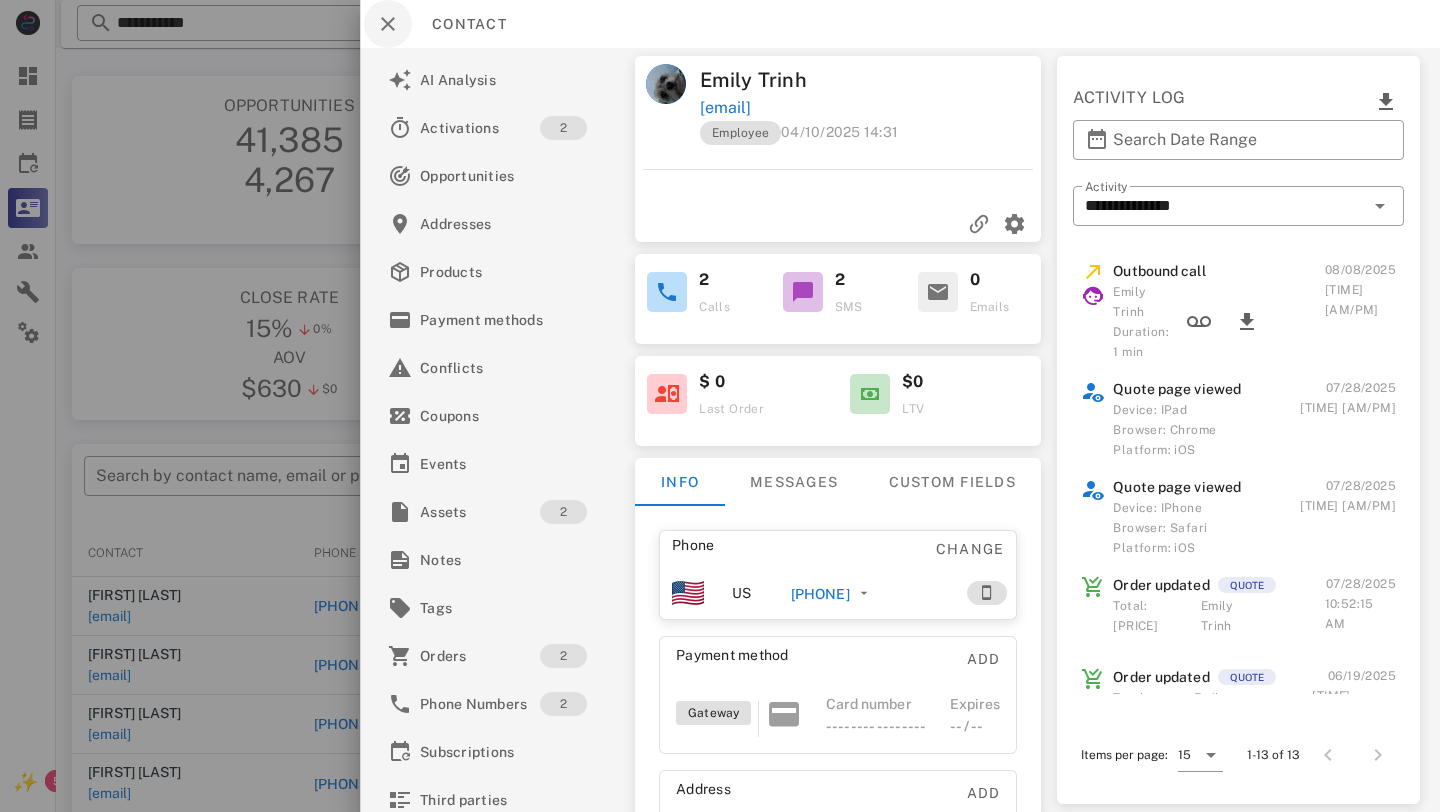scroll, scrollTop: 0, scrollLeft: 0, axis: both 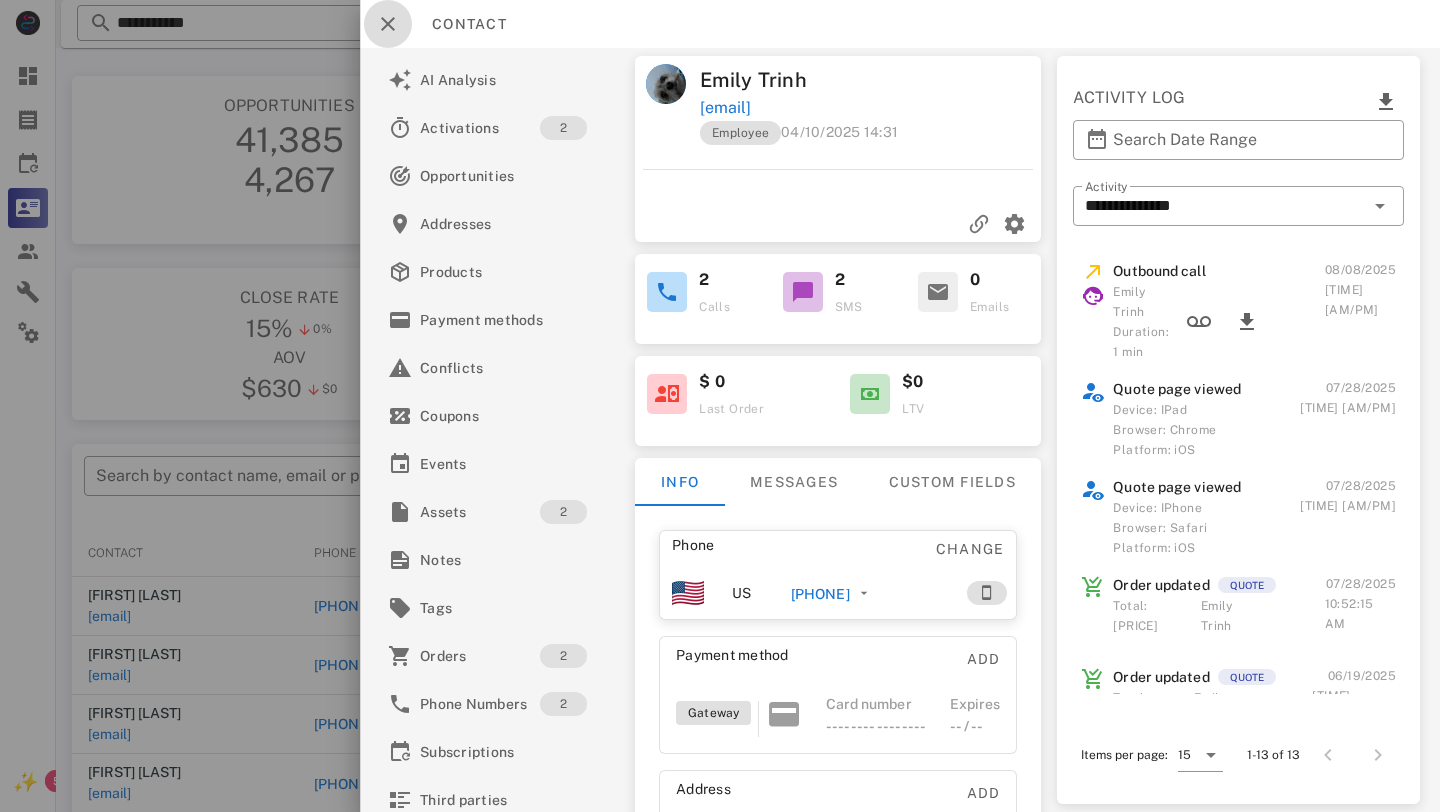 click at bounding box center [388, 24] 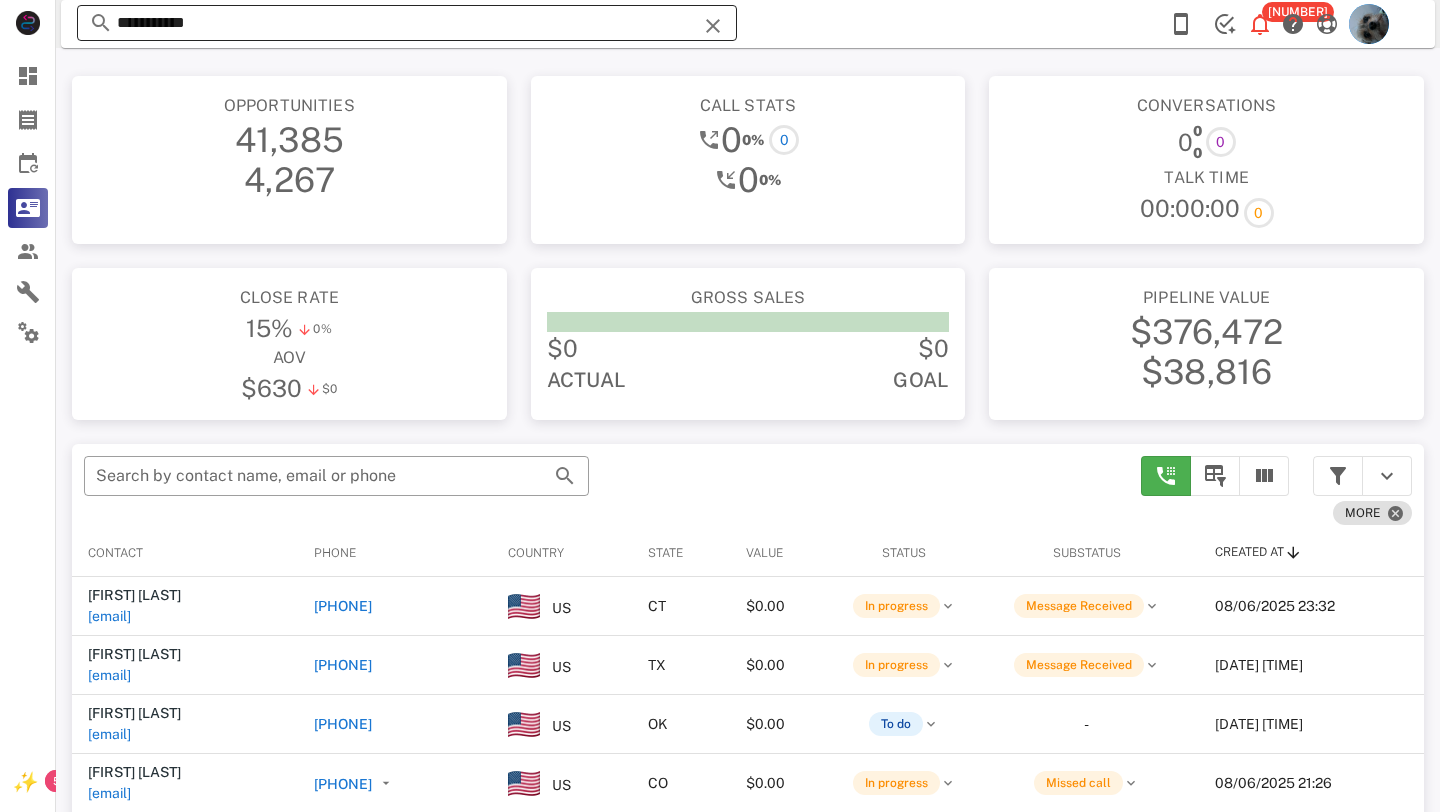 click on "**********" at bounding box center [407, 23] 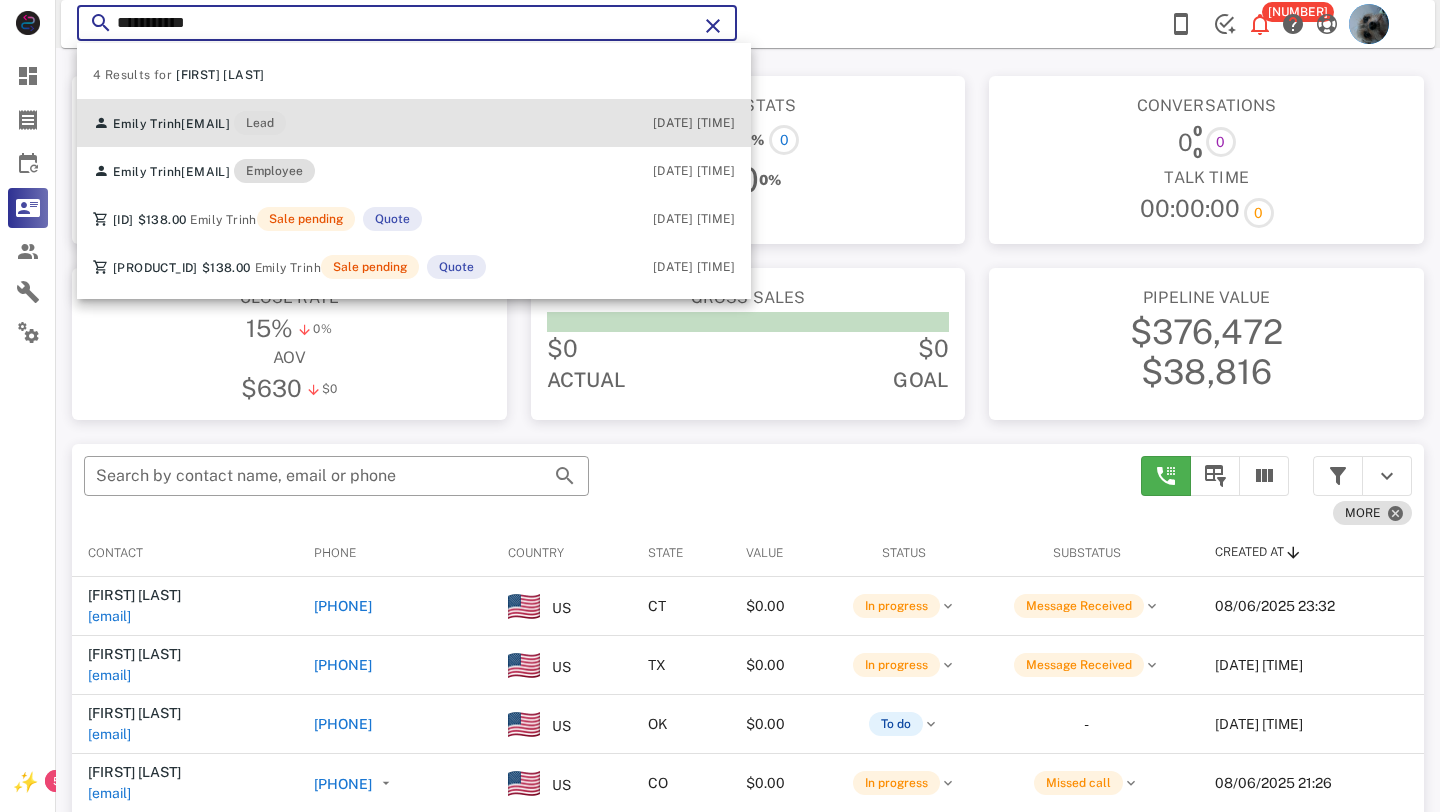click on "[EMAIL]" at bounding box center [205, 124] 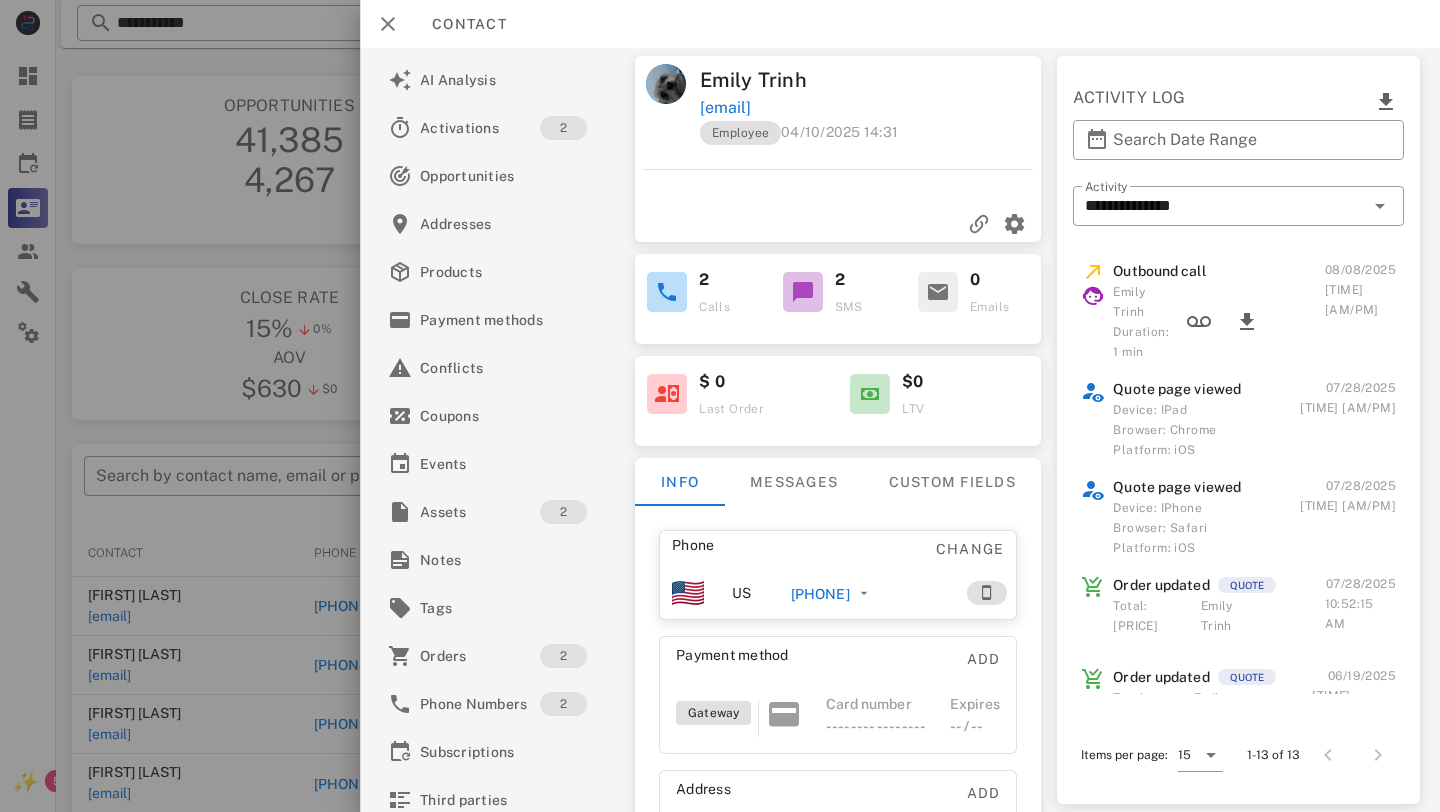 click on "[PHONE]" at bounding box center [820, 594] 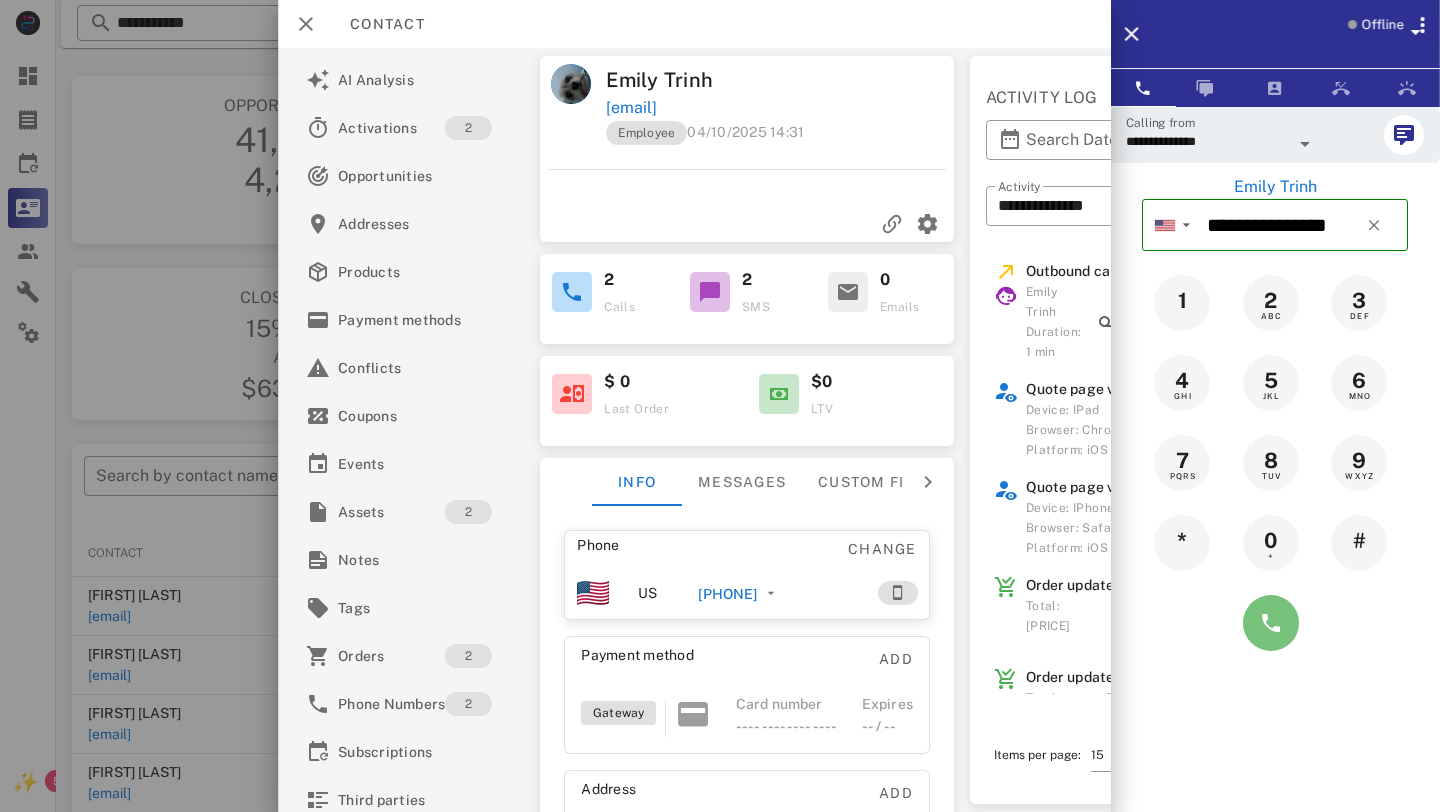 click at bounding box center [1271, 623] 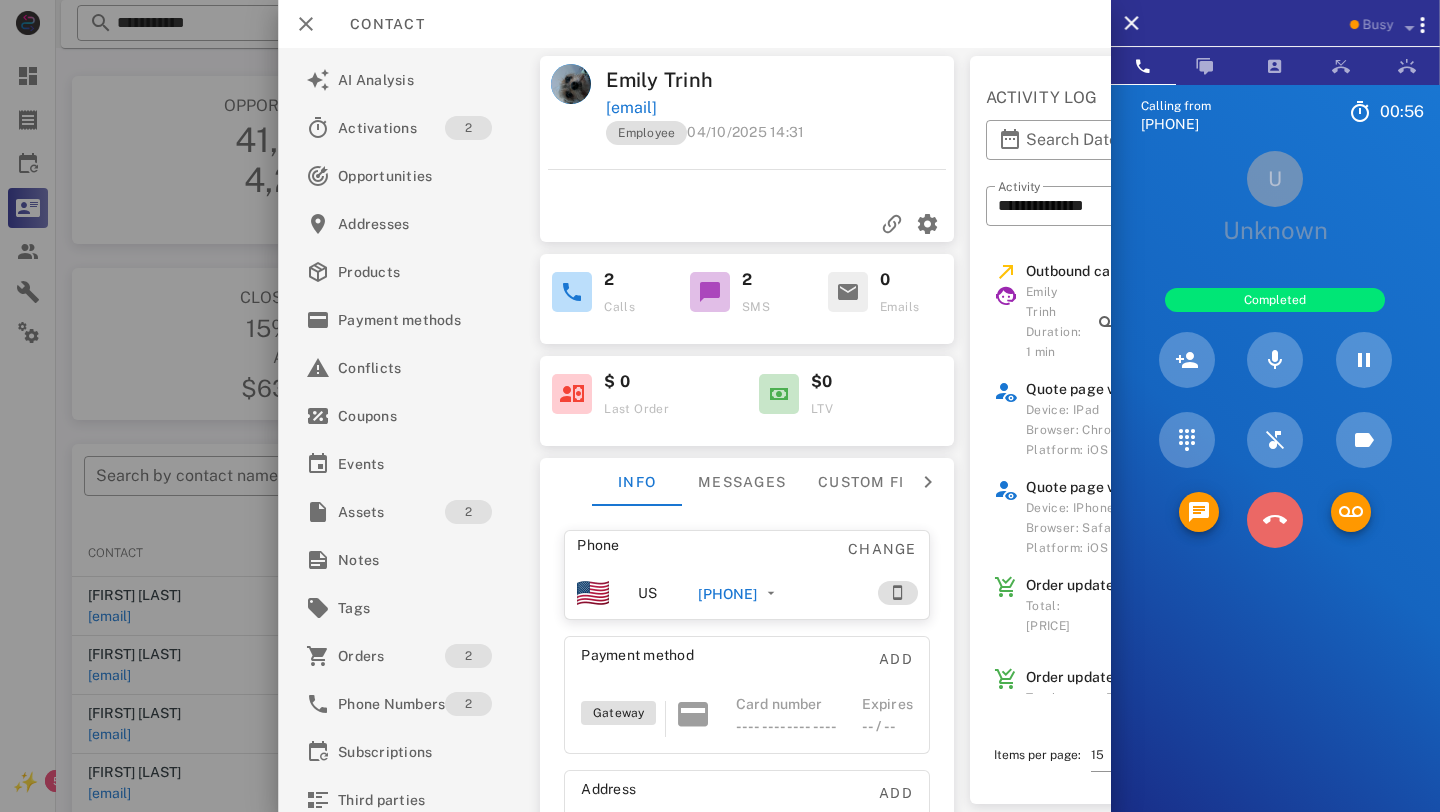 click at bounding box center (1275, 520) 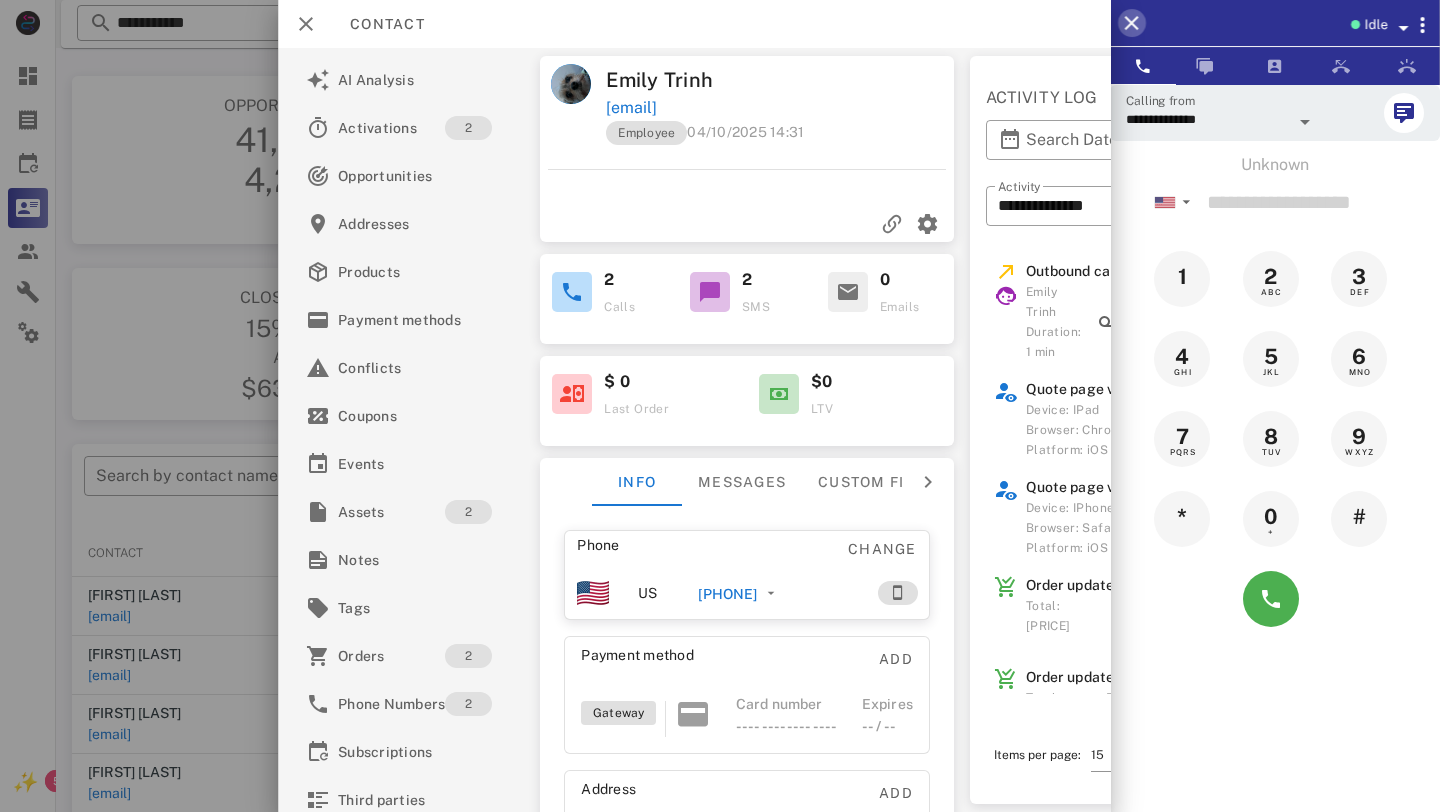 click at bounding box center (1132, 23) 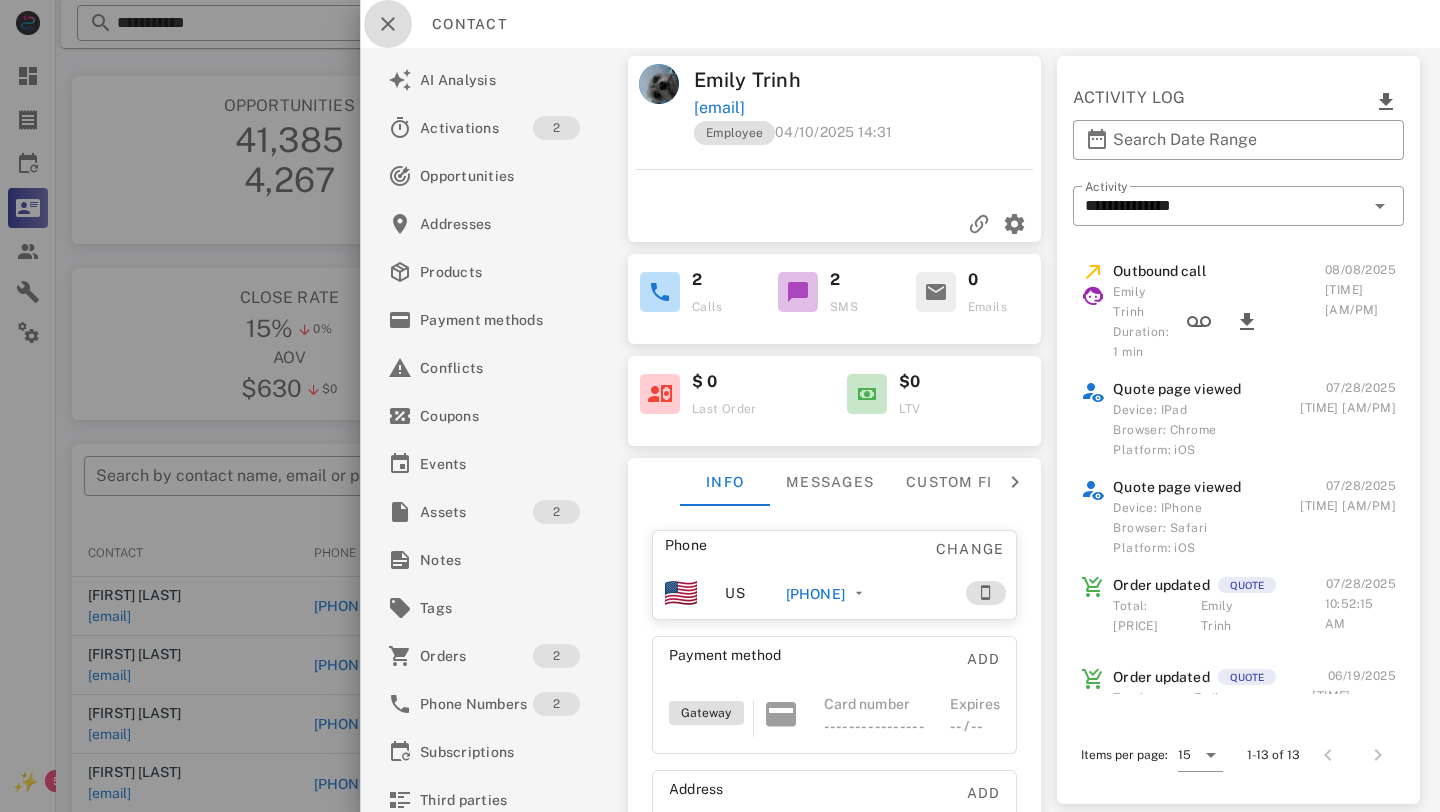 click at bounding box center [388, 24] 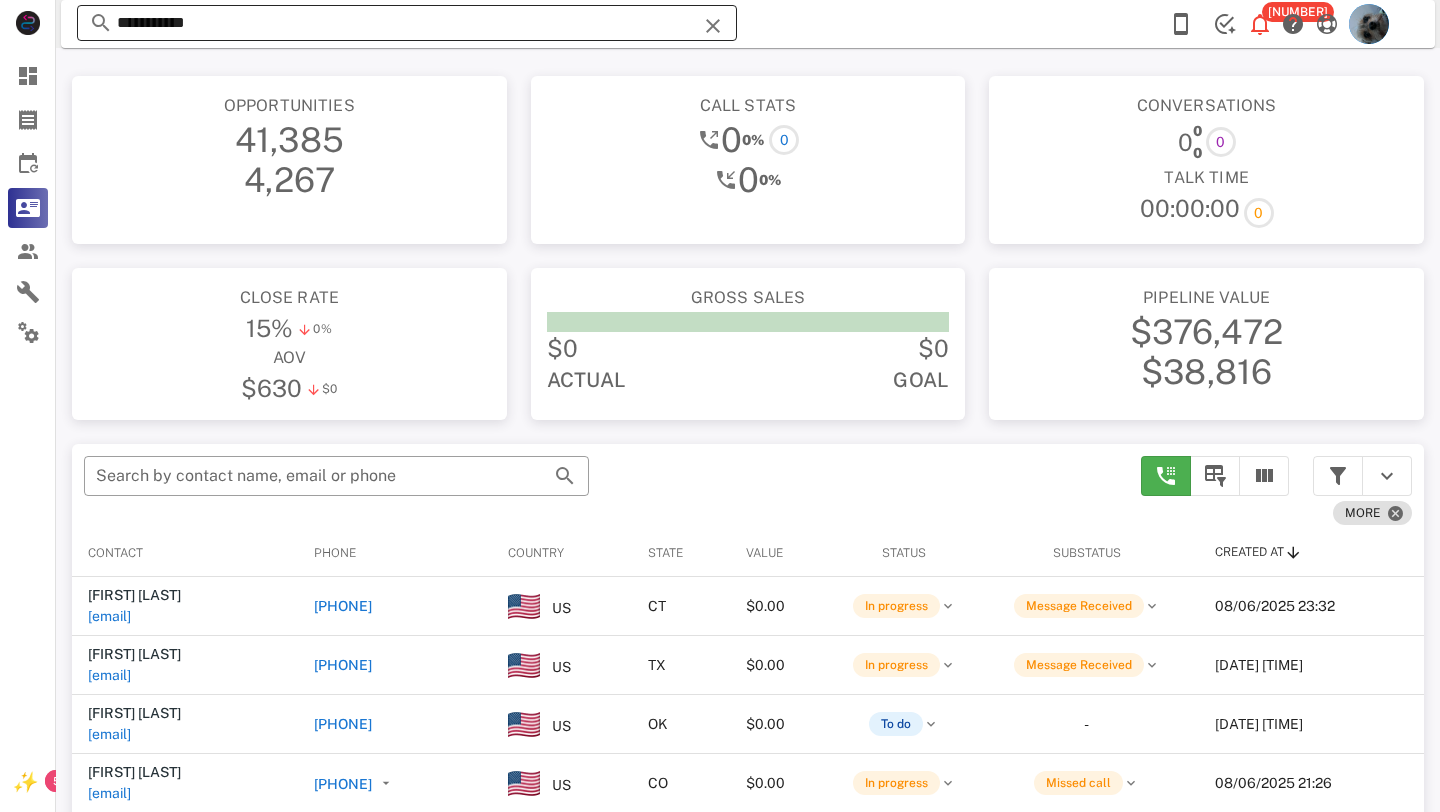 click on "**********" at bounding box center (407, 23) 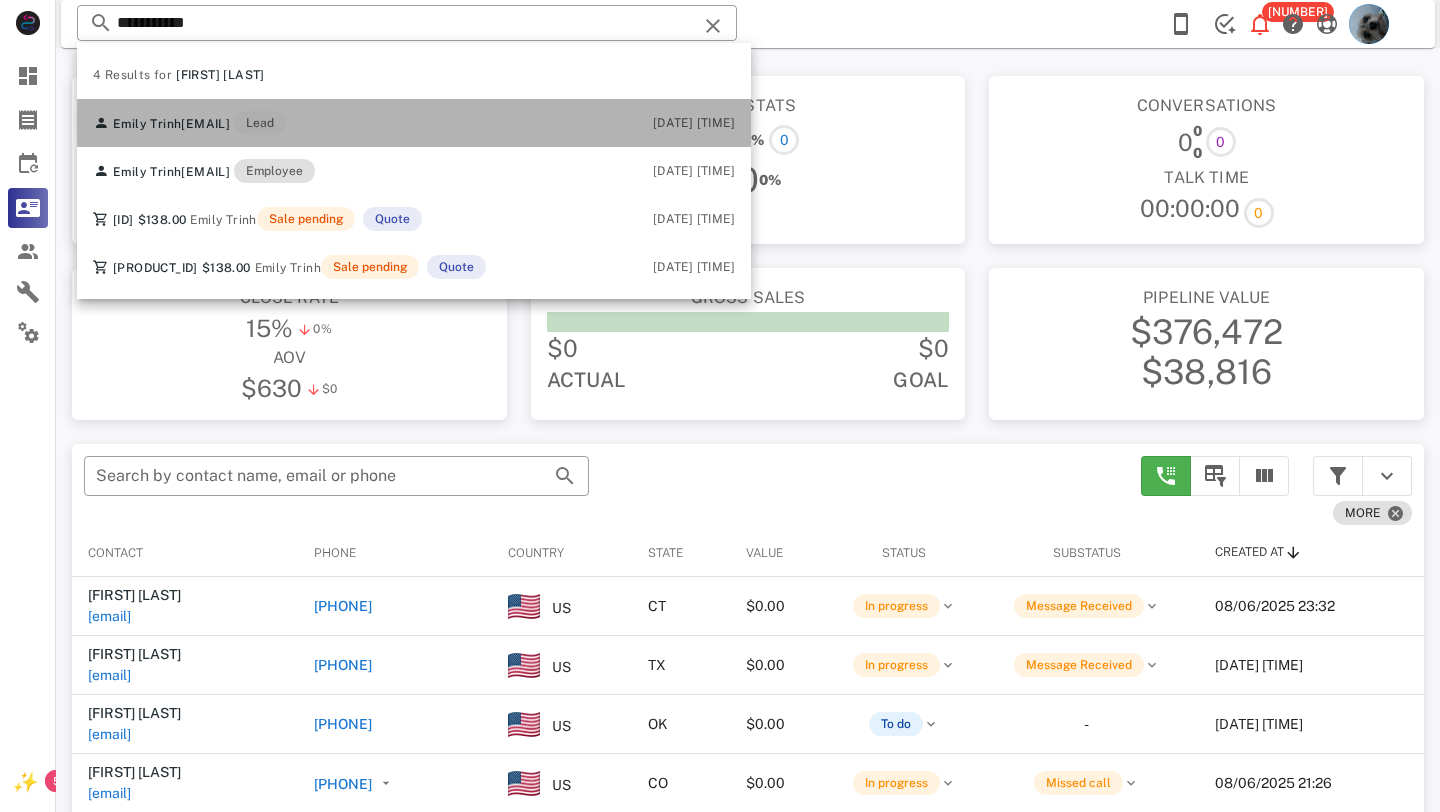 click on "[EMAIL]" at bounding box center [205, 124] 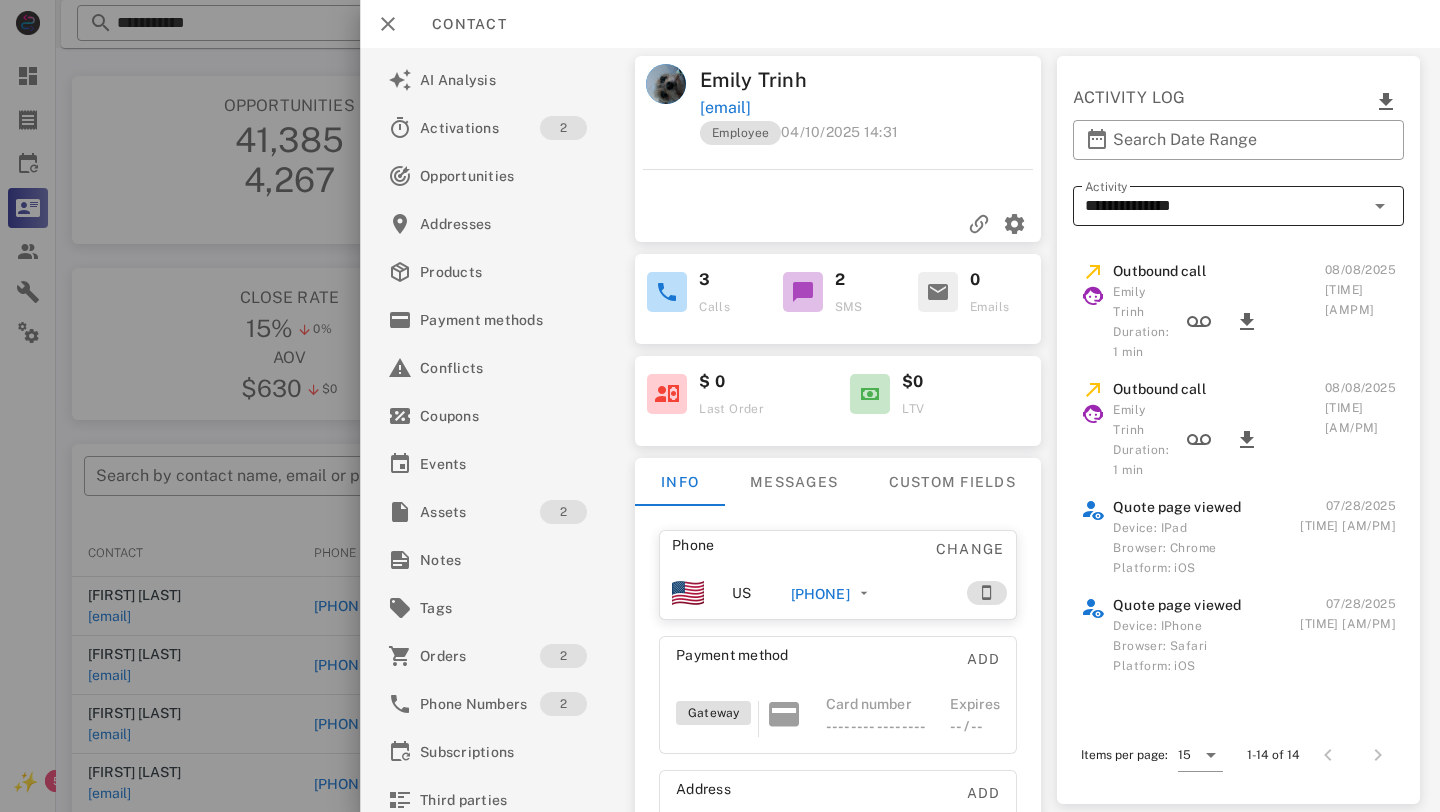 click on "**********" at bounding box center [1224, 206] 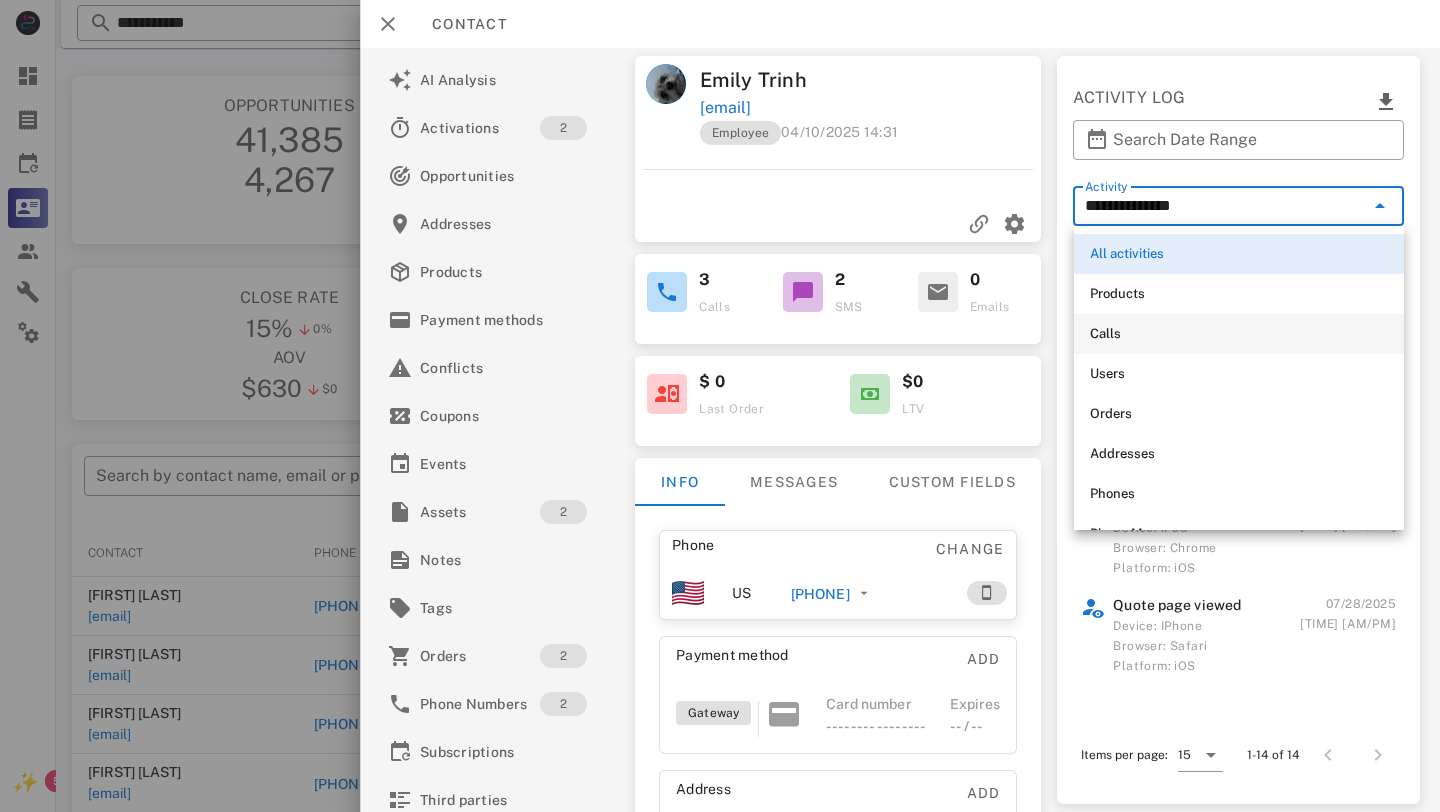 click on "Calls" at bounding box center [1239, 334] 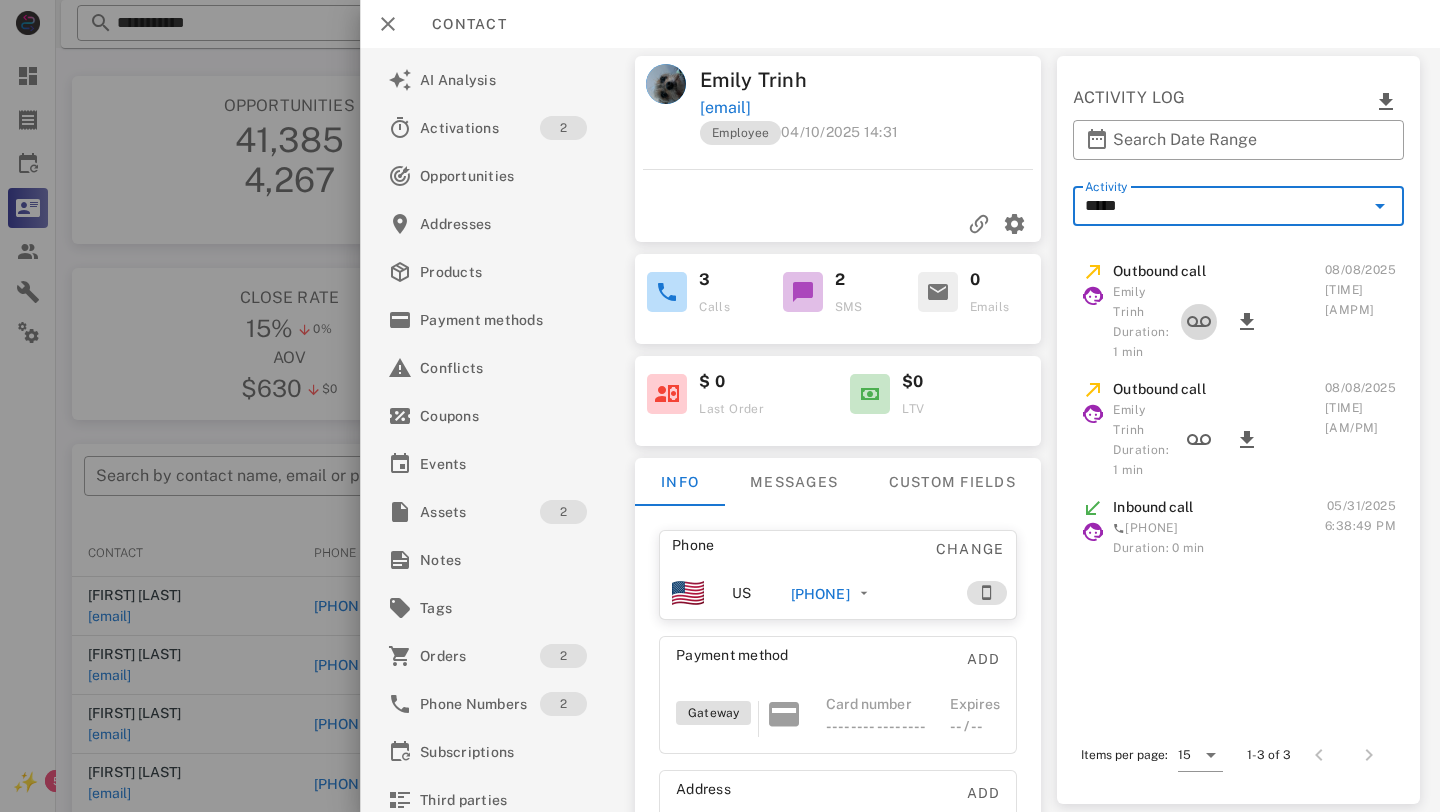 click at bounding box center [1199, 322] 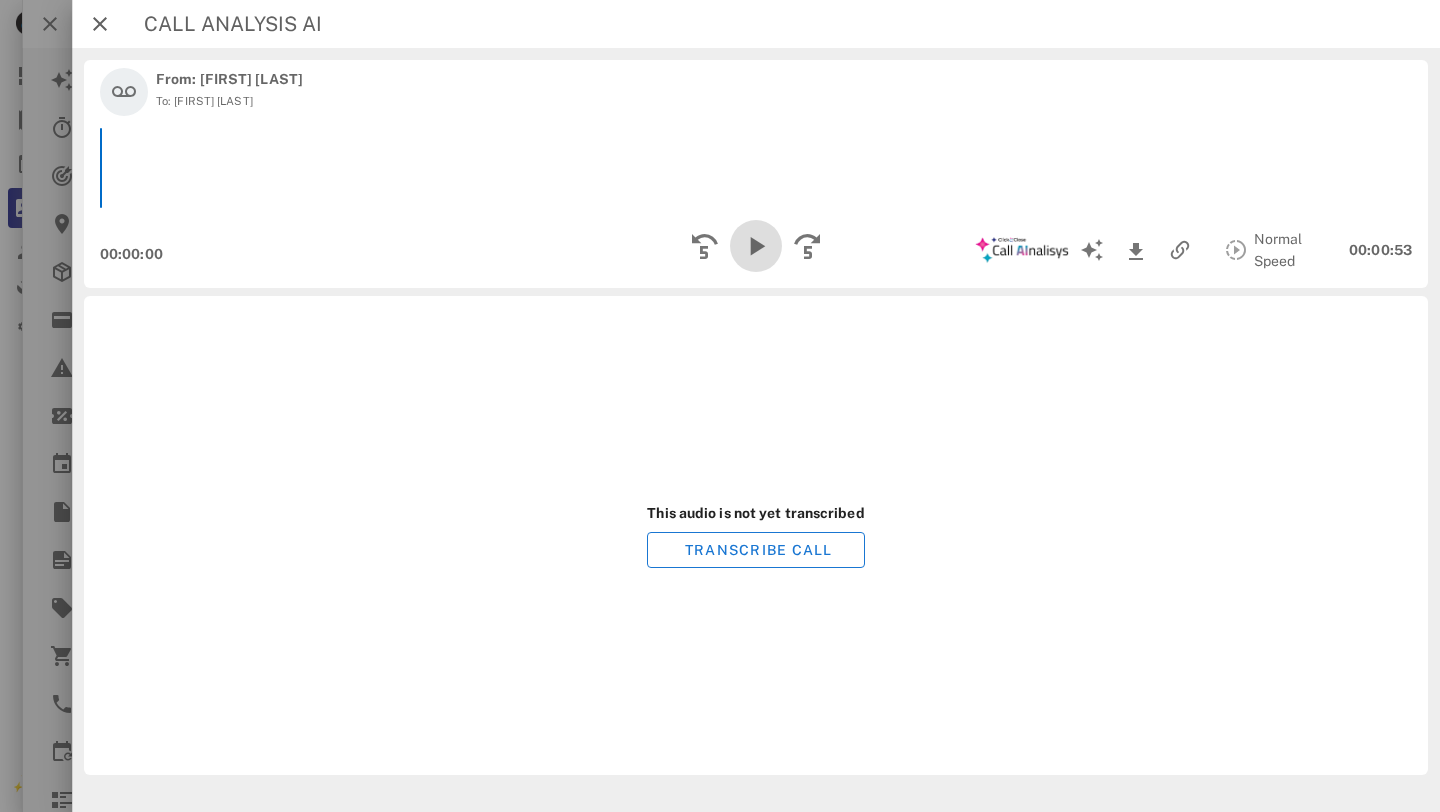 click at bounding box center [756, 246] 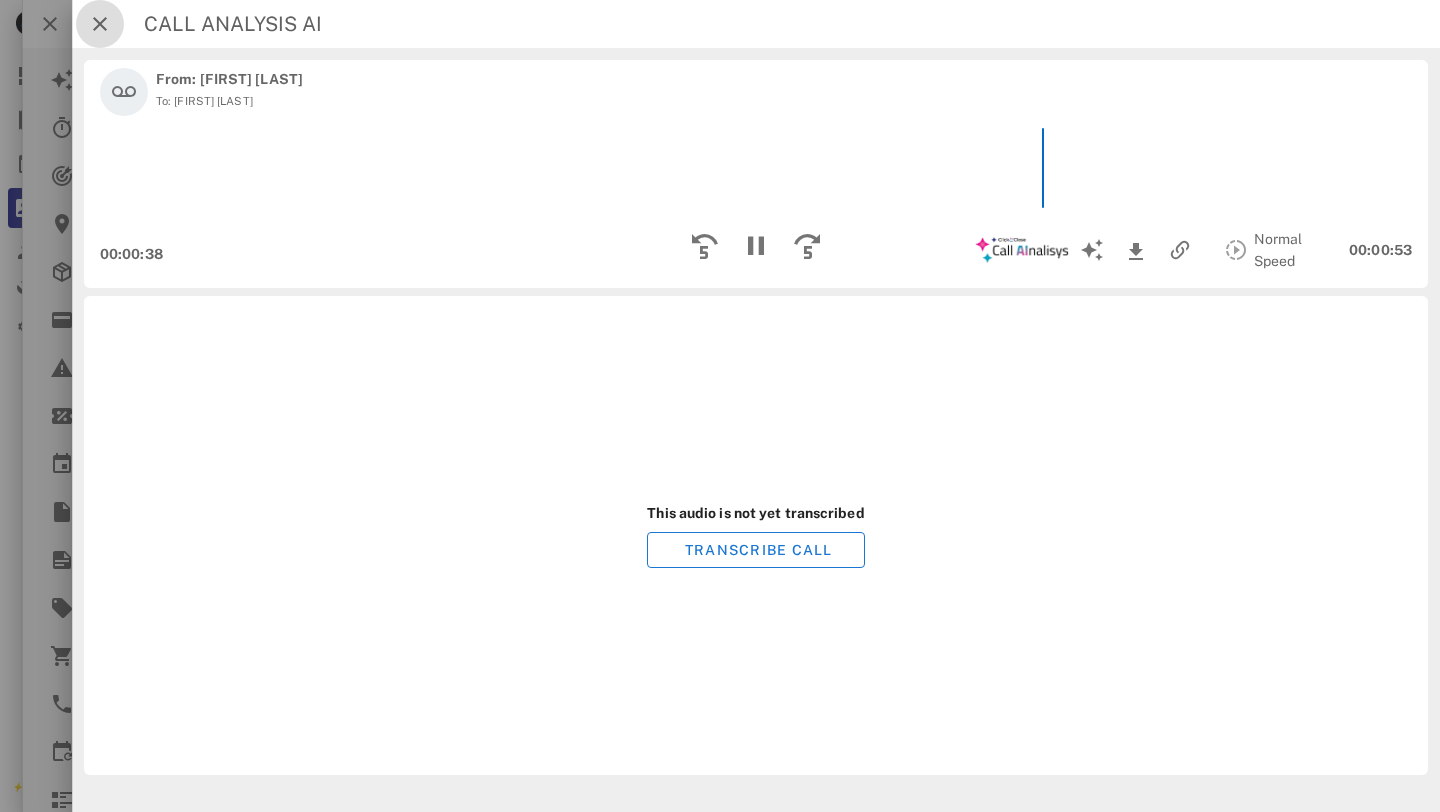 click at bounding box center [100, 24] 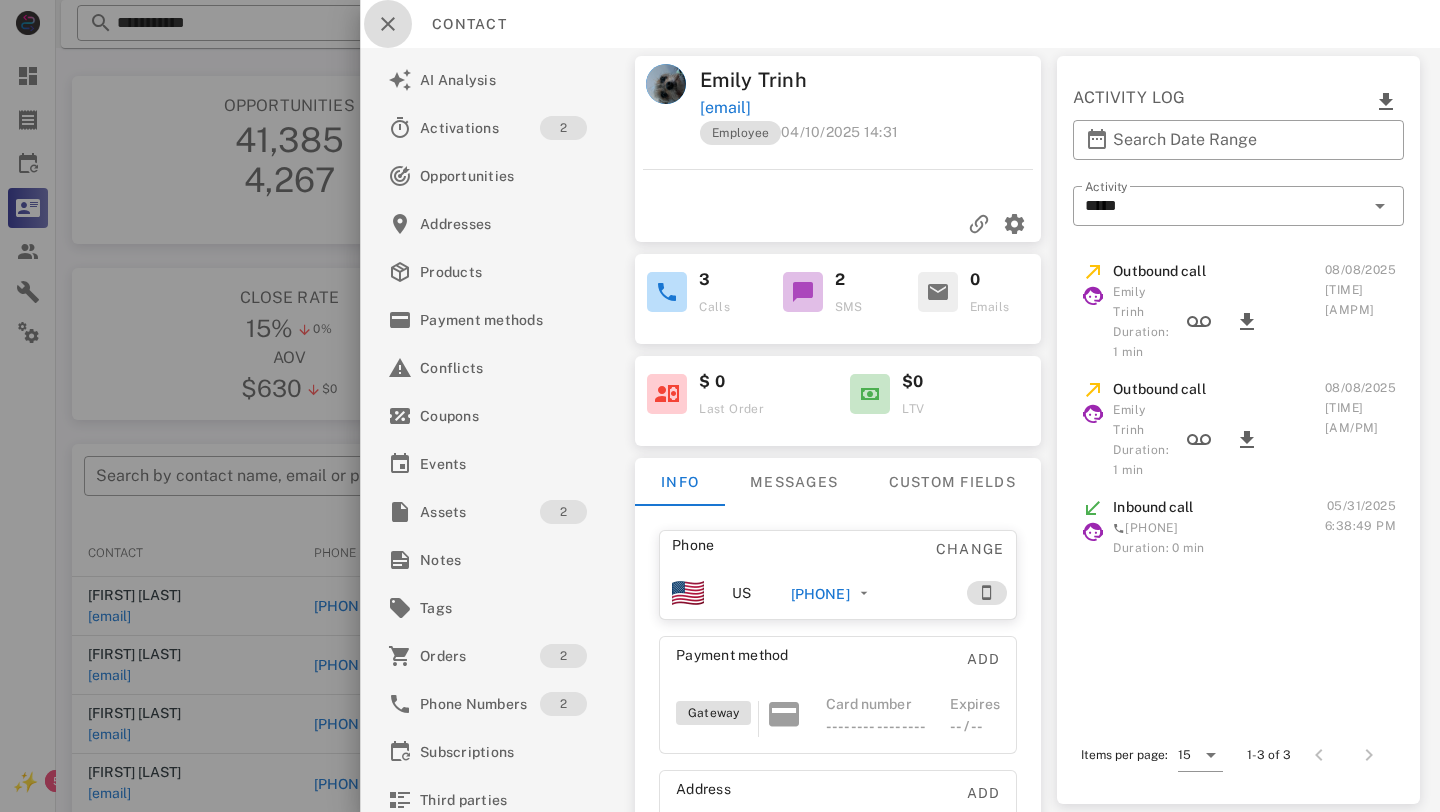 click at bounding box center (388, 24) 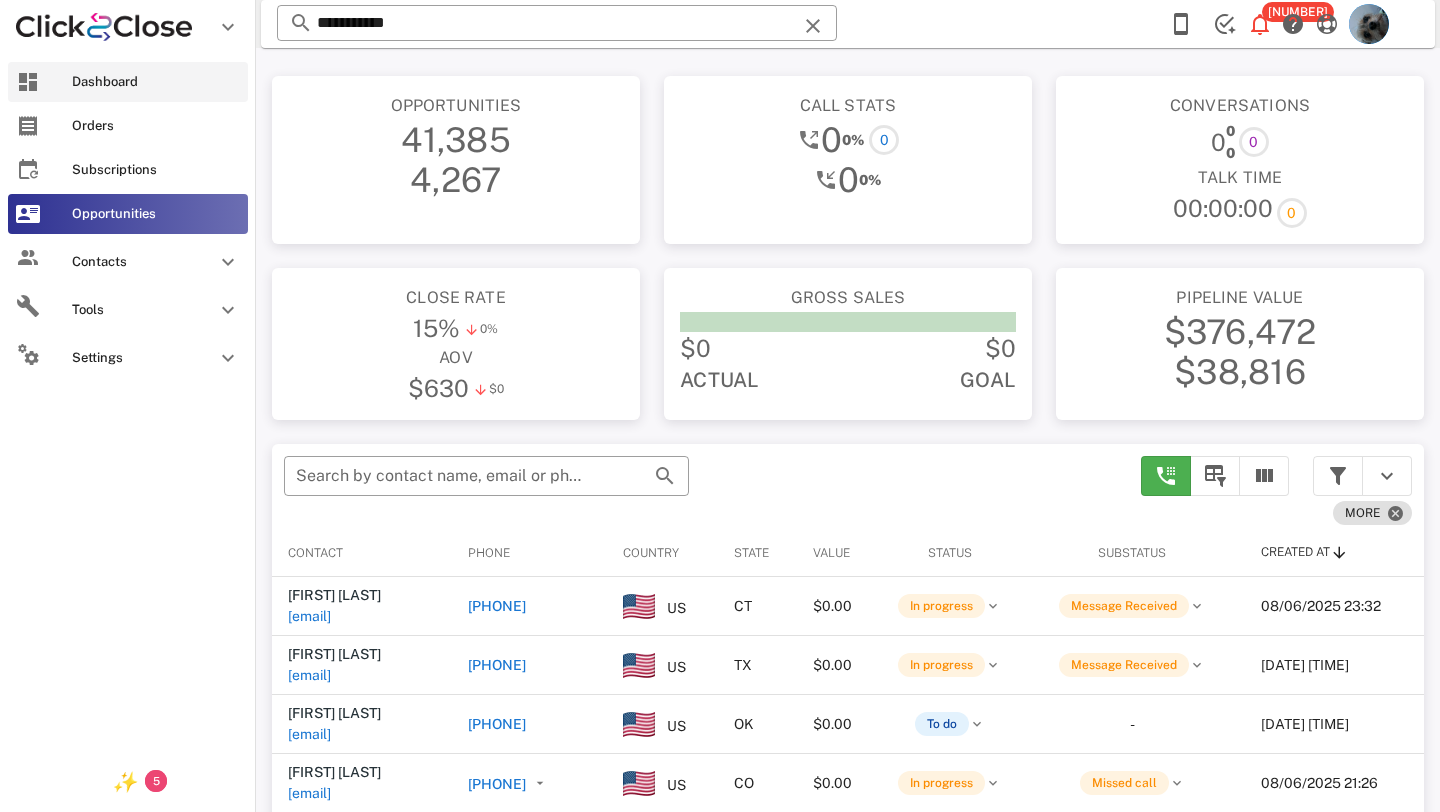click at bounding box center [28, 82] 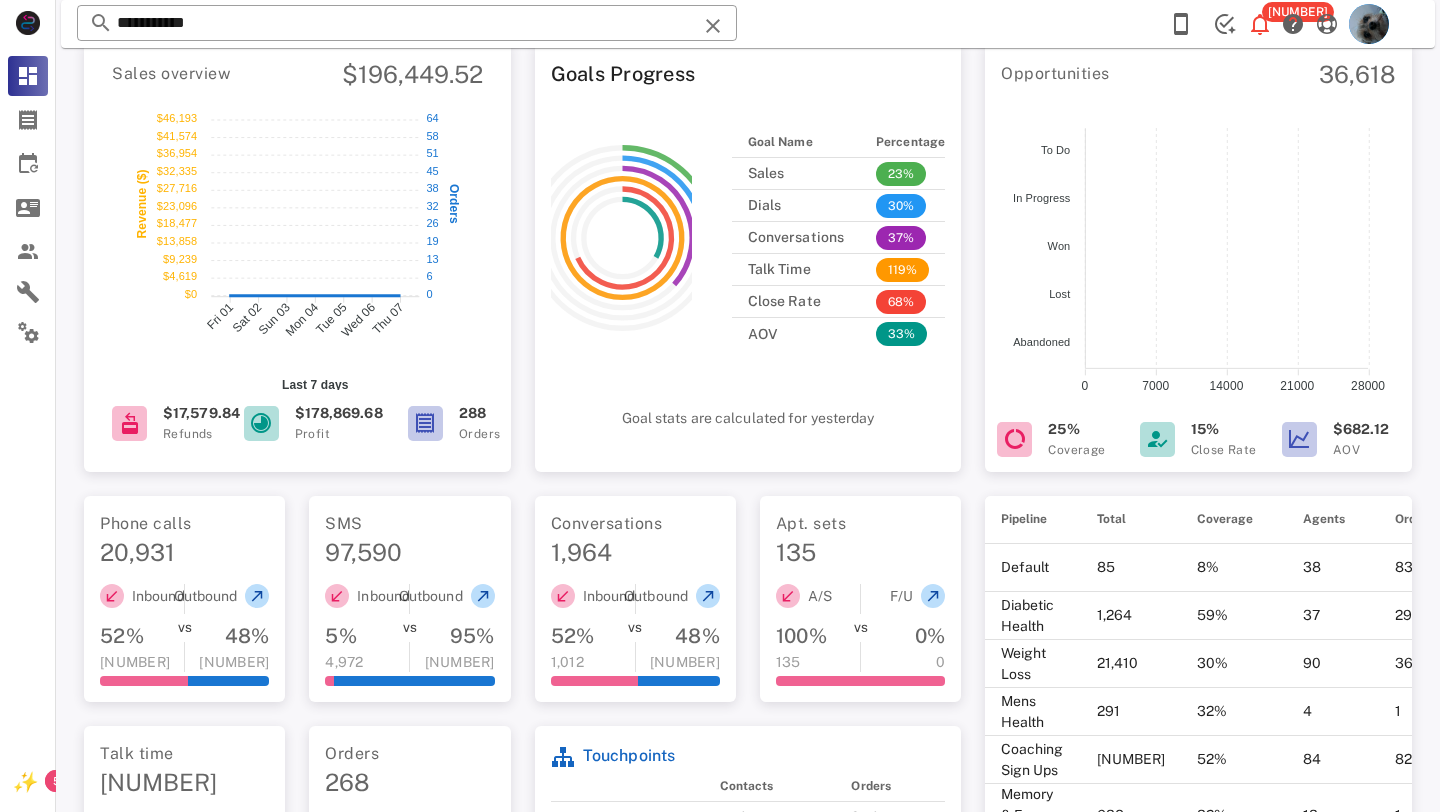 scroll, scrollTop: 748, scrollLeft: 0, axis: vertical 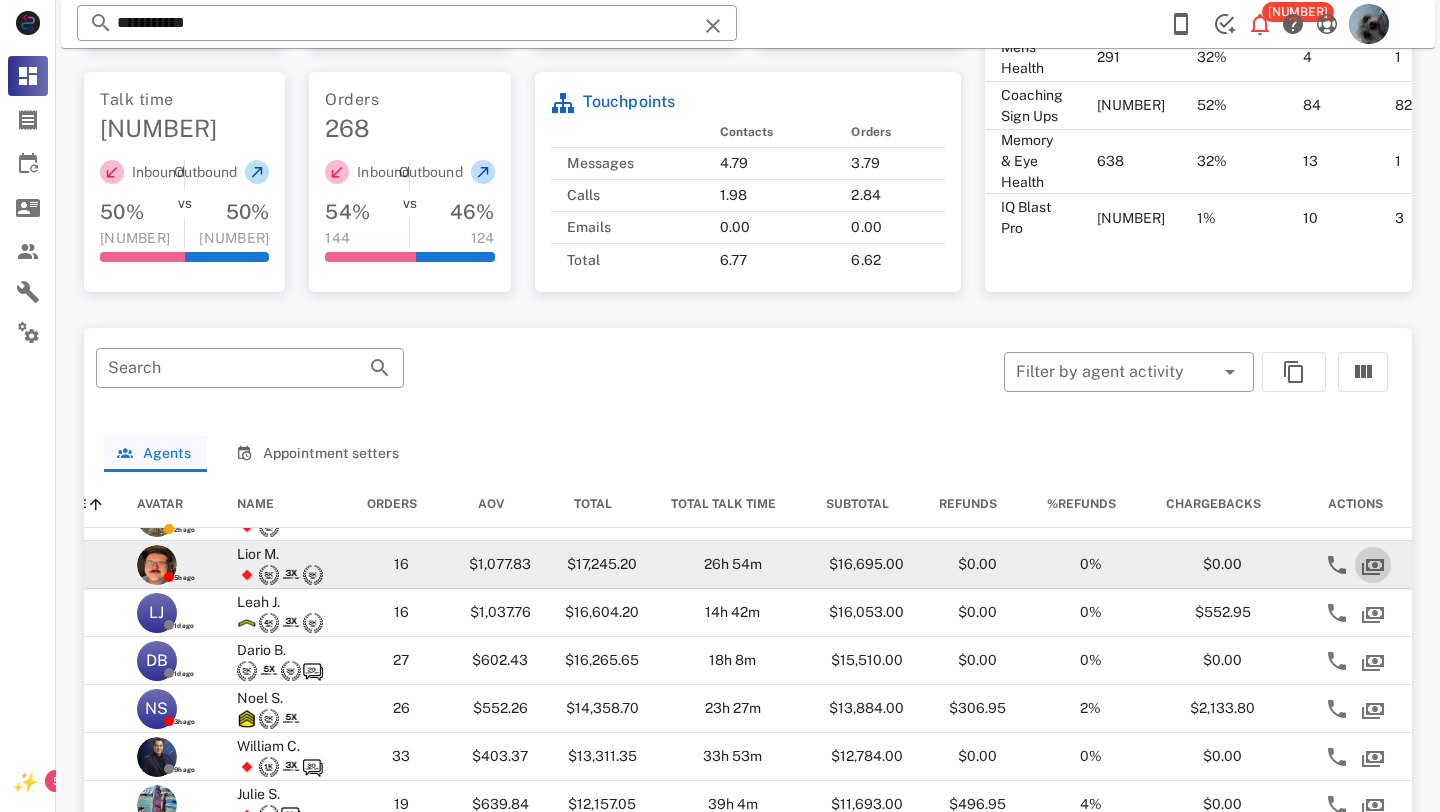 click at bounding box center [1373, 565] 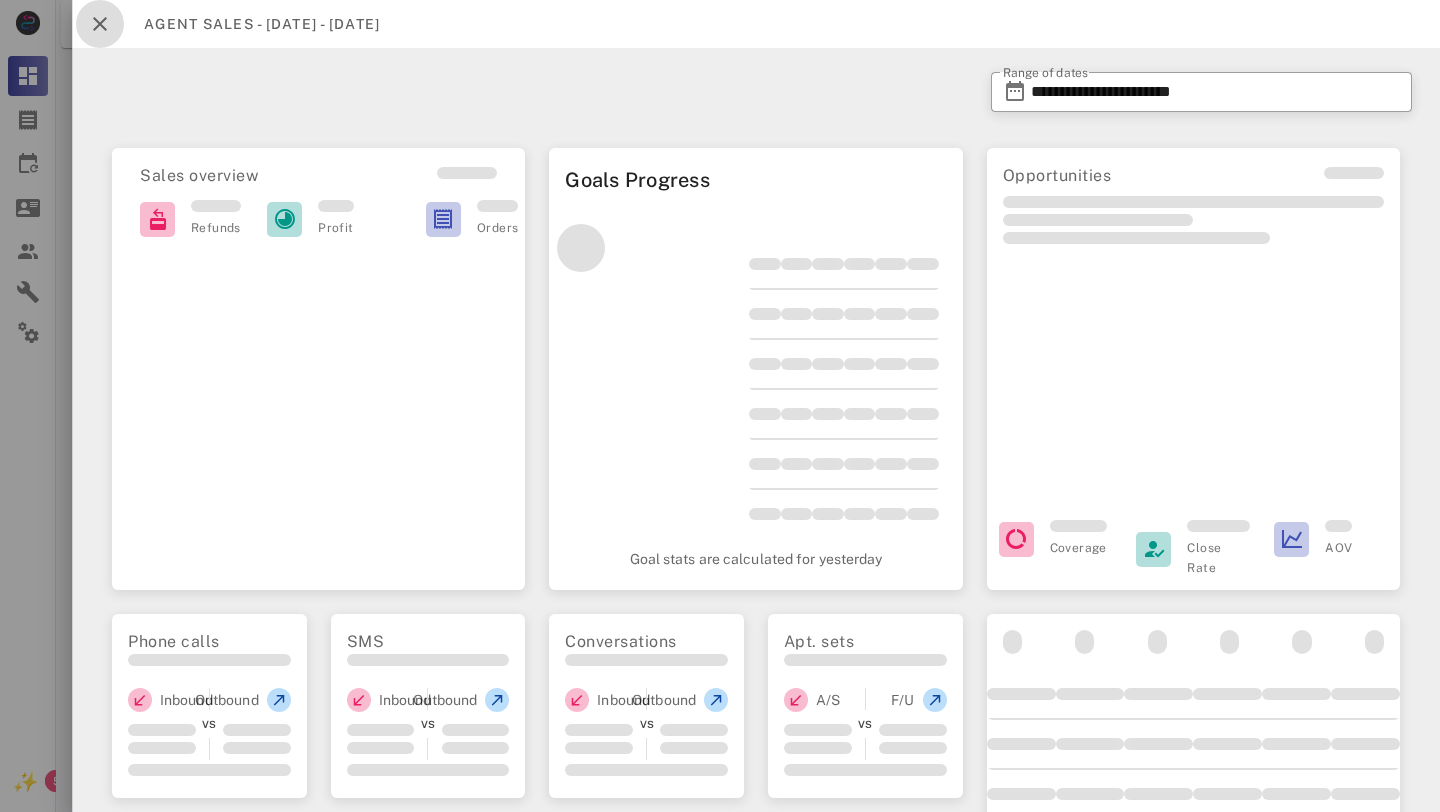click at bounding box center (100, 24) 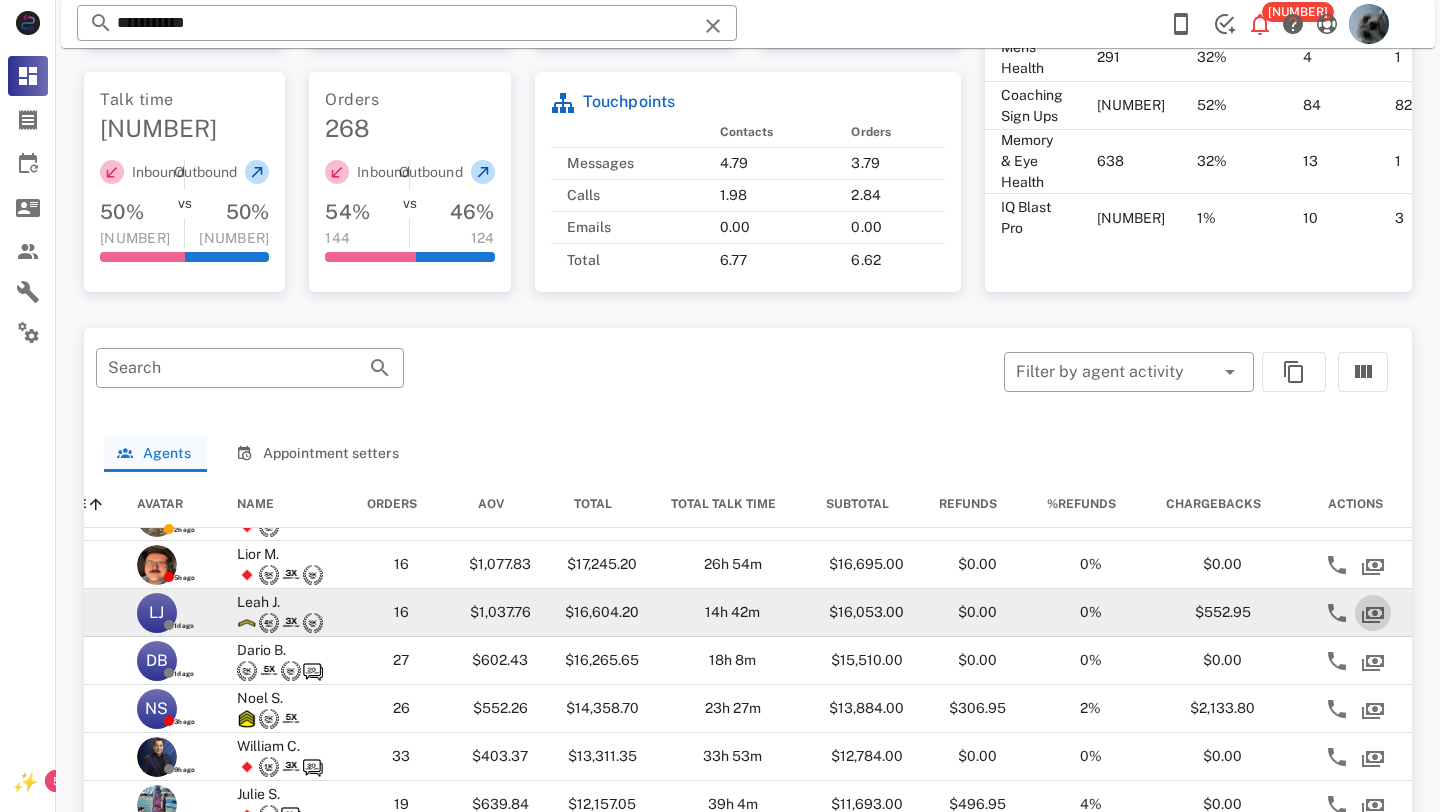 click at bounding box center [1373, 613] 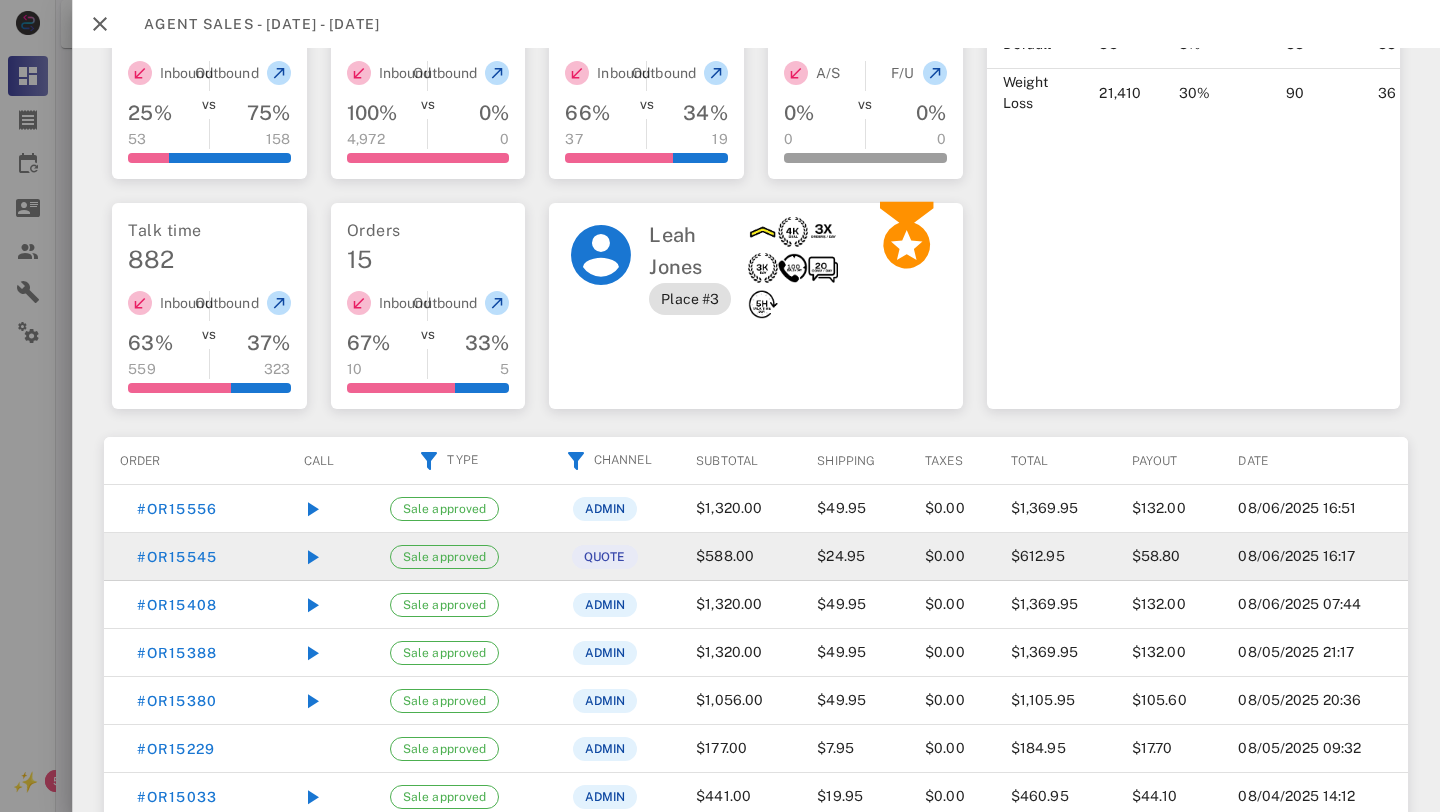 scroll, scrollTop: 658, scrollLeft: 0, axis: vertical 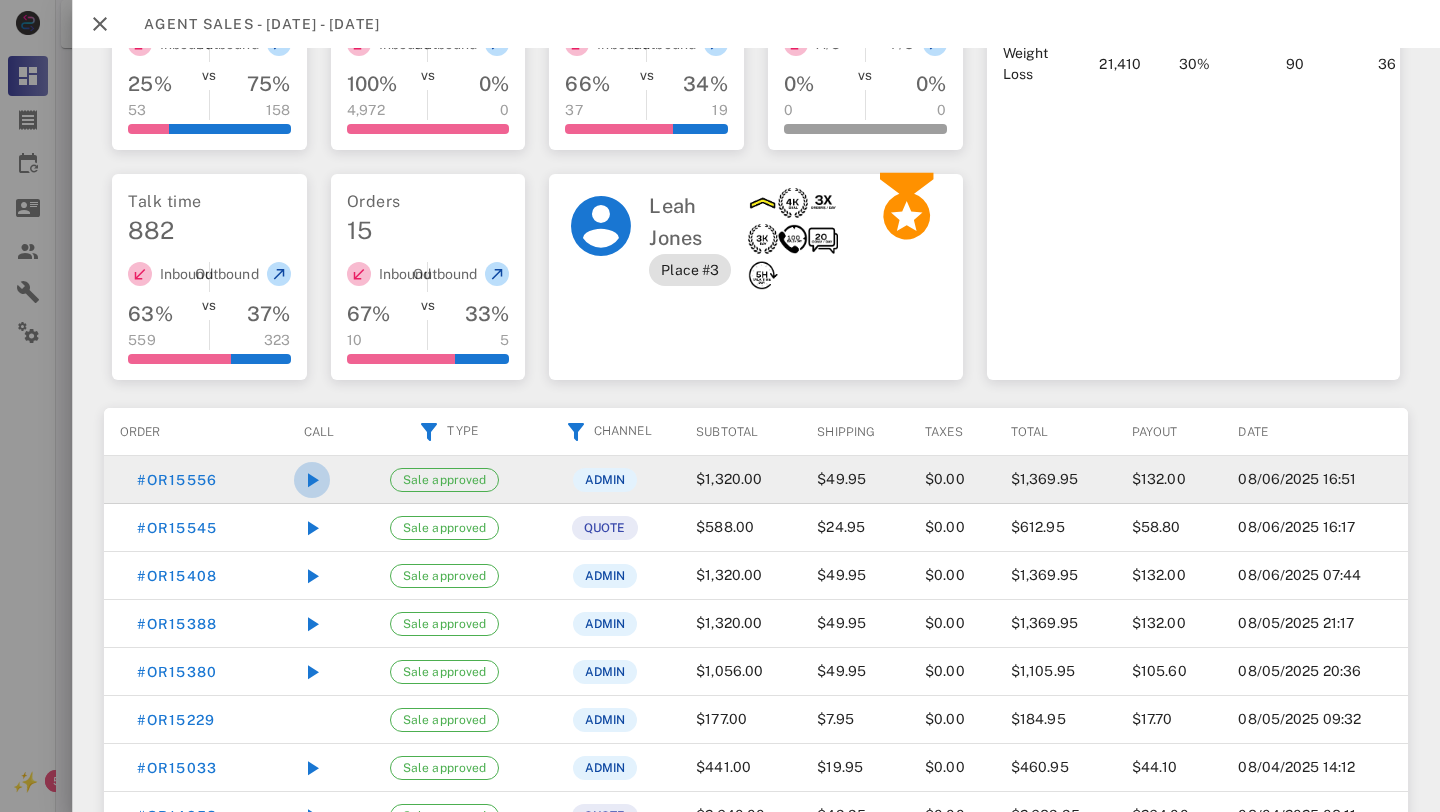 click at bounding box center (312, 480) 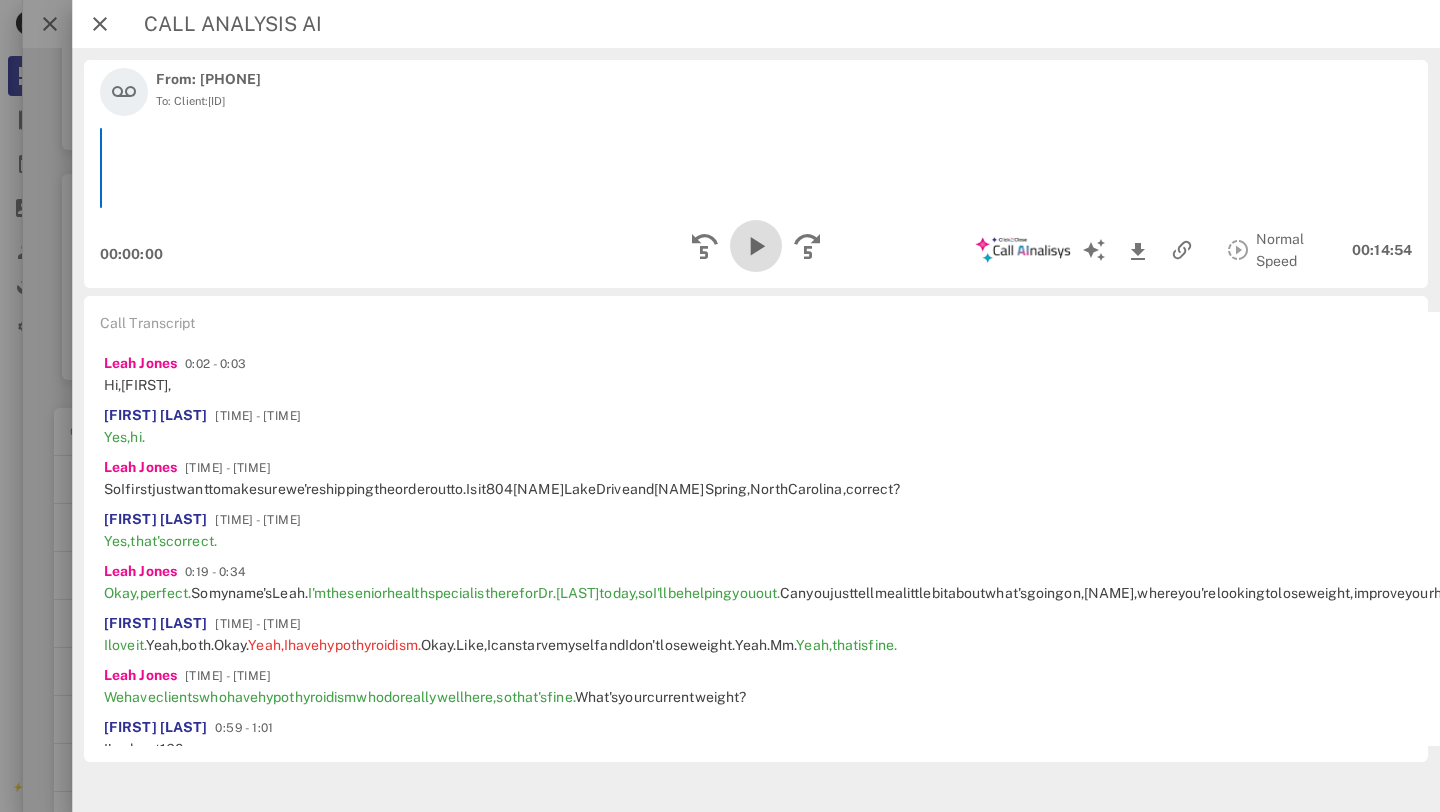 click at bounding box center [756, 246] 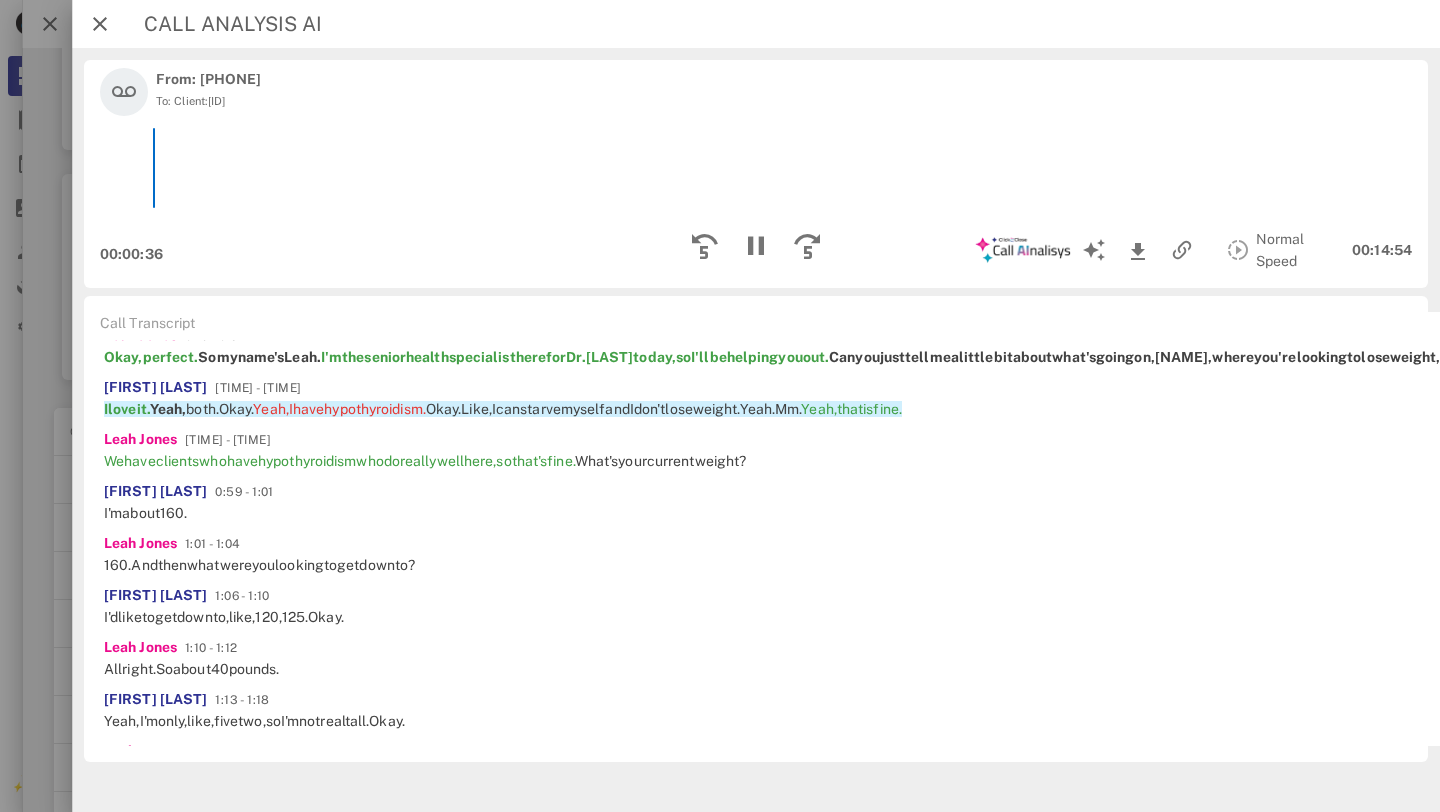 scroll, scrollTop: 343, scrollLeft: 0, axis: vertical 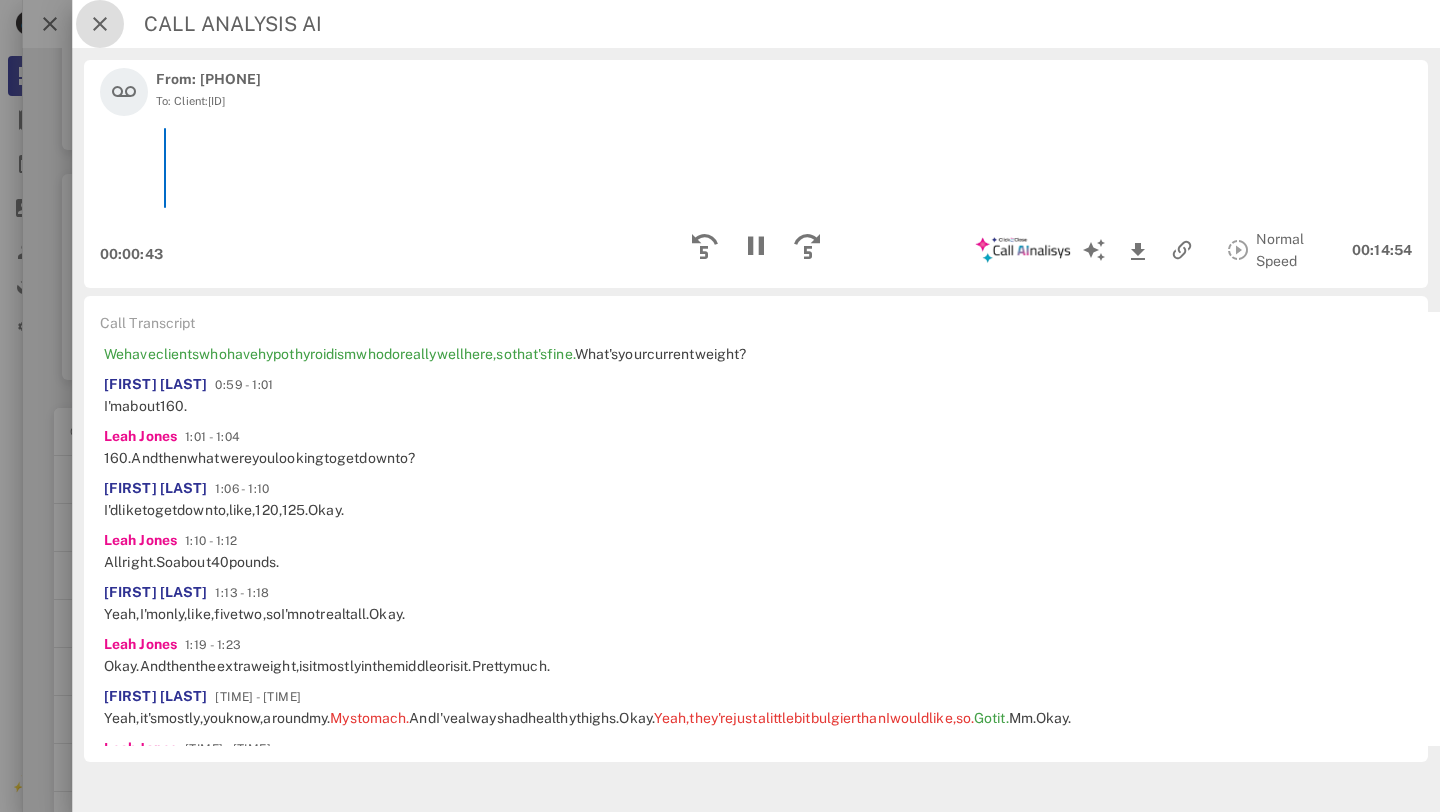 click at bounding box center (100, 24) 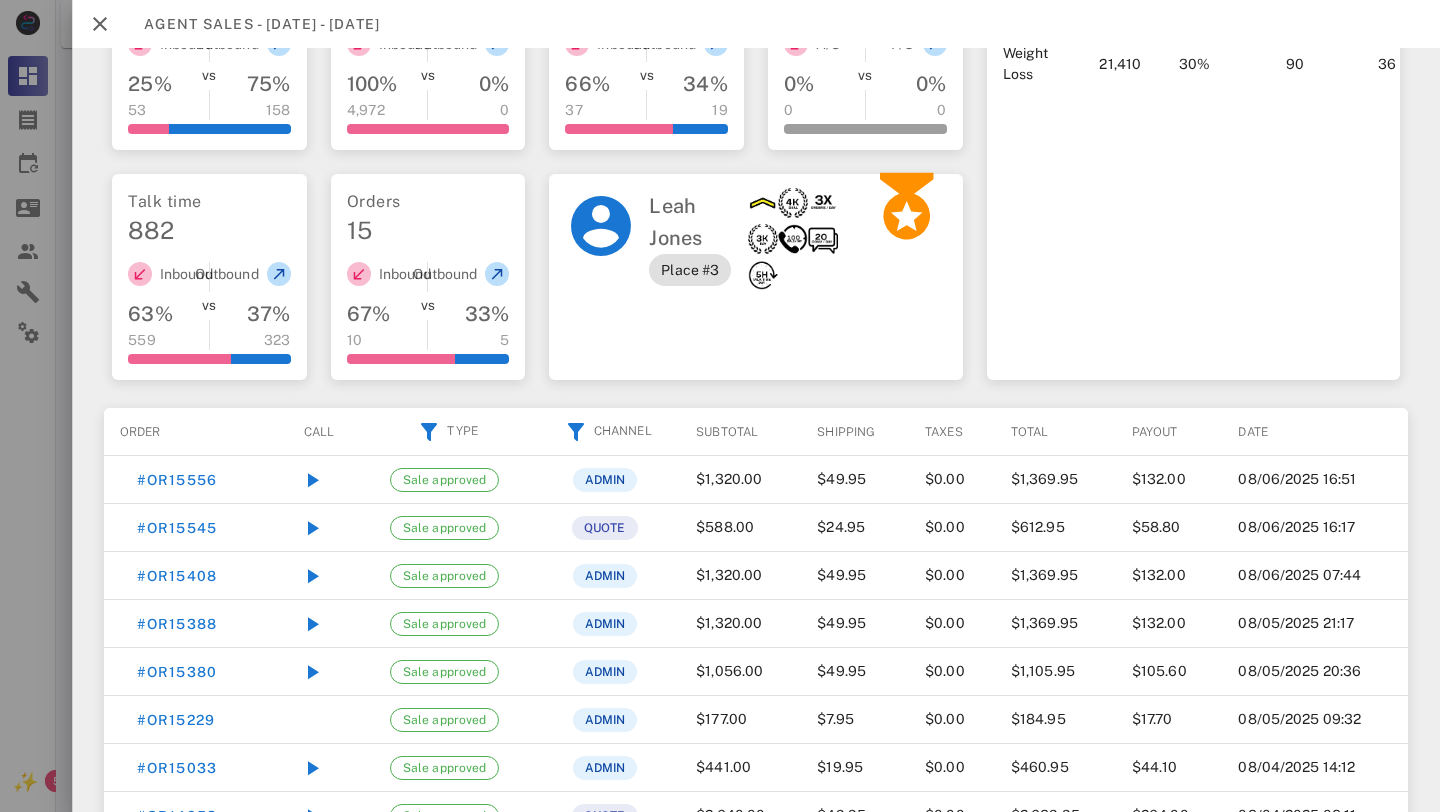 scroll, scrollTop: 658, scrollLeft: 0, axis: vertical 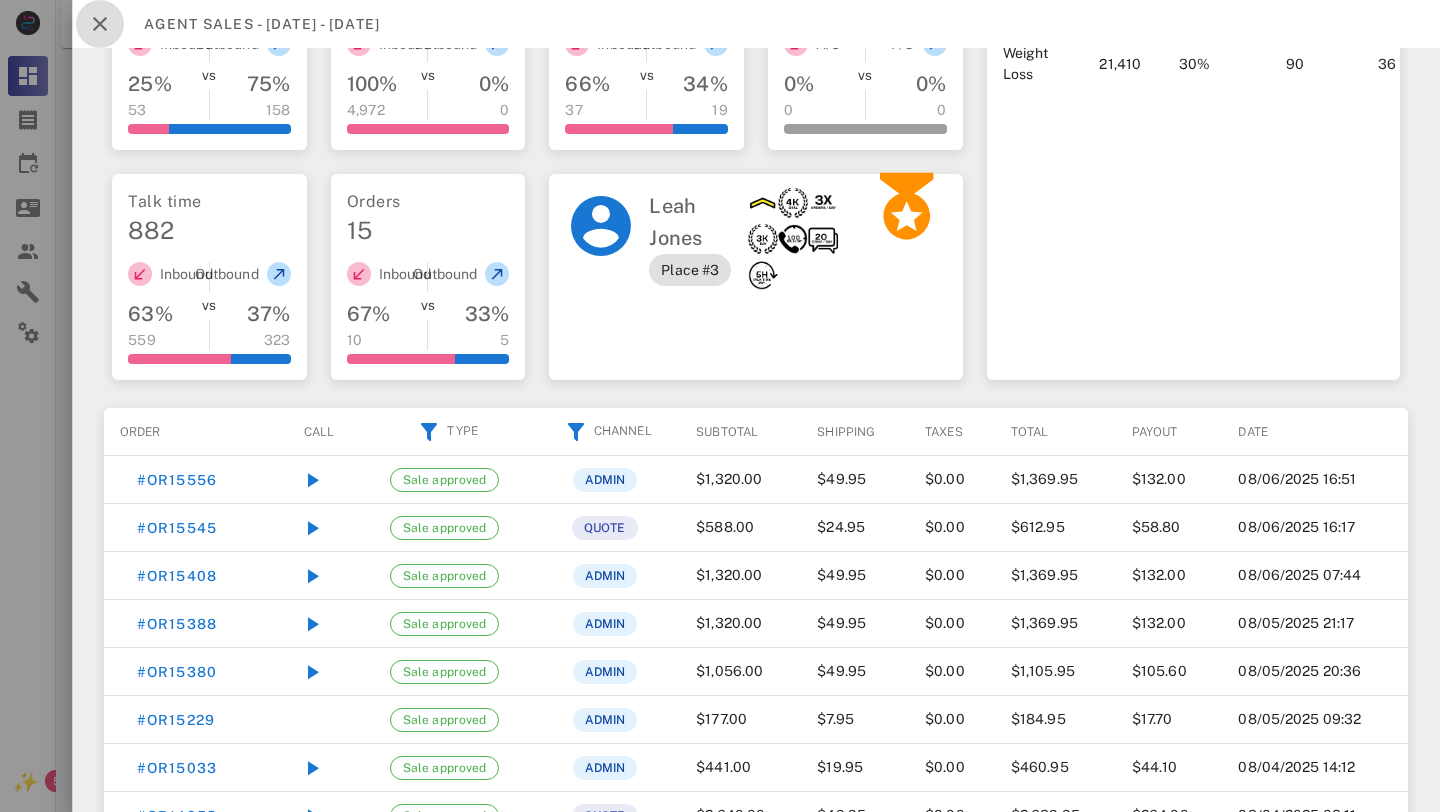 click at bounding box center [100, 24] 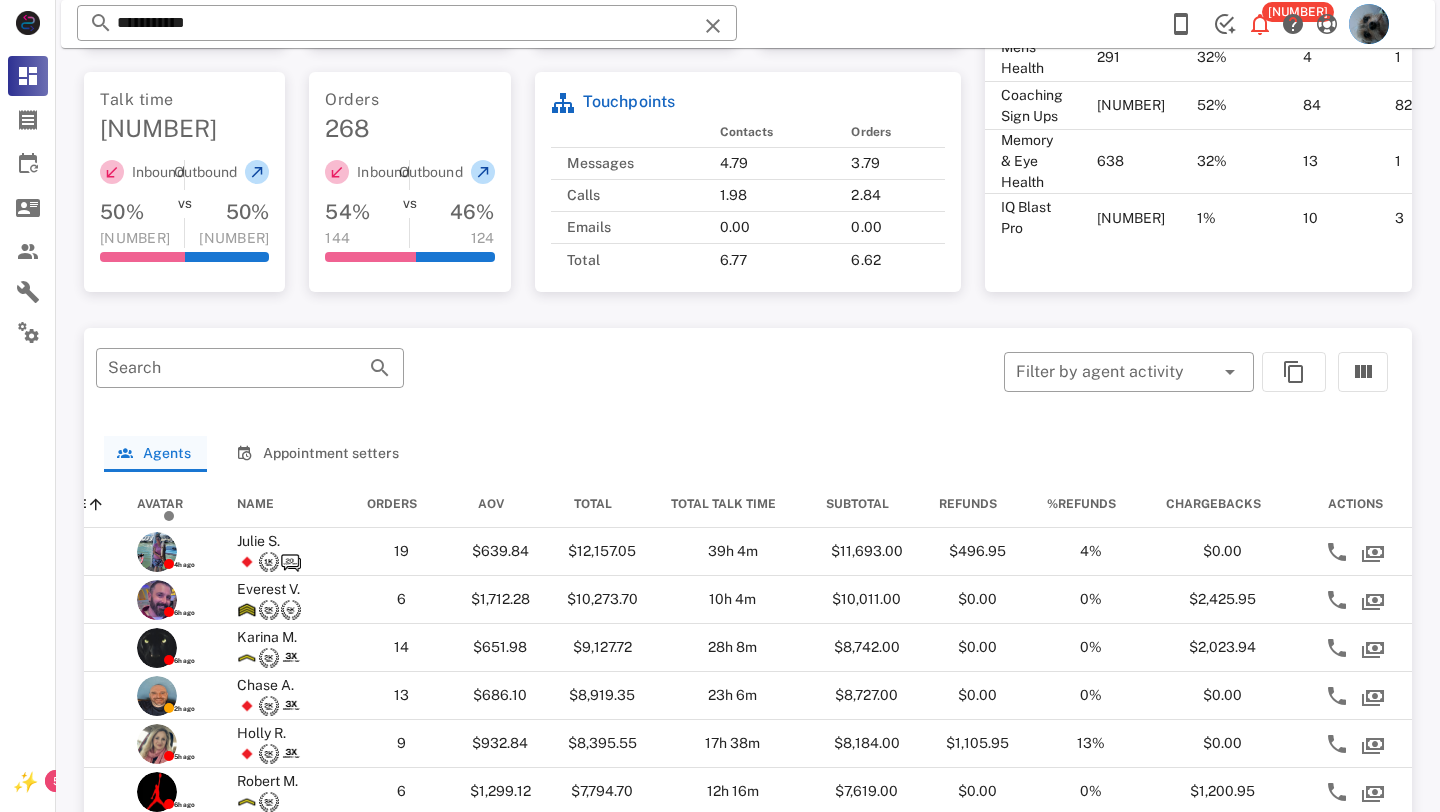 scroll, scrollTop: 293, scrollLeft: 54, axis: both 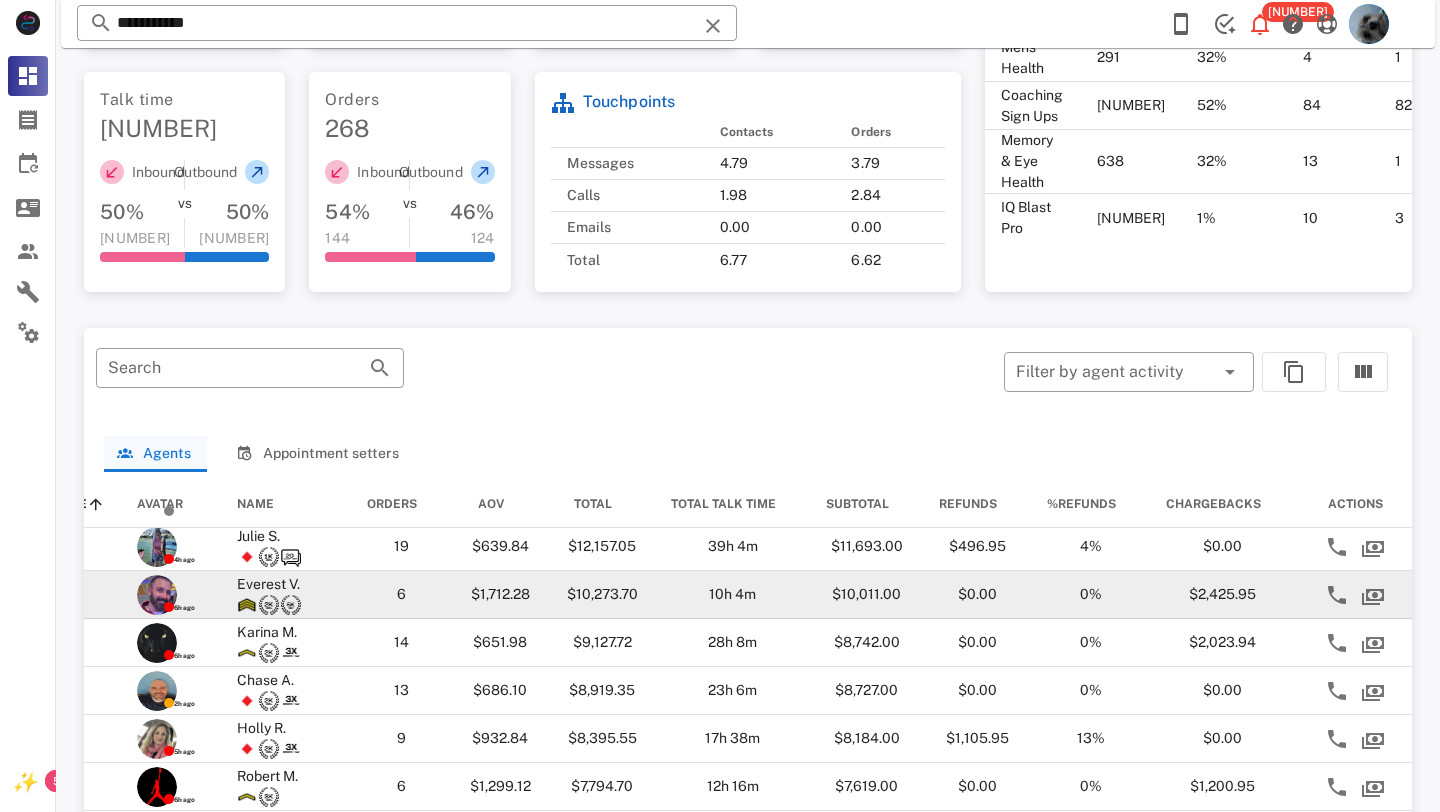 click on "6" at bounding box center (401, 595) 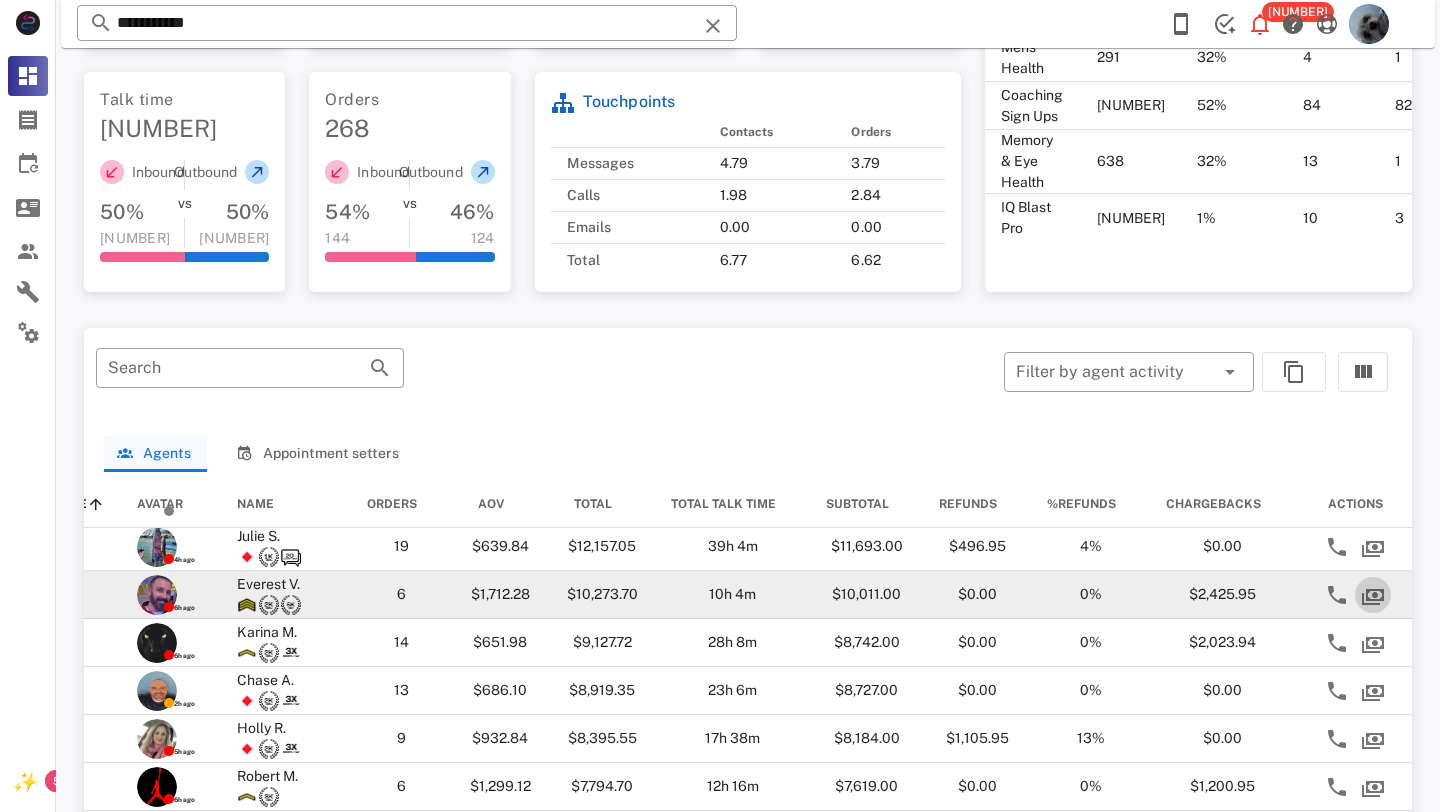 click at bounding box center [1373, 595] 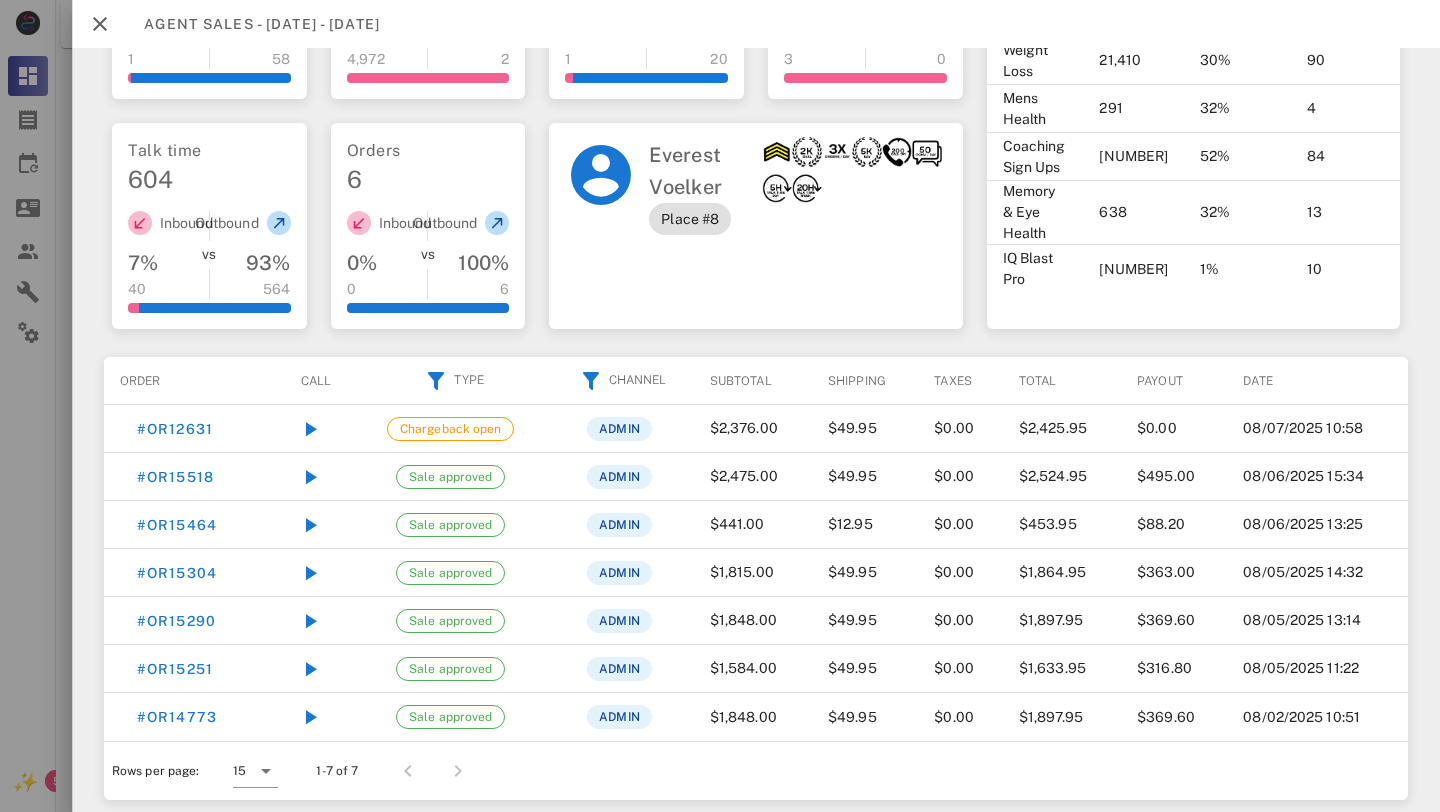 scroll, scrollTop: 745, scrollLeft: 0, axis: vertical 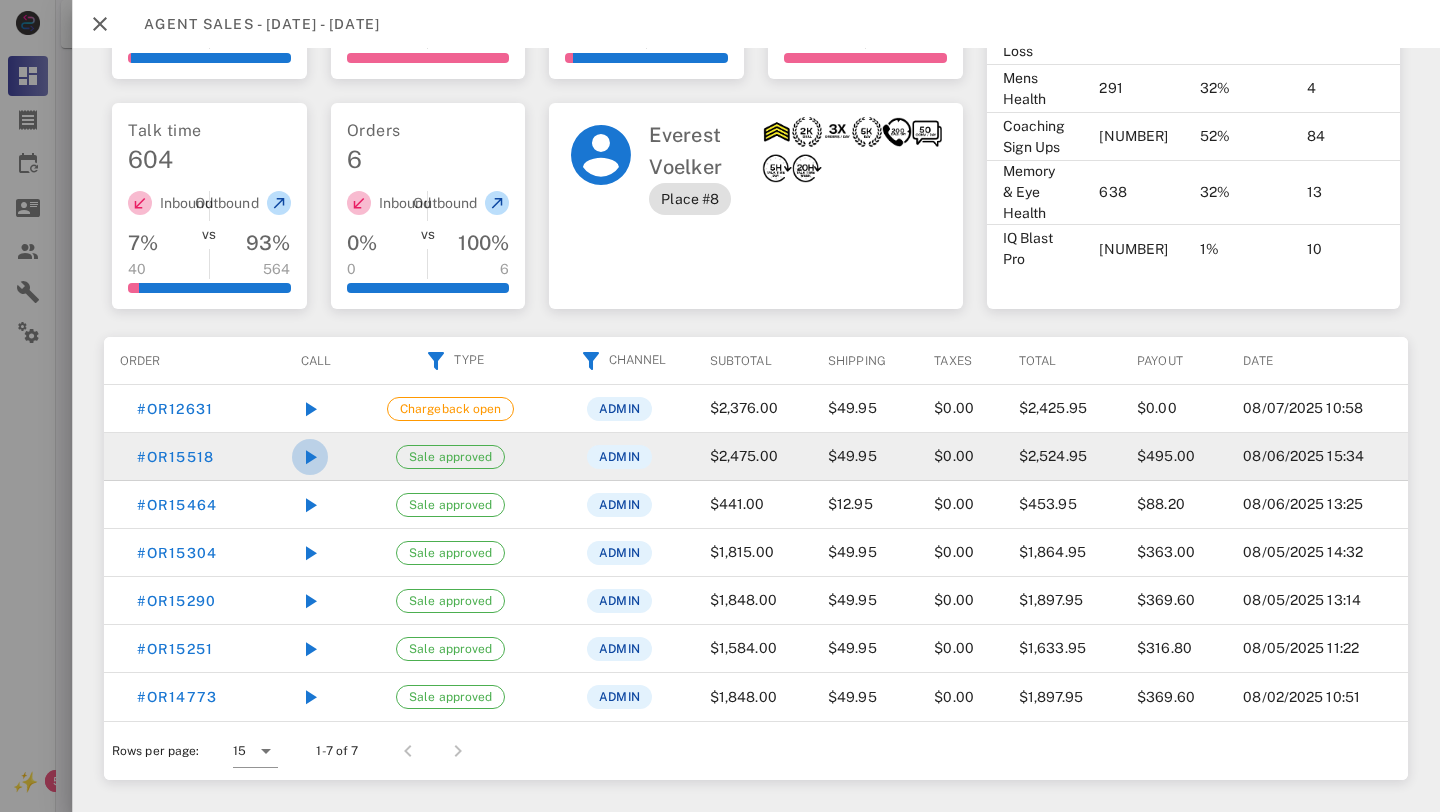click at bounding box center [310, 457] 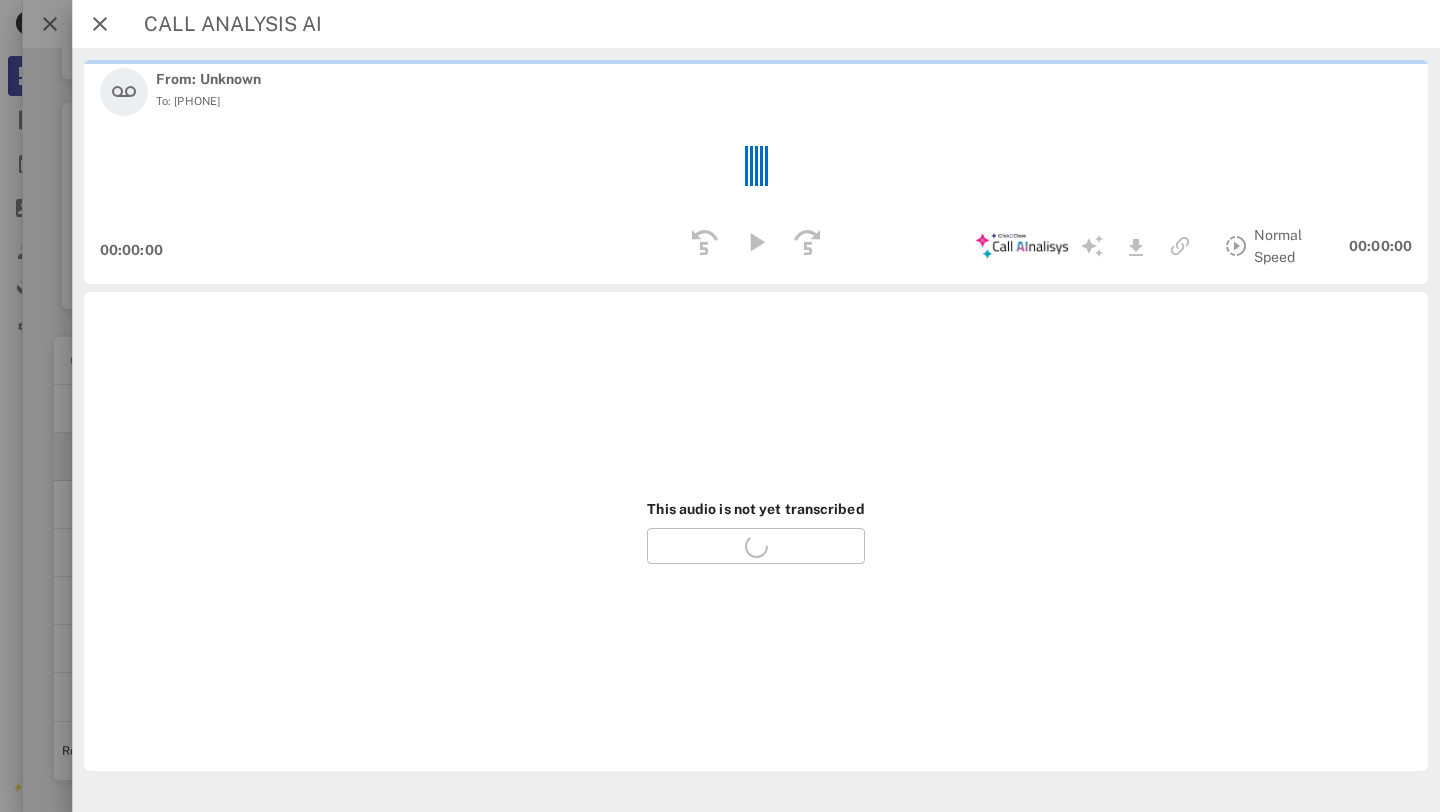 scroll, scrollTop: 729, scrollLeft: 0, axis: vertical 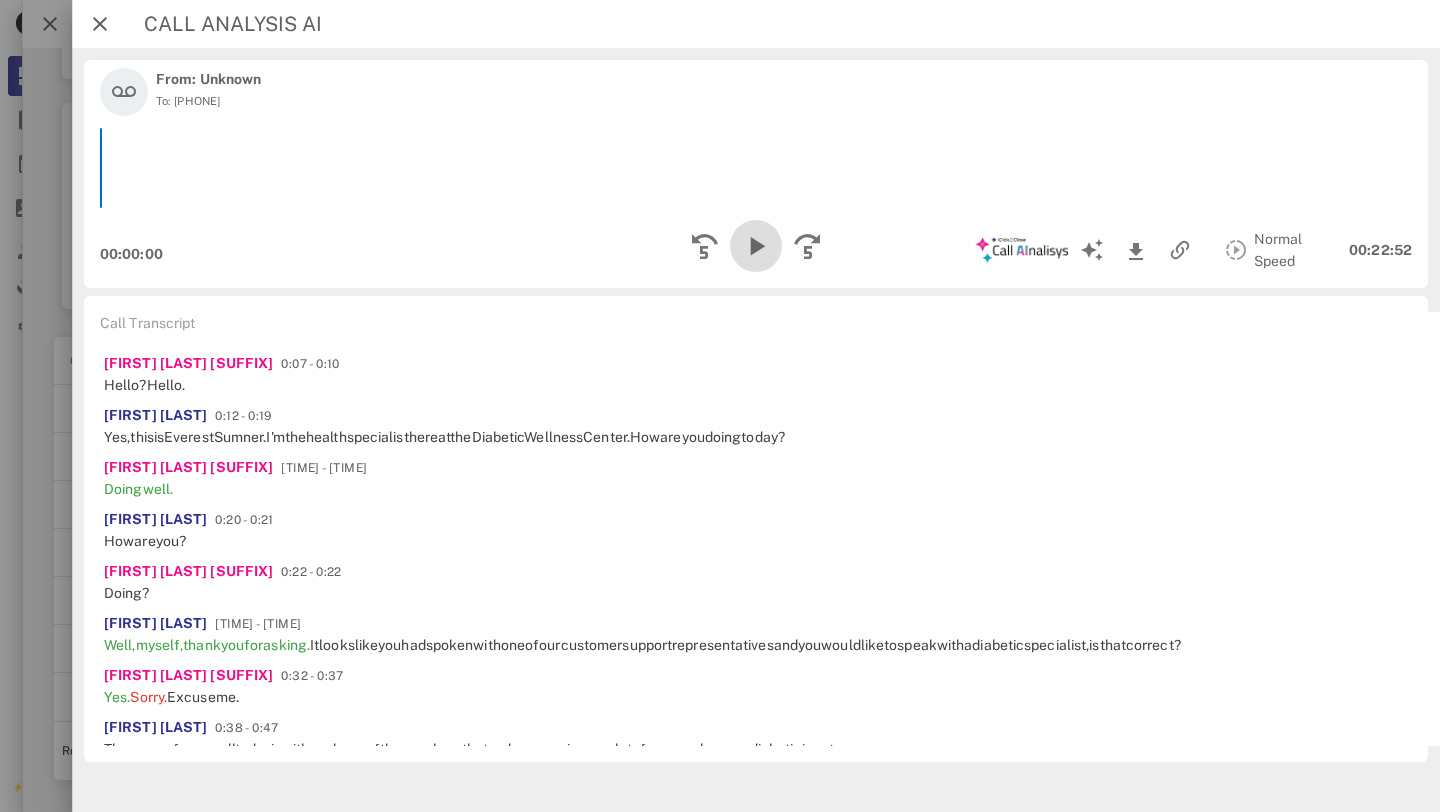 click at bounding box center [756, 246] 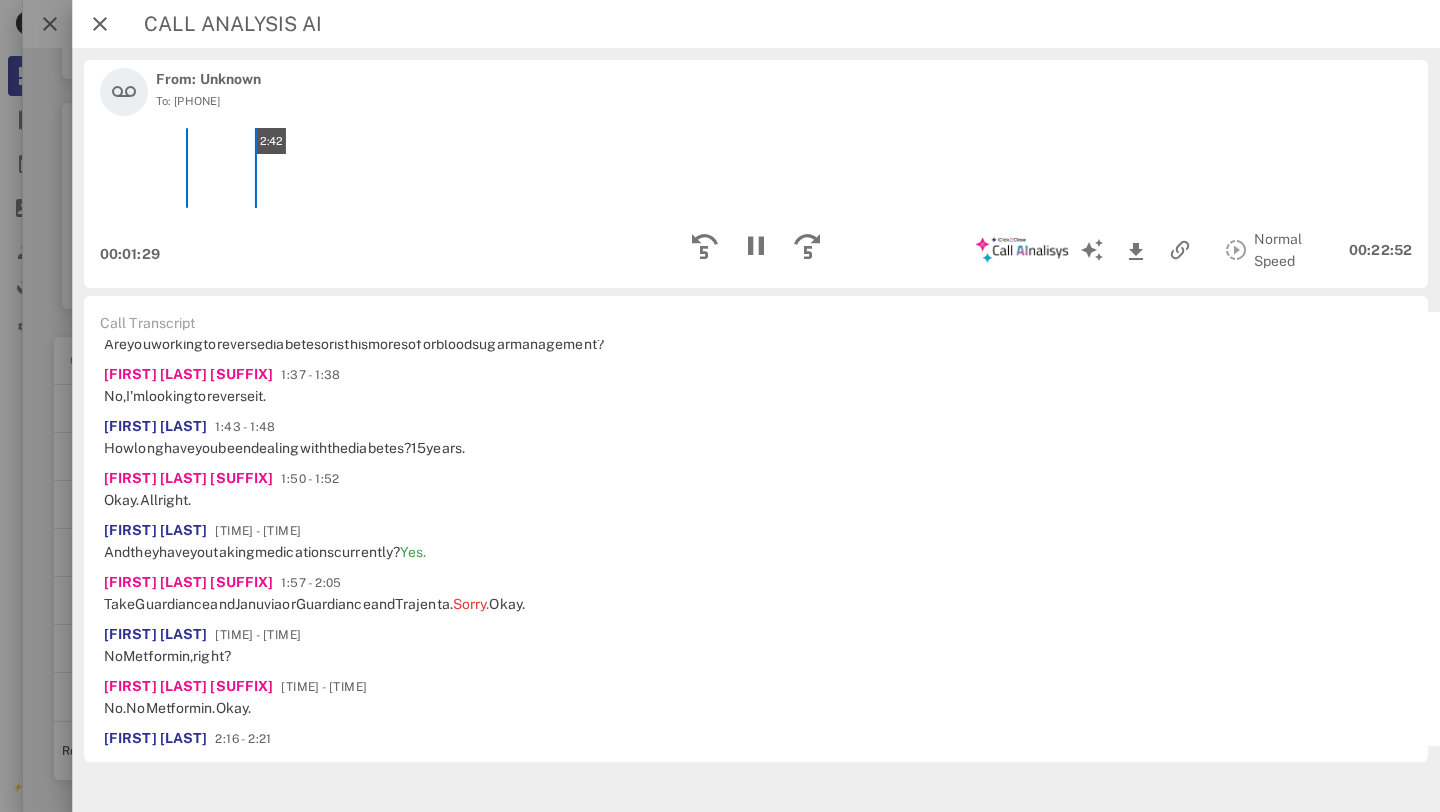 scroll, scrollTop: 721, scrollLeft: 0, axis: vertical 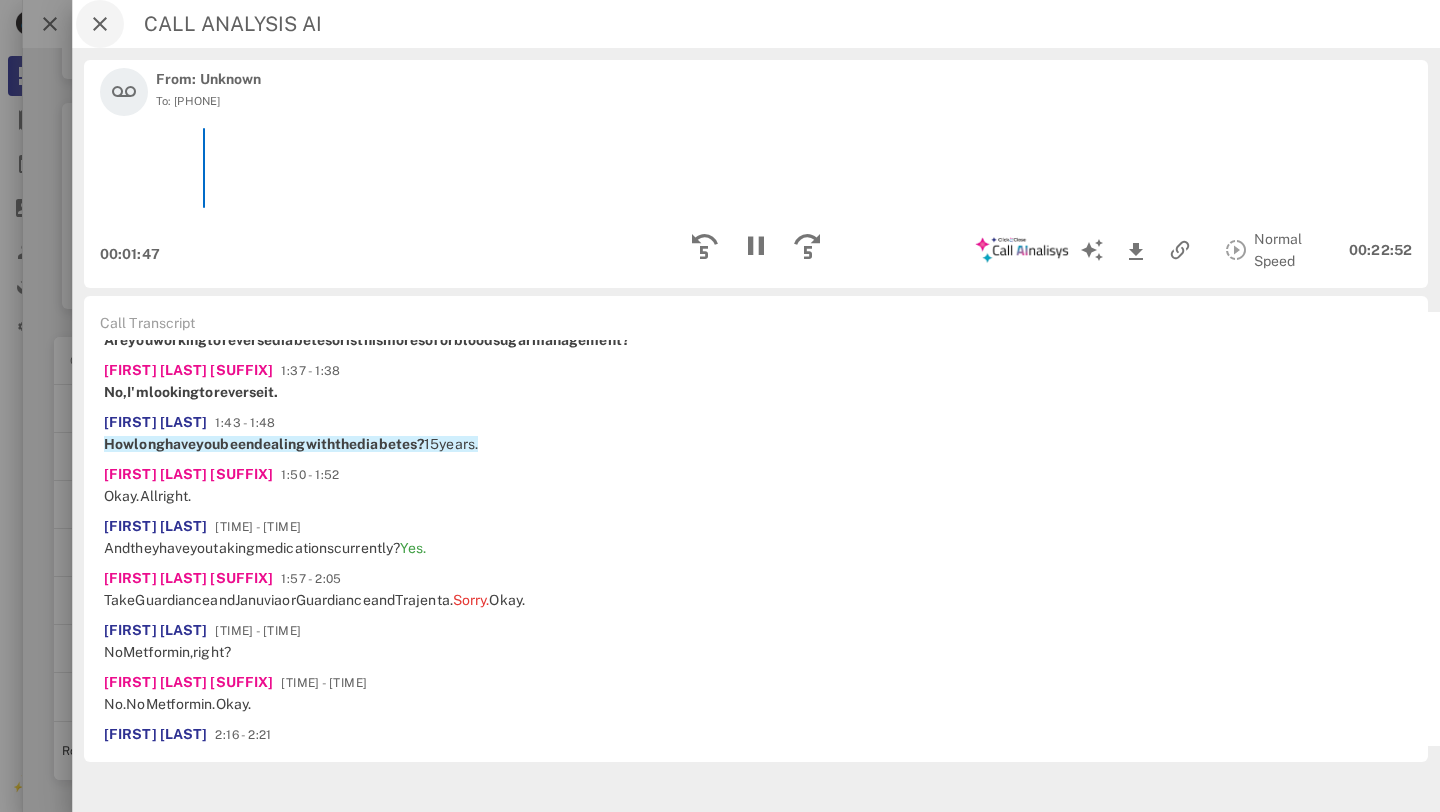 click at bounding box center [100, 24] 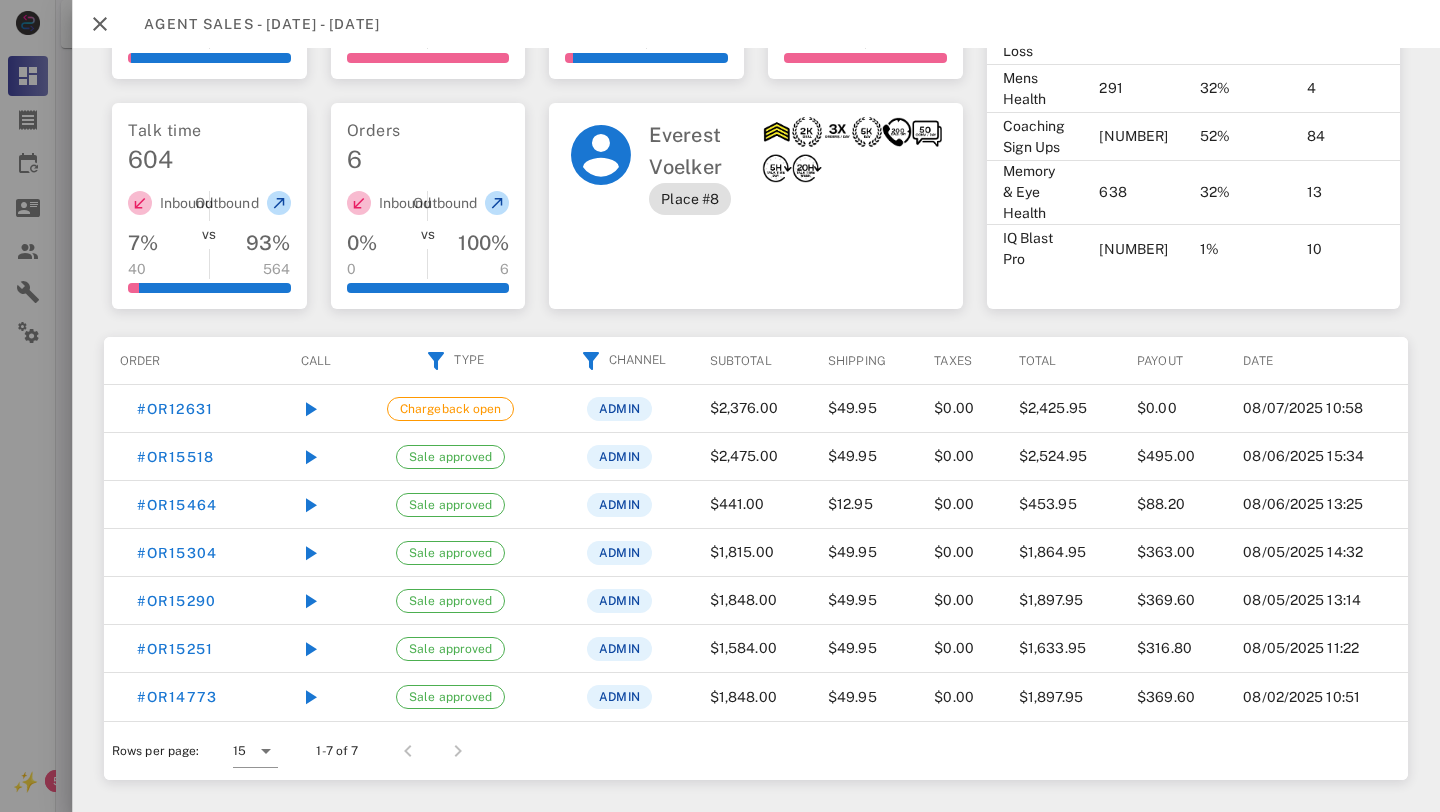 scroll, scrollTop: 729, scrollLeft: 0, axis: vertical 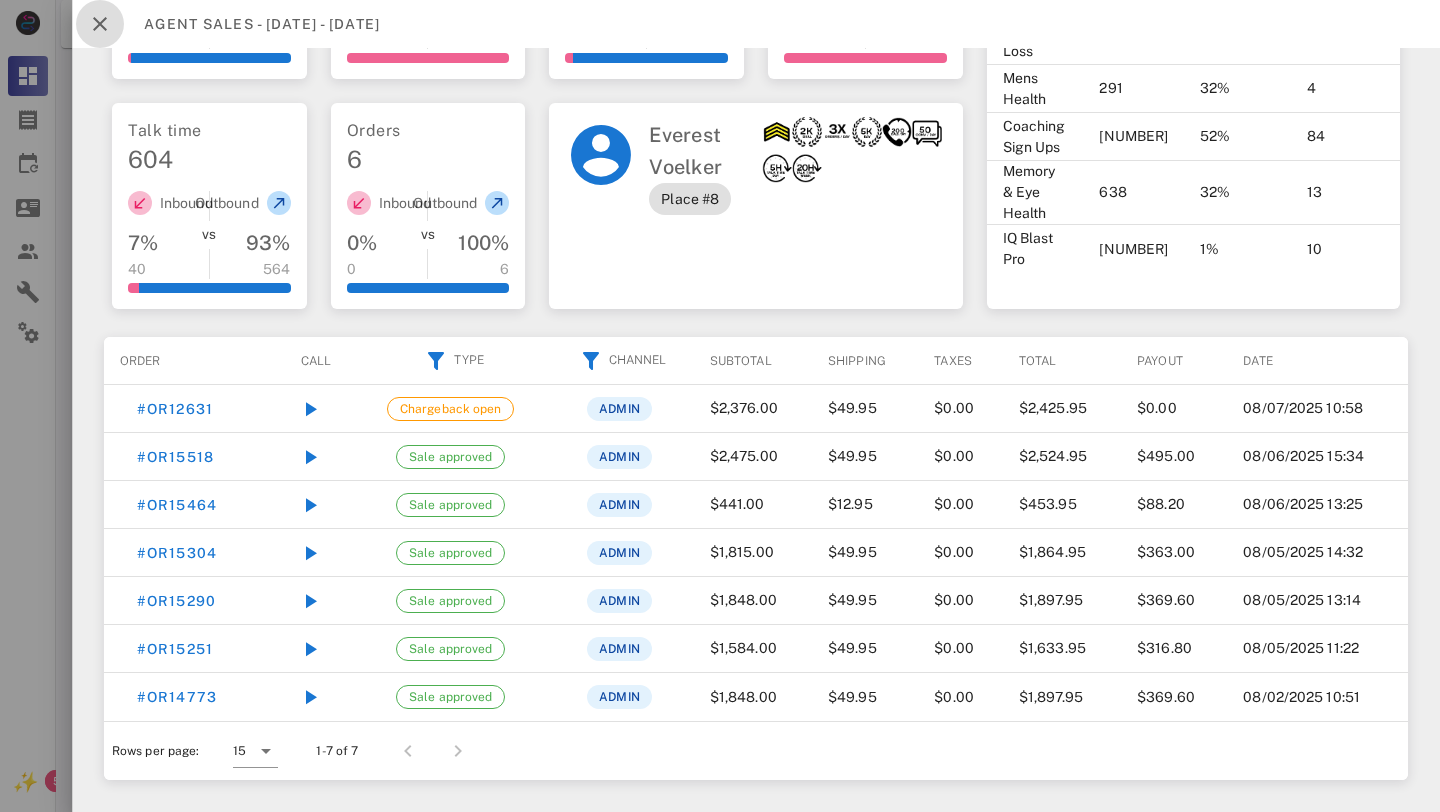 click at bounding box center (100, 24) 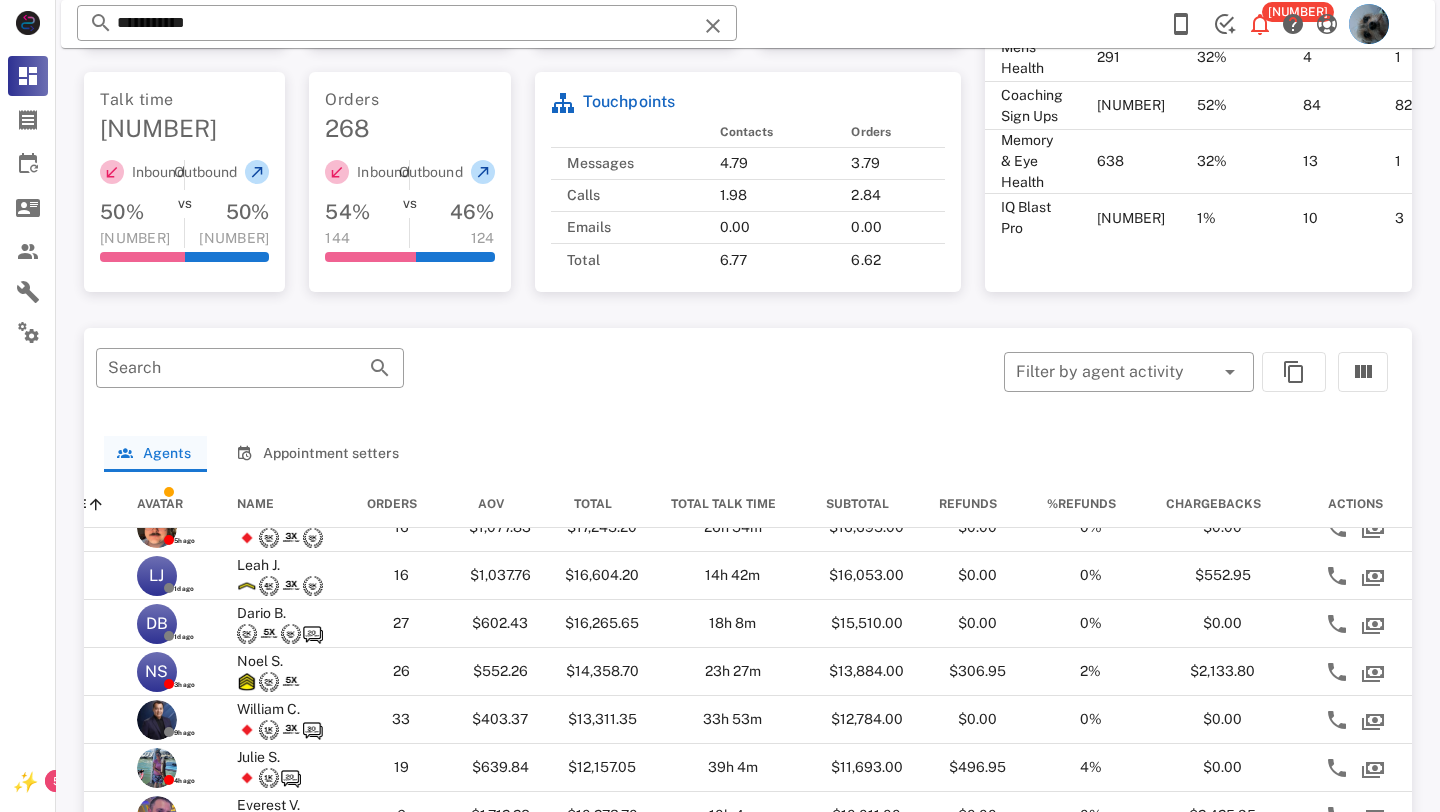 scroll, scrollTop: 0, scrollLeft: 54, axis: horizontal 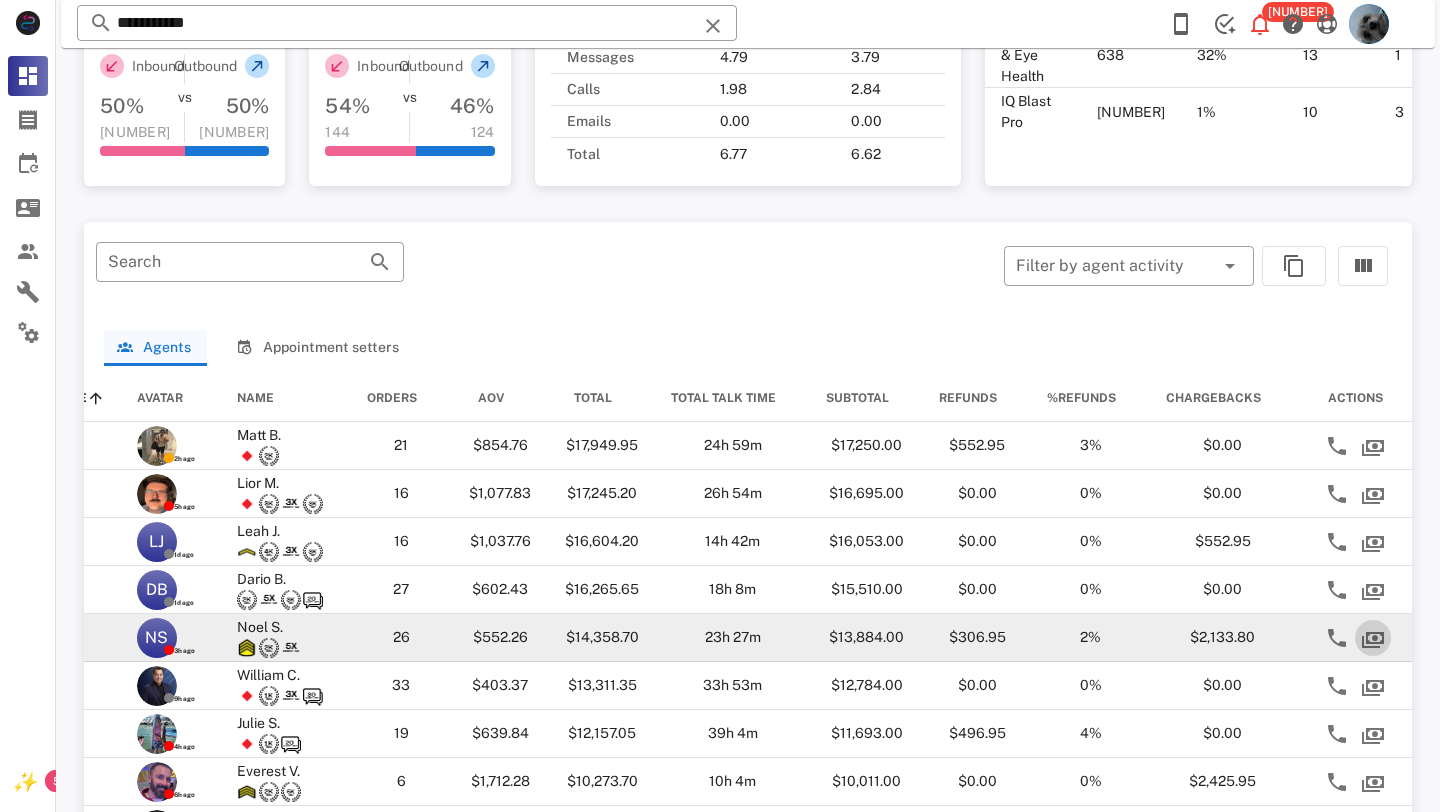 click at bounding box center [1373, 638] 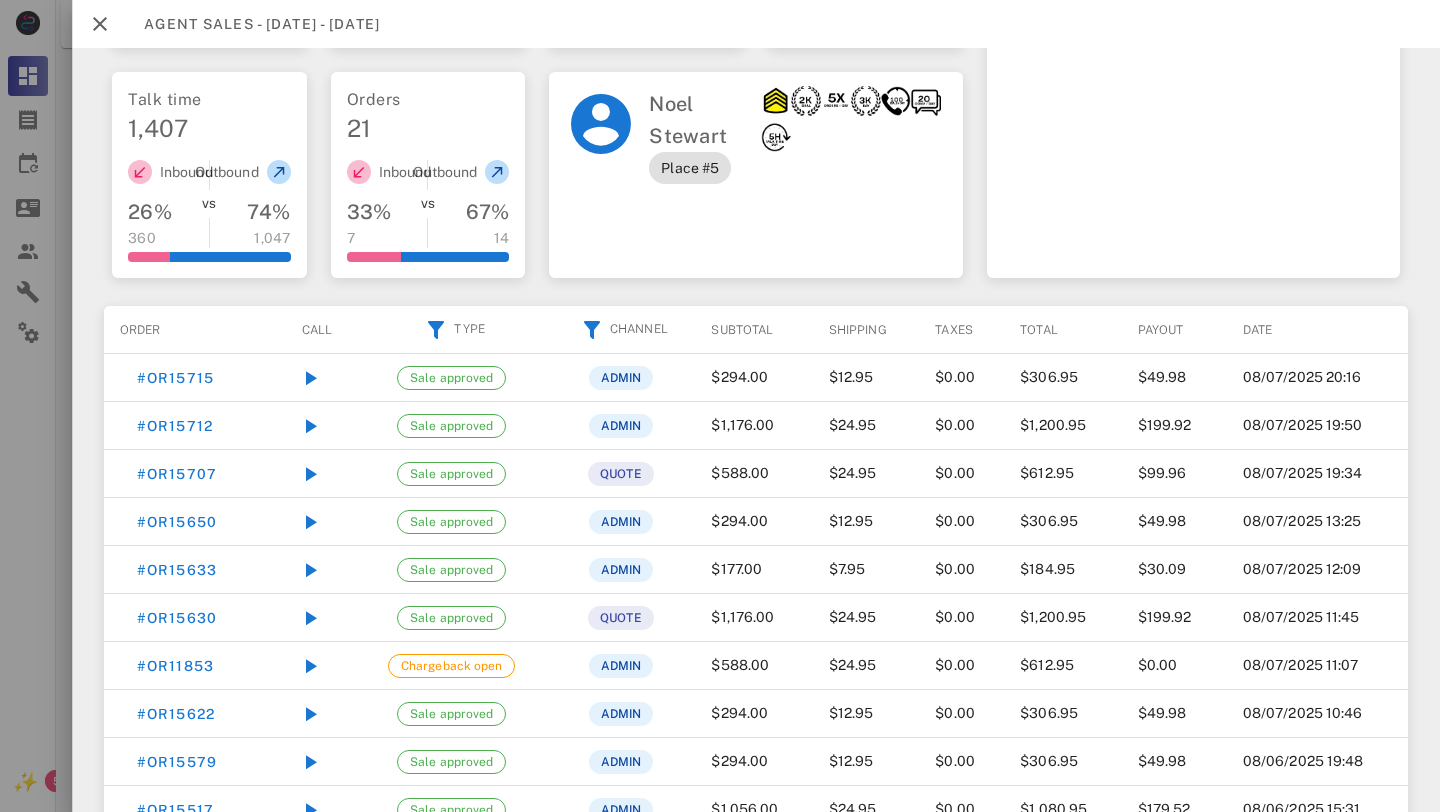 scroll, scrollTop: 814, scrollLeft: 0, axis: vertical 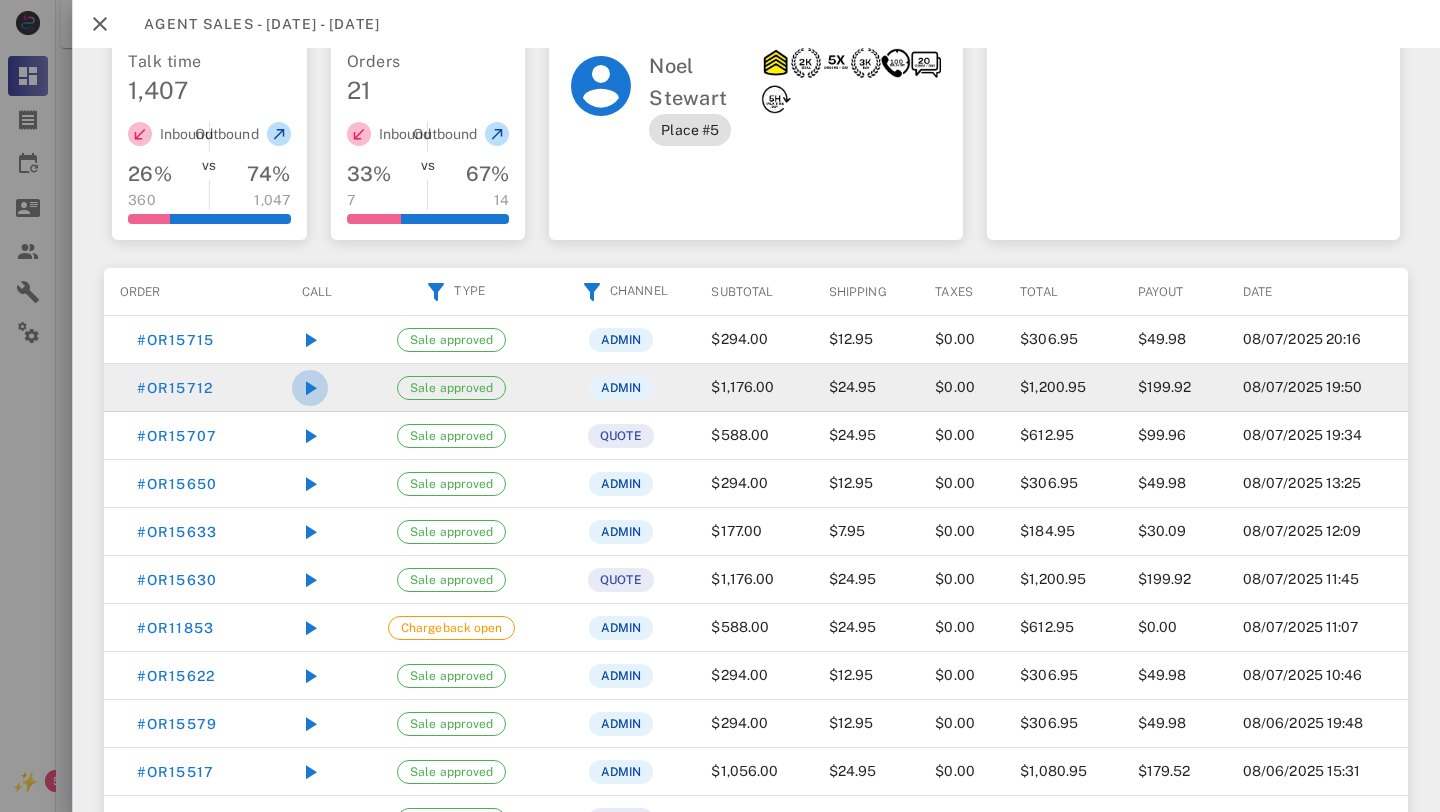 click at bounding box center (310, 388) 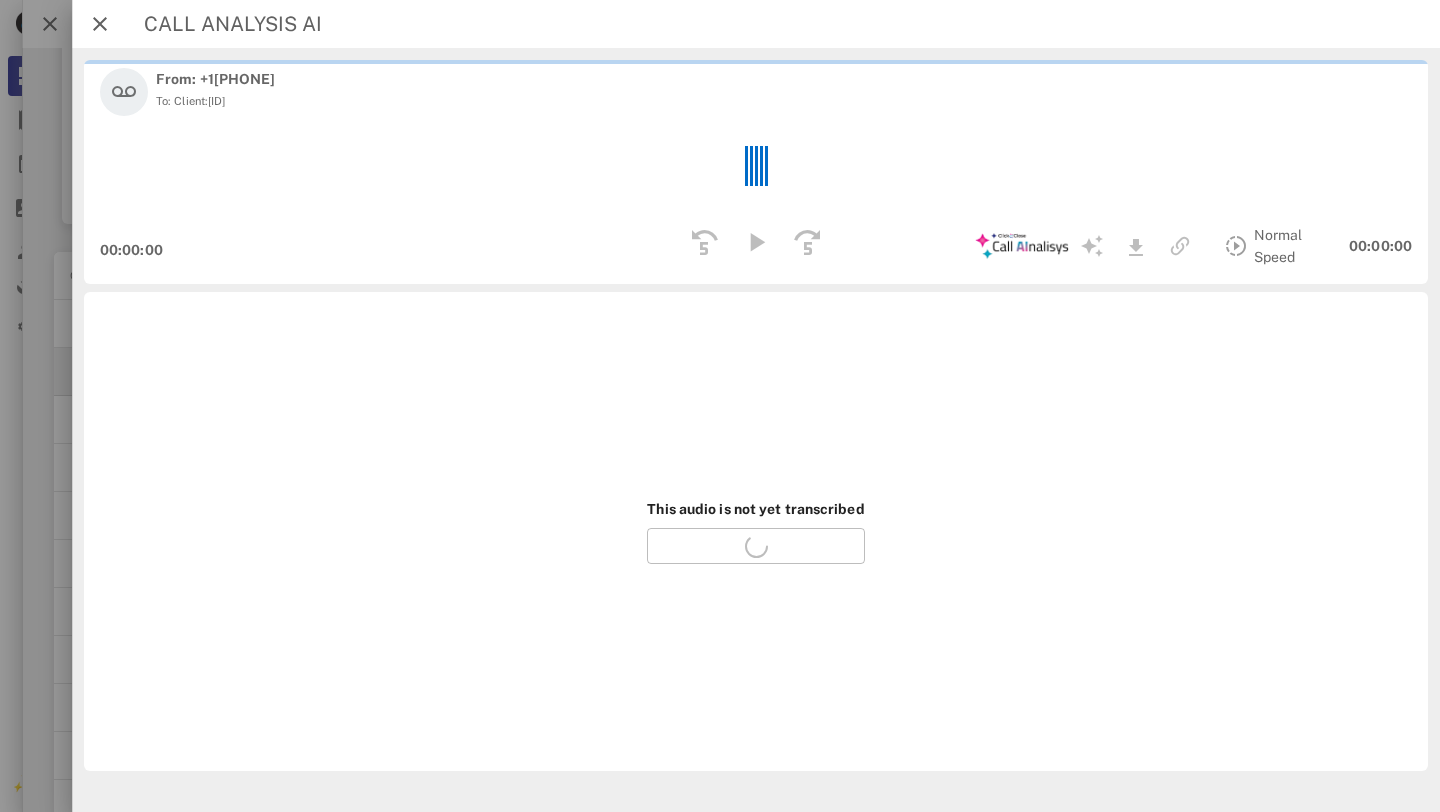 scroll, scrollTop: 798, scrollLeft: 0, axis: vertical 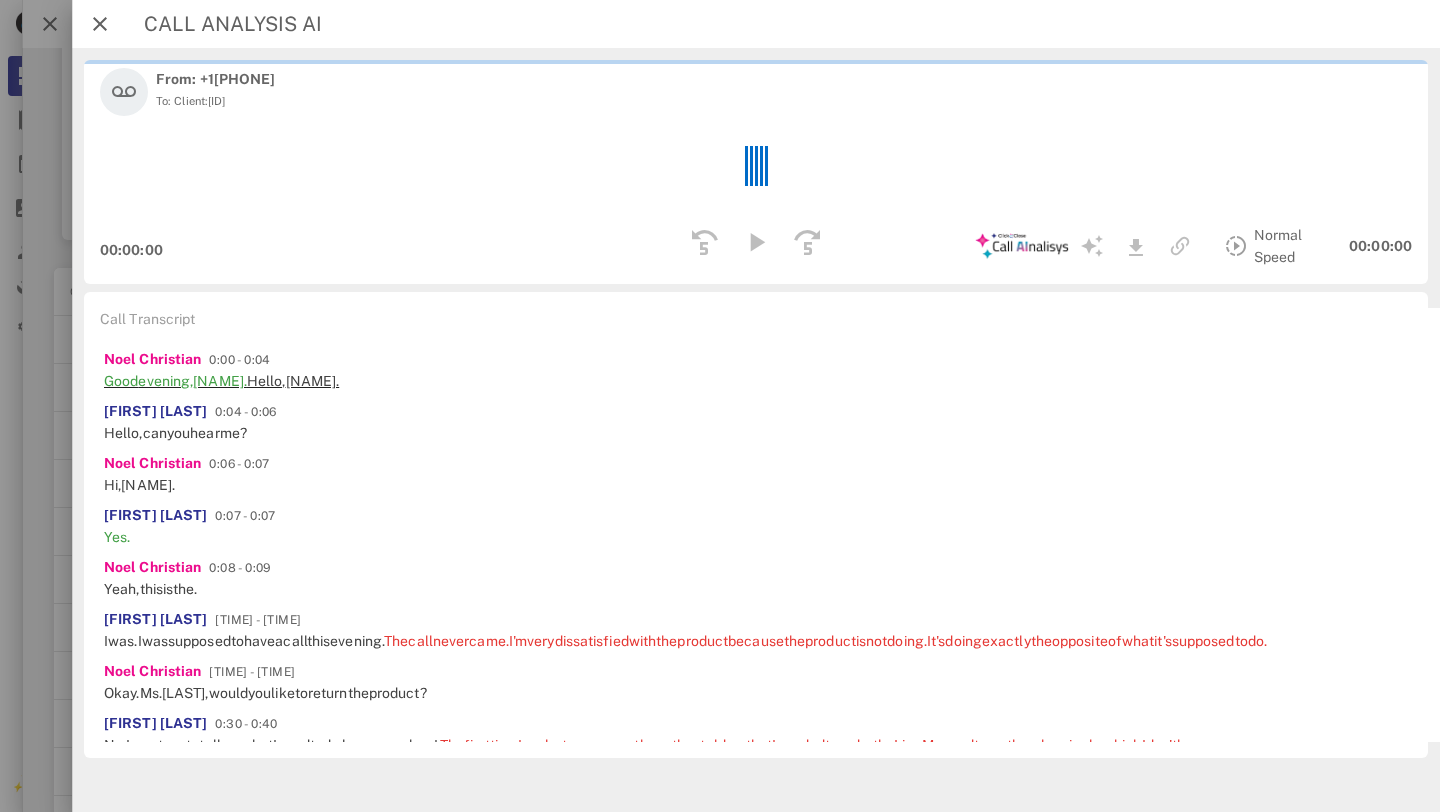 click on "[NAME]." at bounding box center (313, 381) 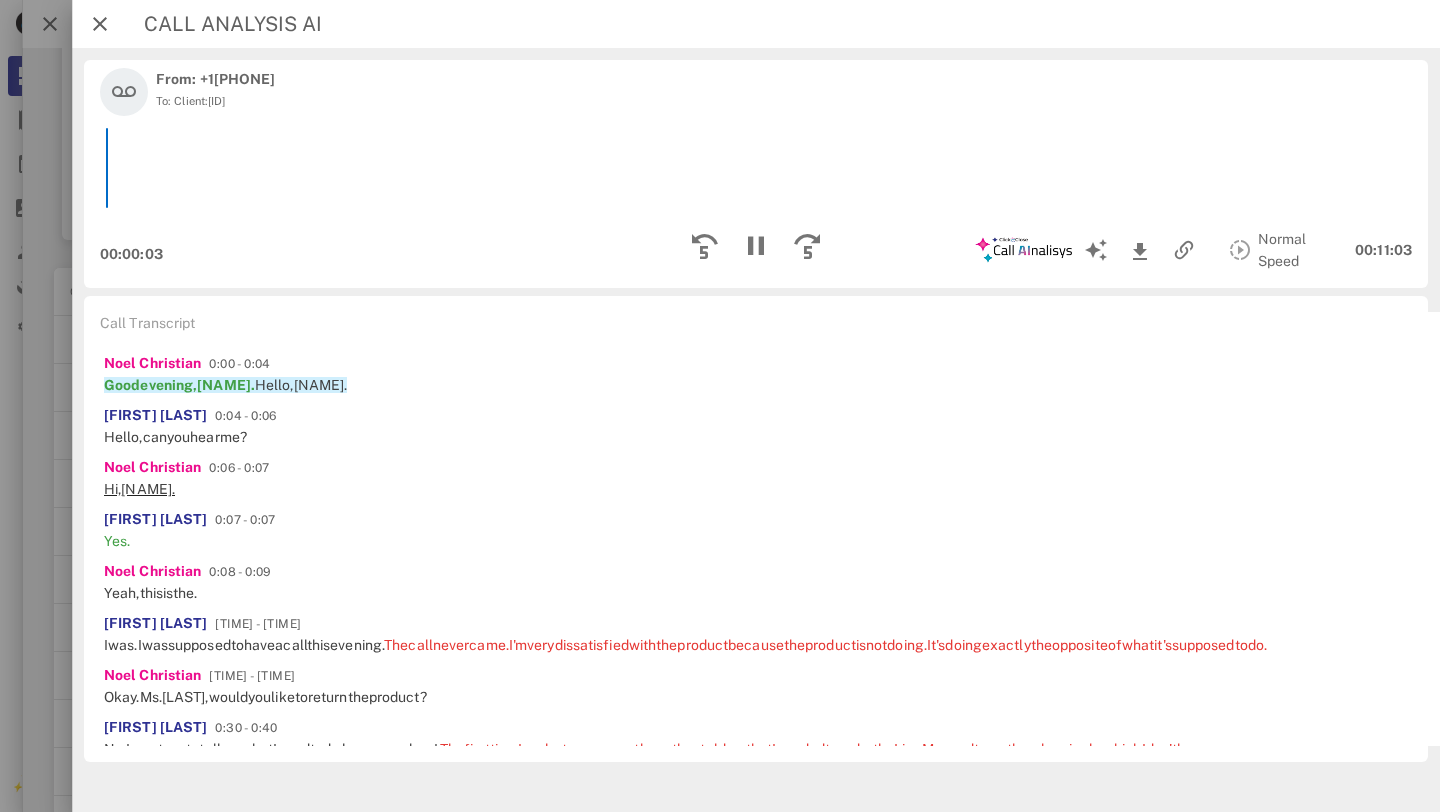 click on "[NAME]." at bounding box center (148, 489) 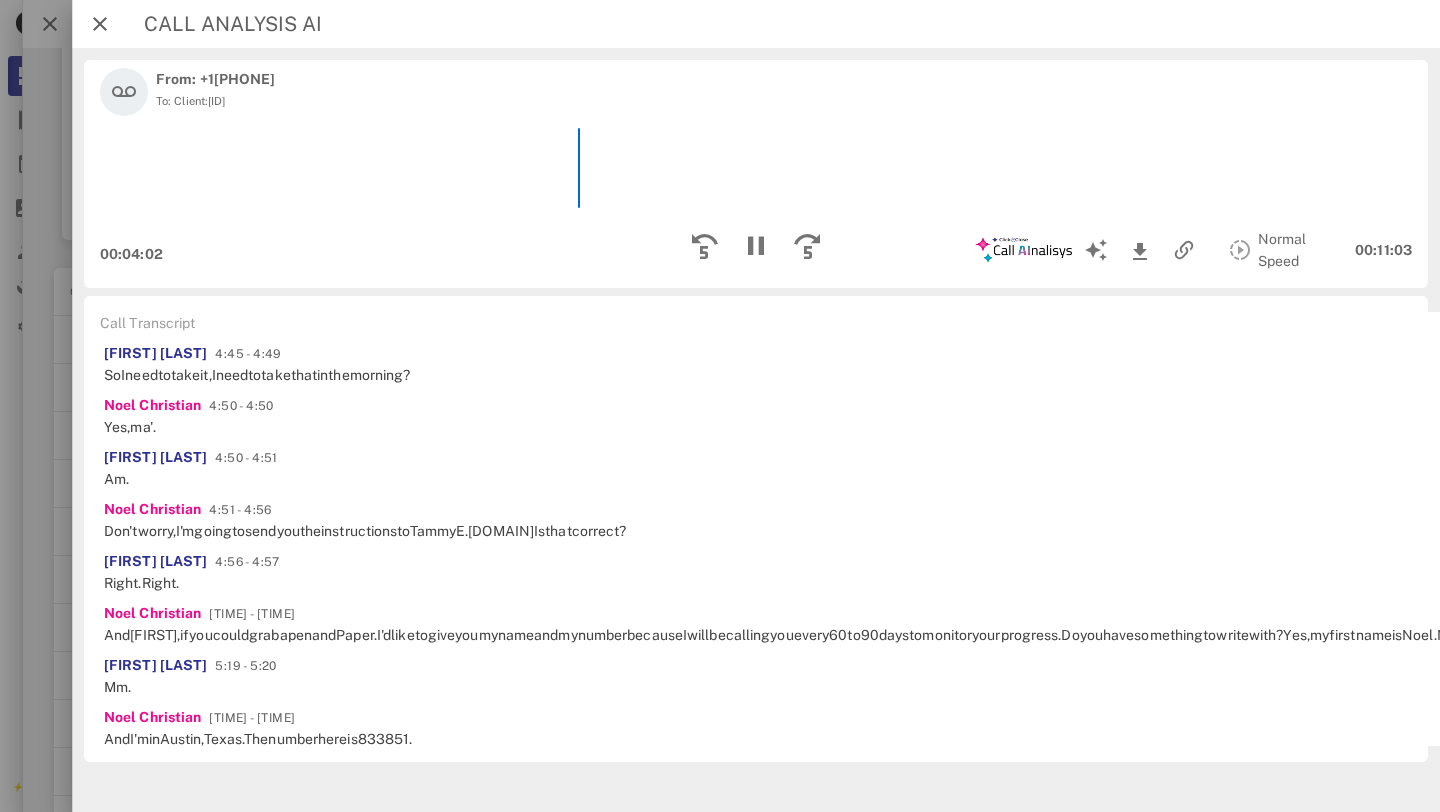 scroll, scrollTop: 2326, scrollLeft: 0, axis: vertical 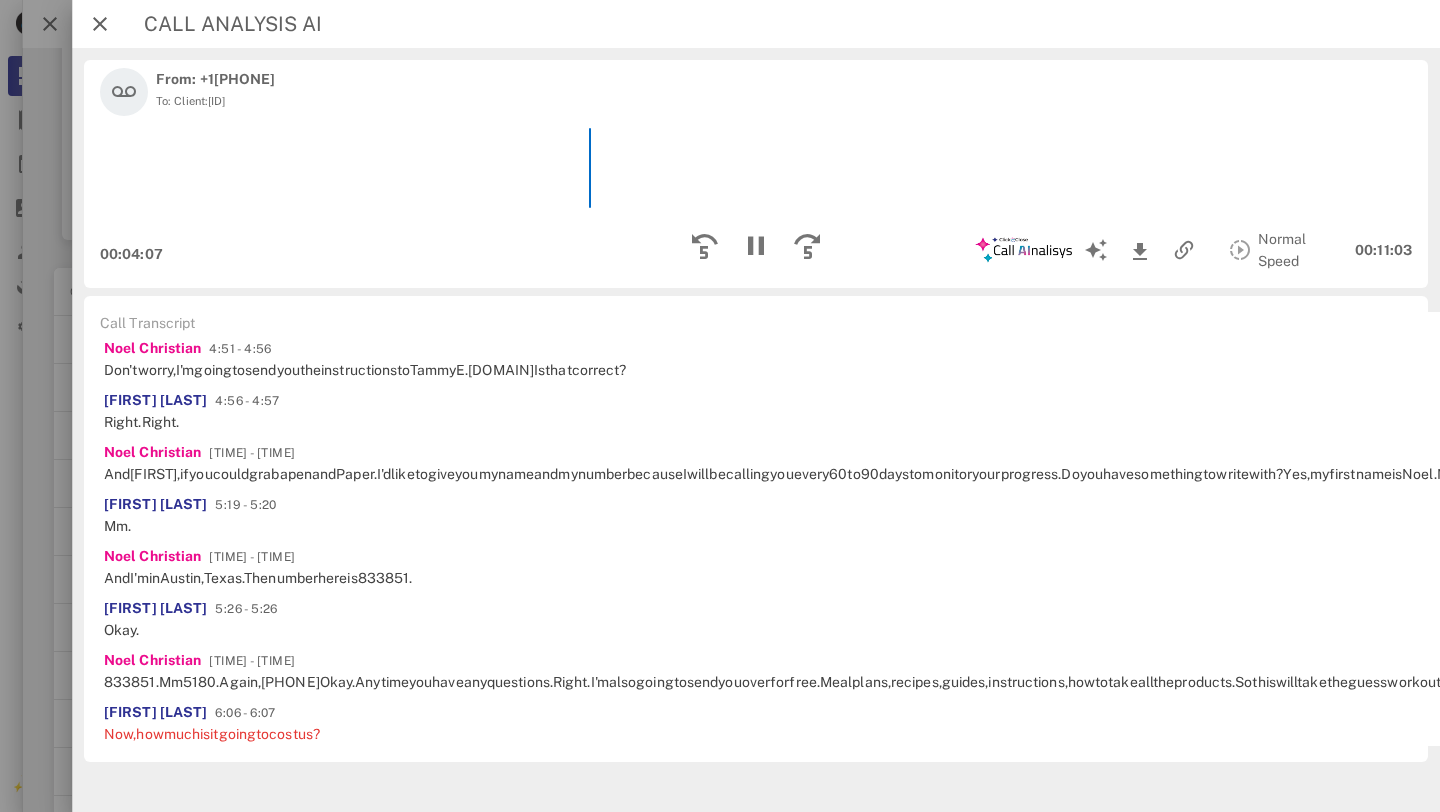 click on "us" at bounding box center [1128, 162] 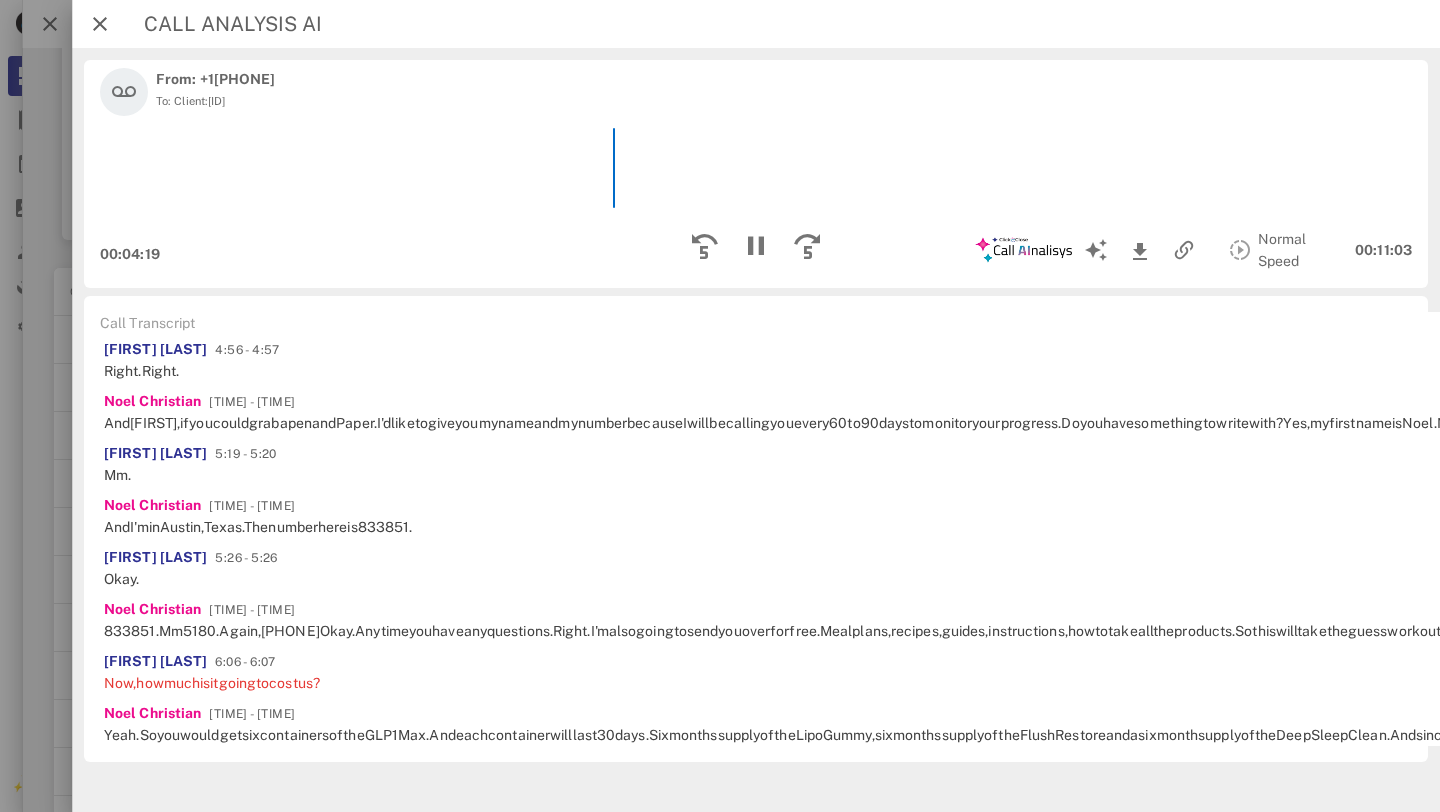 scroll, scrollTop: 2472, scrollLeft: 0, axis: vertical 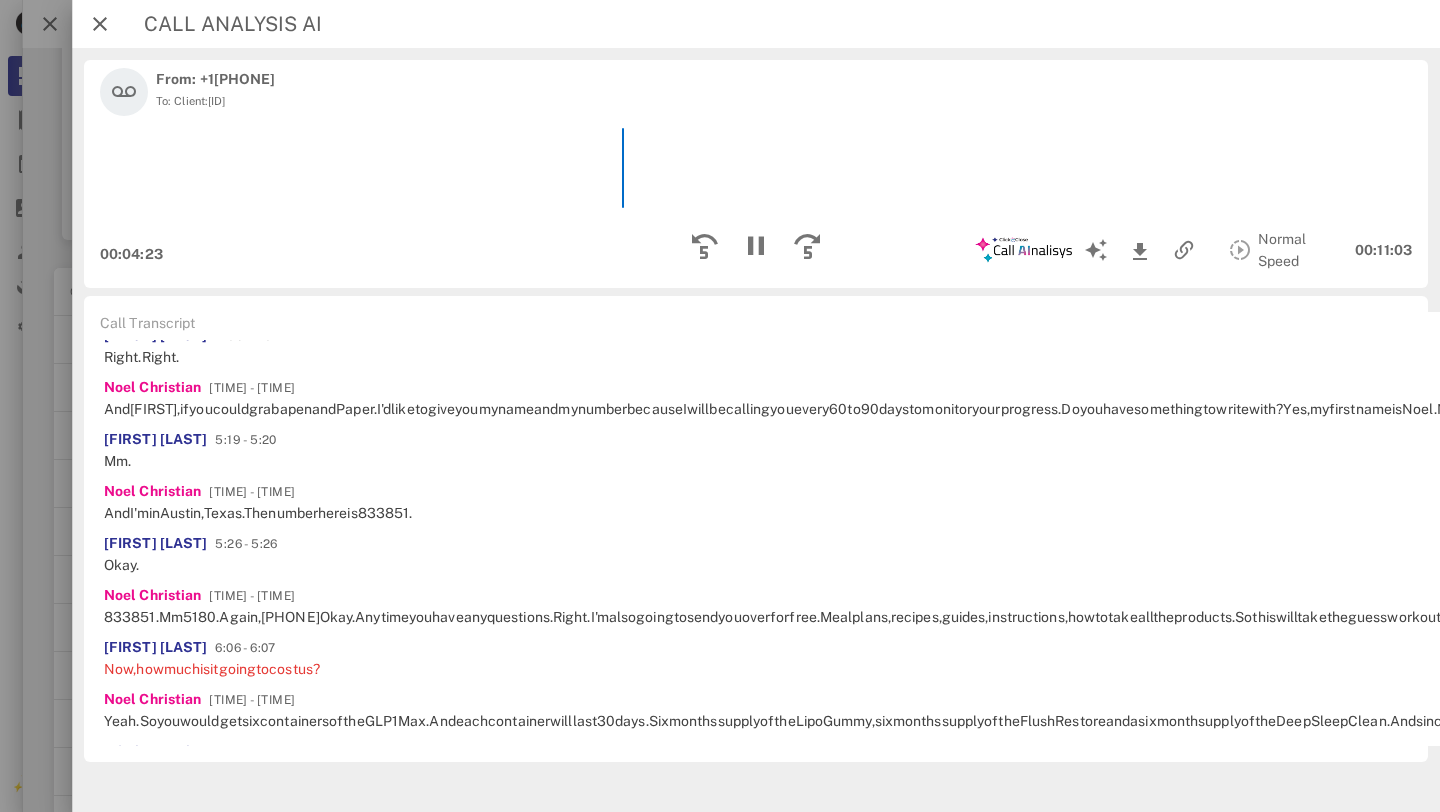 click on "that" at bounding box center (304, 149) 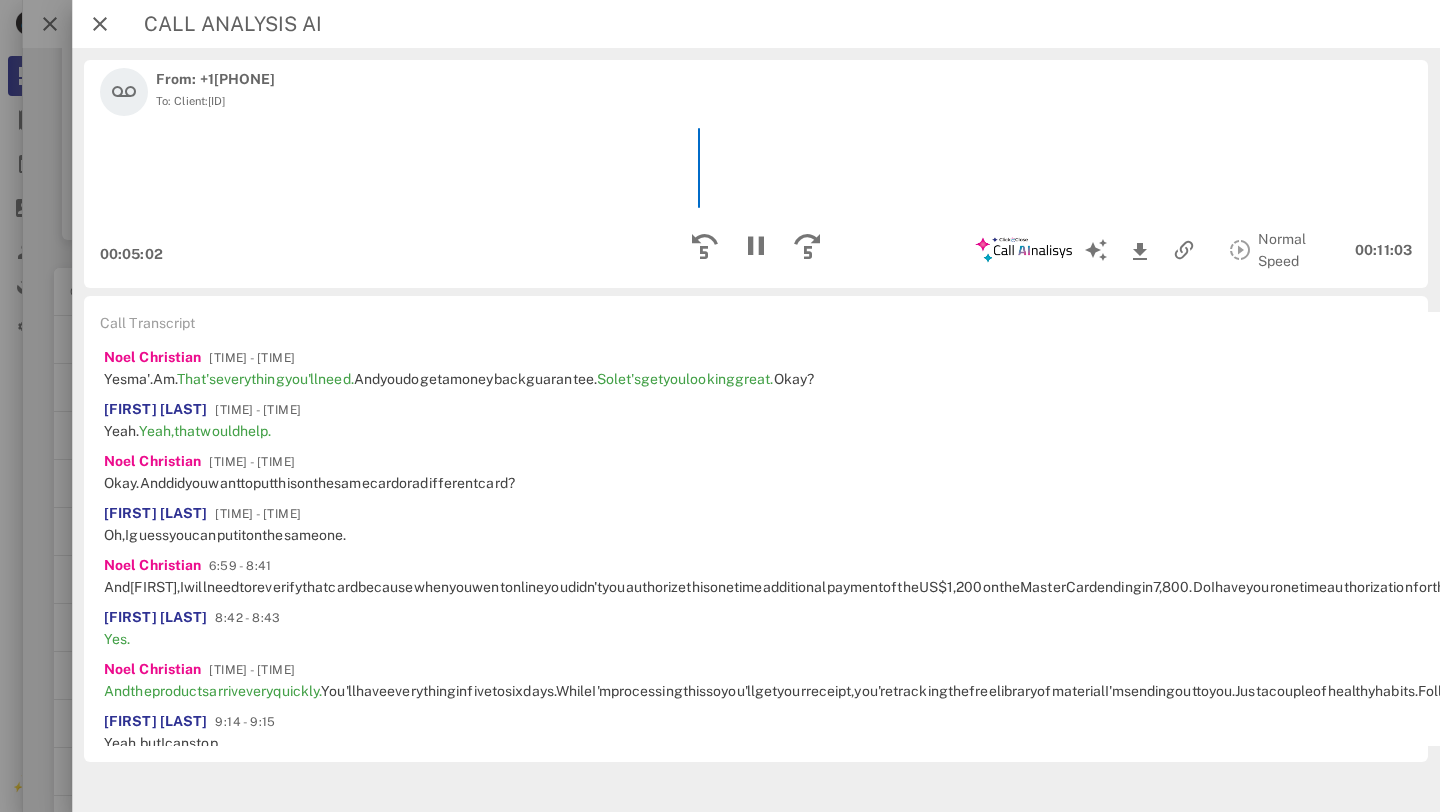 scroll, scrollTop: 3004, scrollLeft: 0, axis: vertical 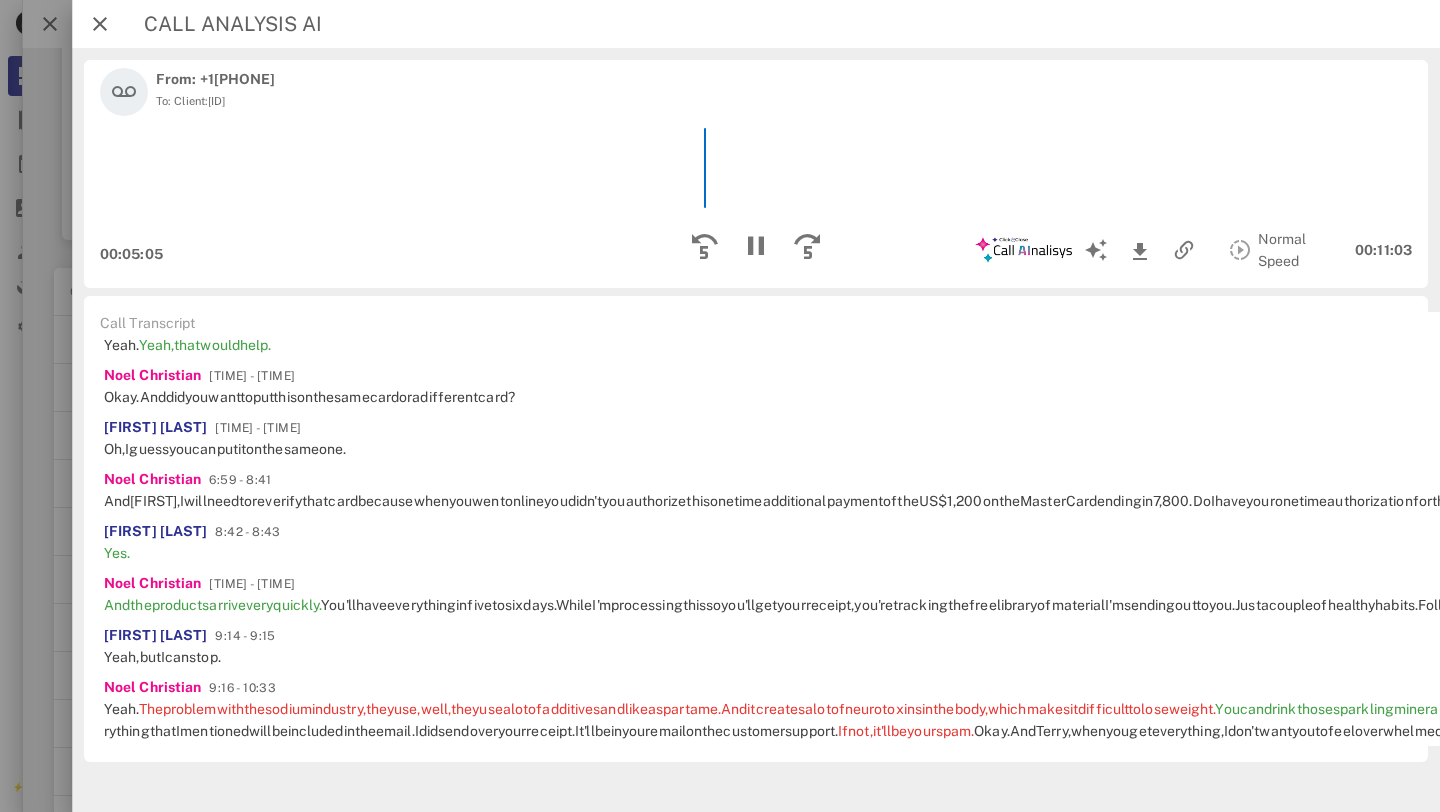 click on "instructions," at bounding box center [1027, 85] 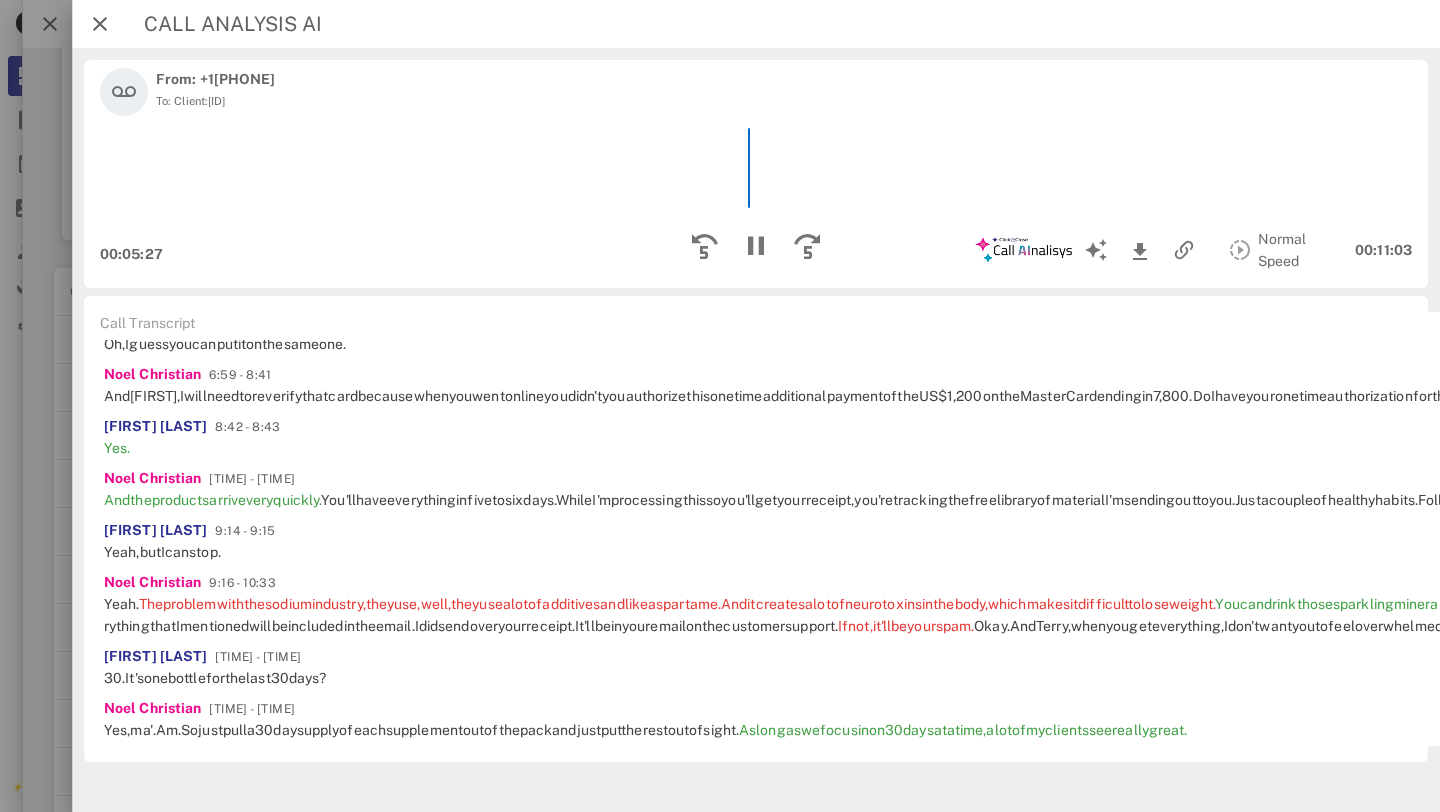 scroll, scrollTop: 3184, scrollLeft: 0, axis: vertical 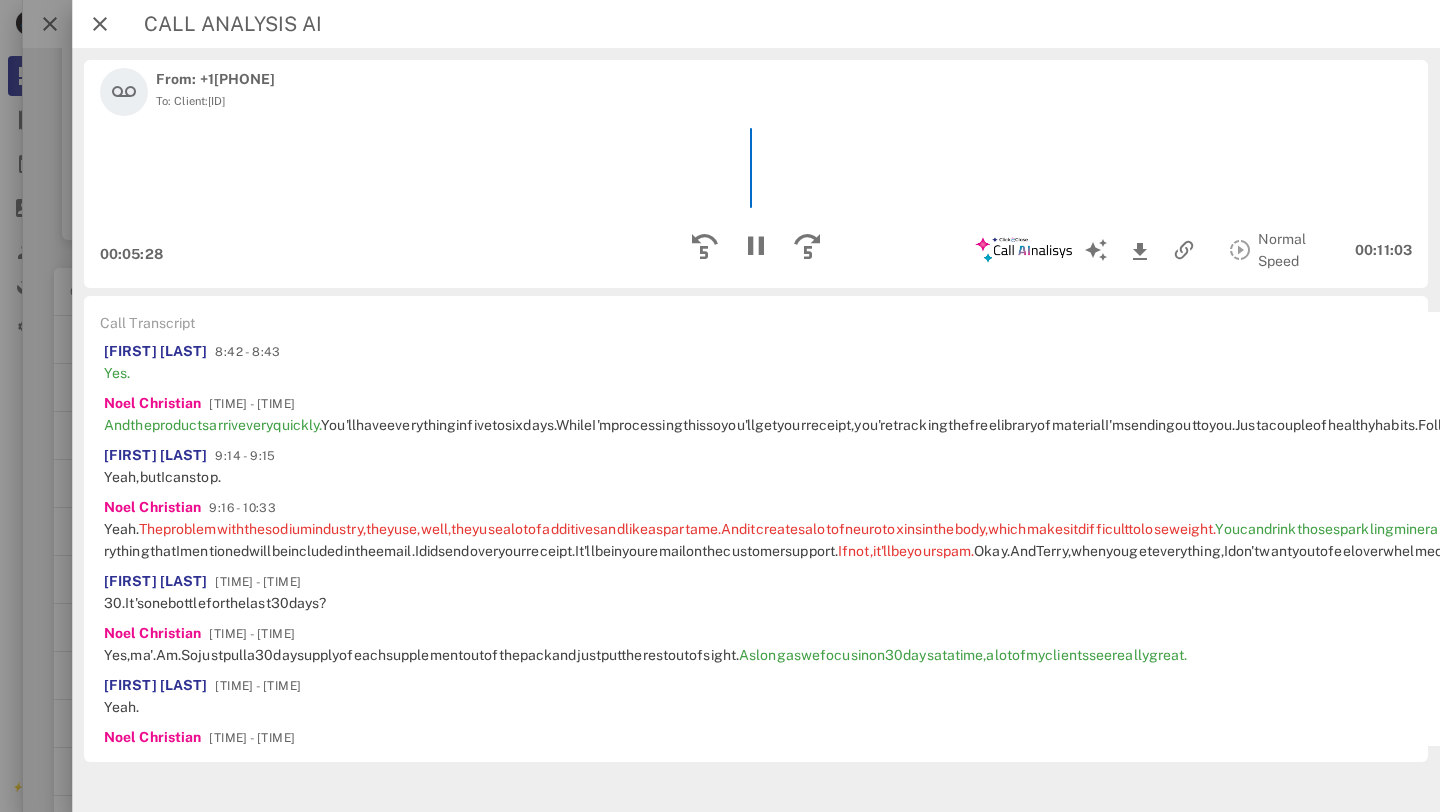 click on "cost" at bounding box center [283, -43] 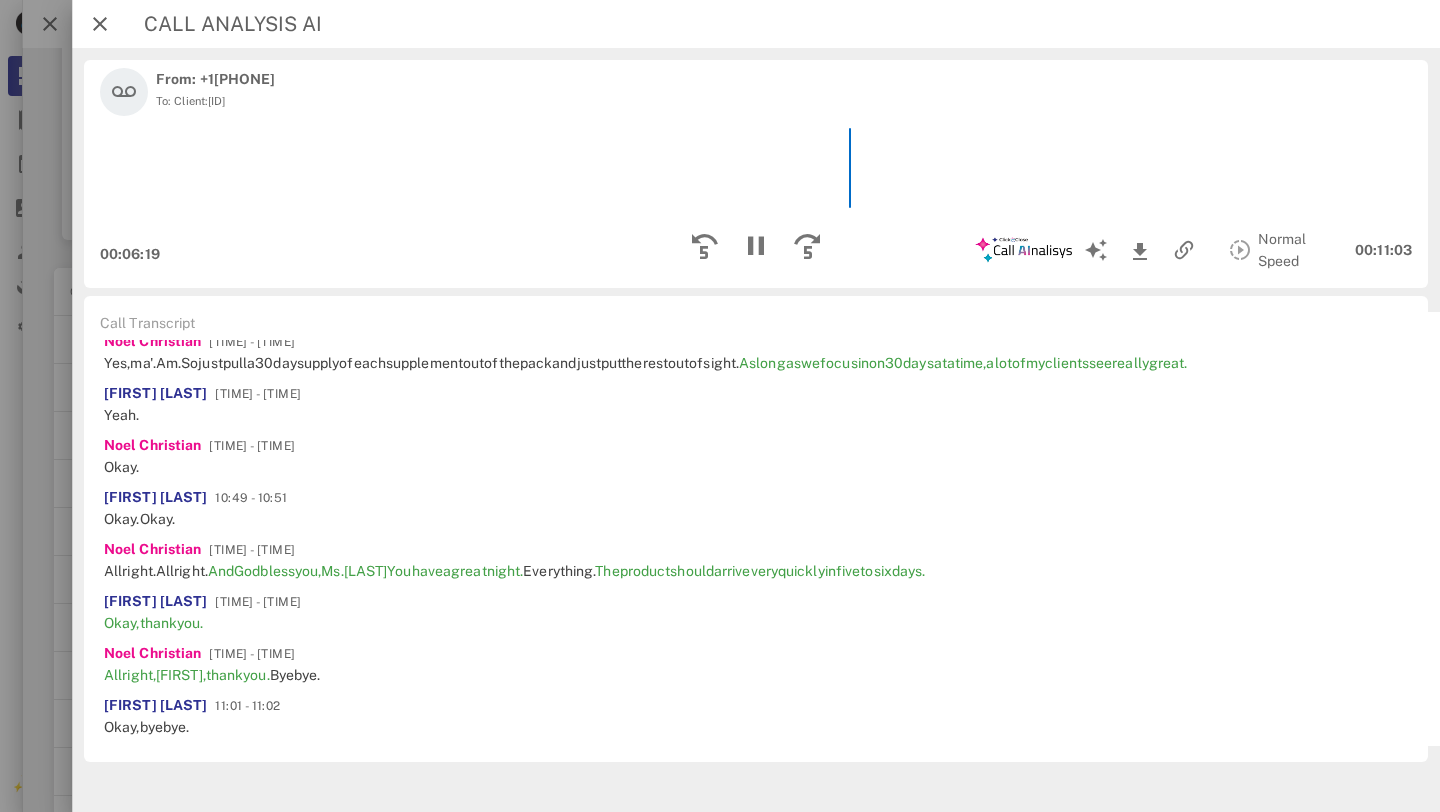 scroll, scrollTop: 3441, scrollLeft: 0, axis: vertical 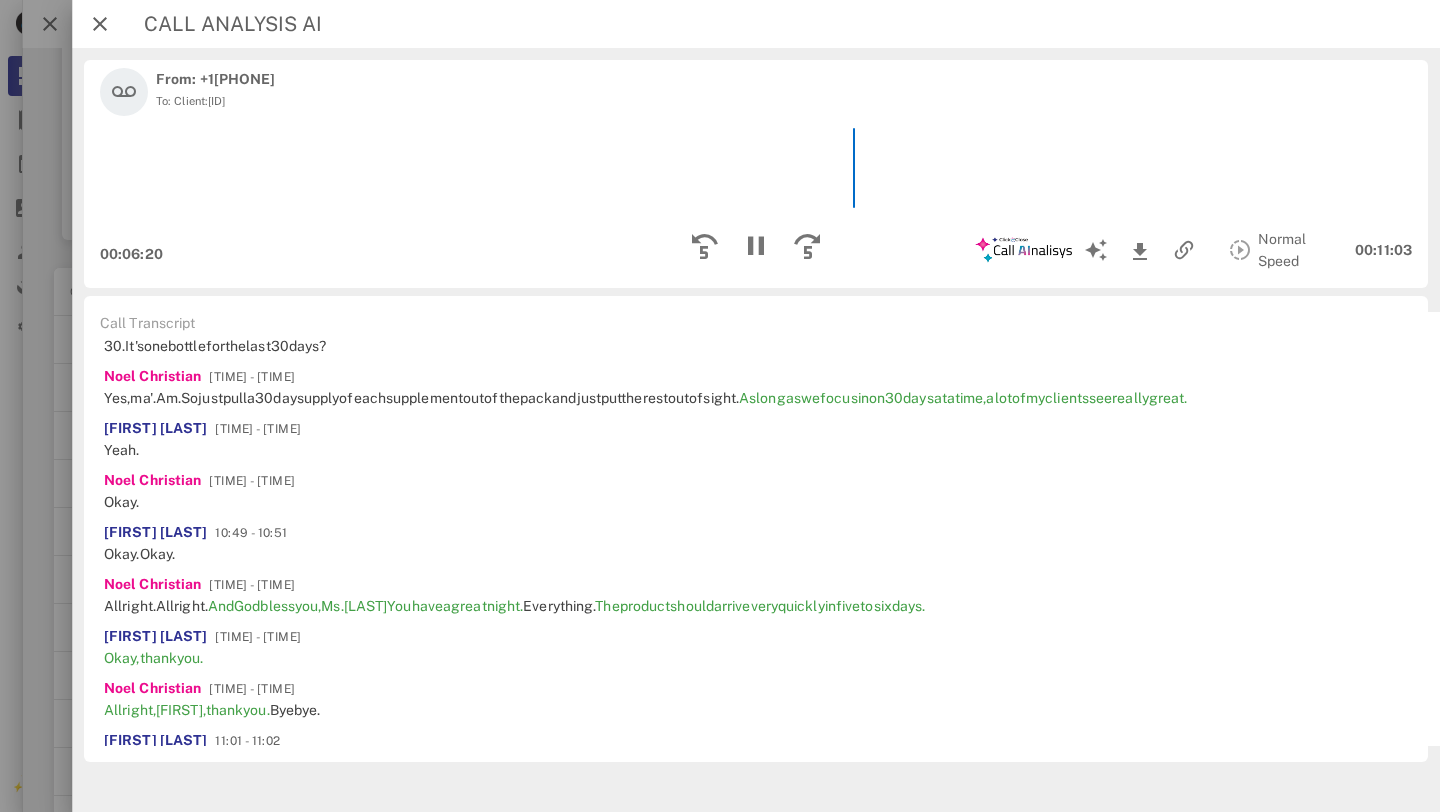 click on "need." at bounding box center (336, -144) 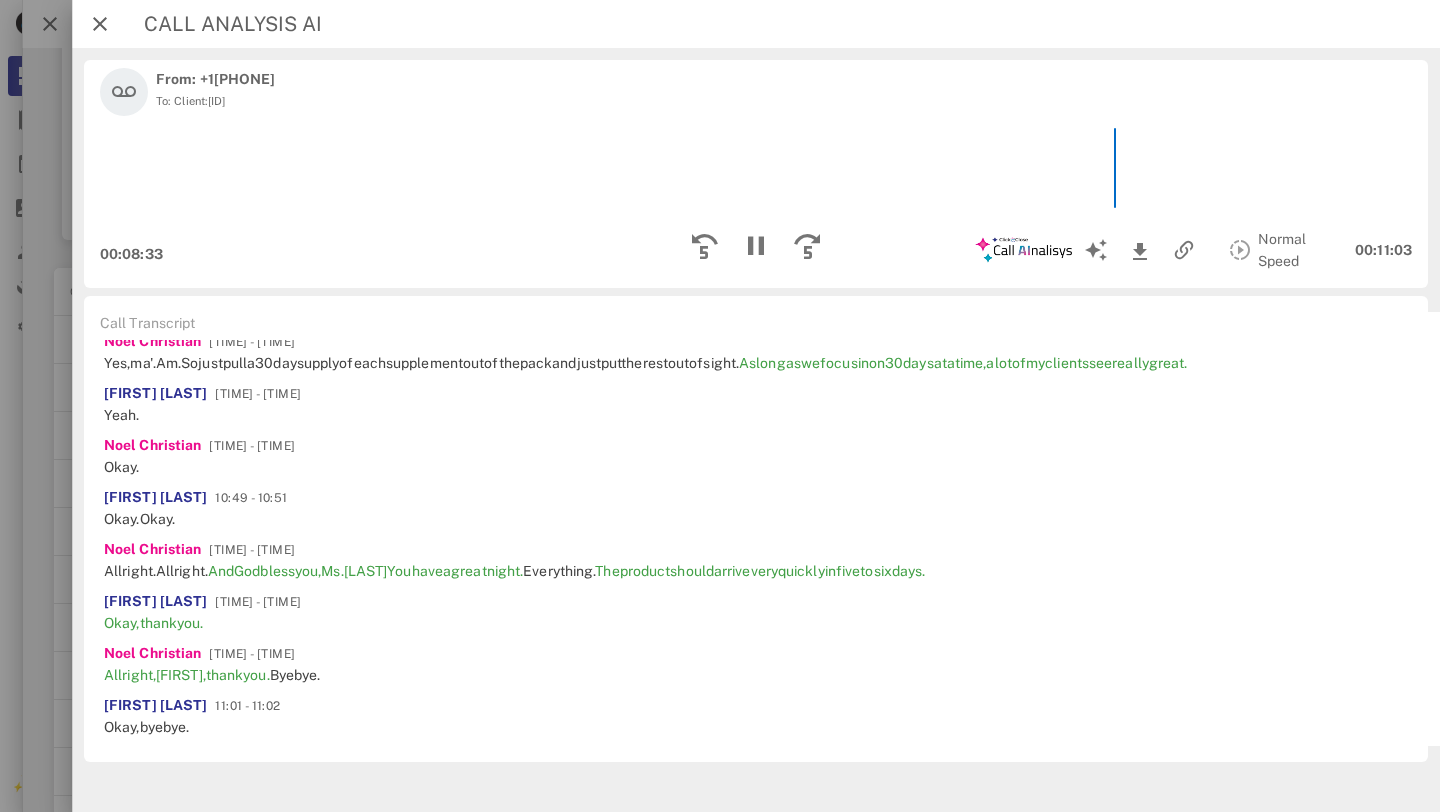 scroll, scrollTop: 3873, scrollLeft: 0, axis: vertical 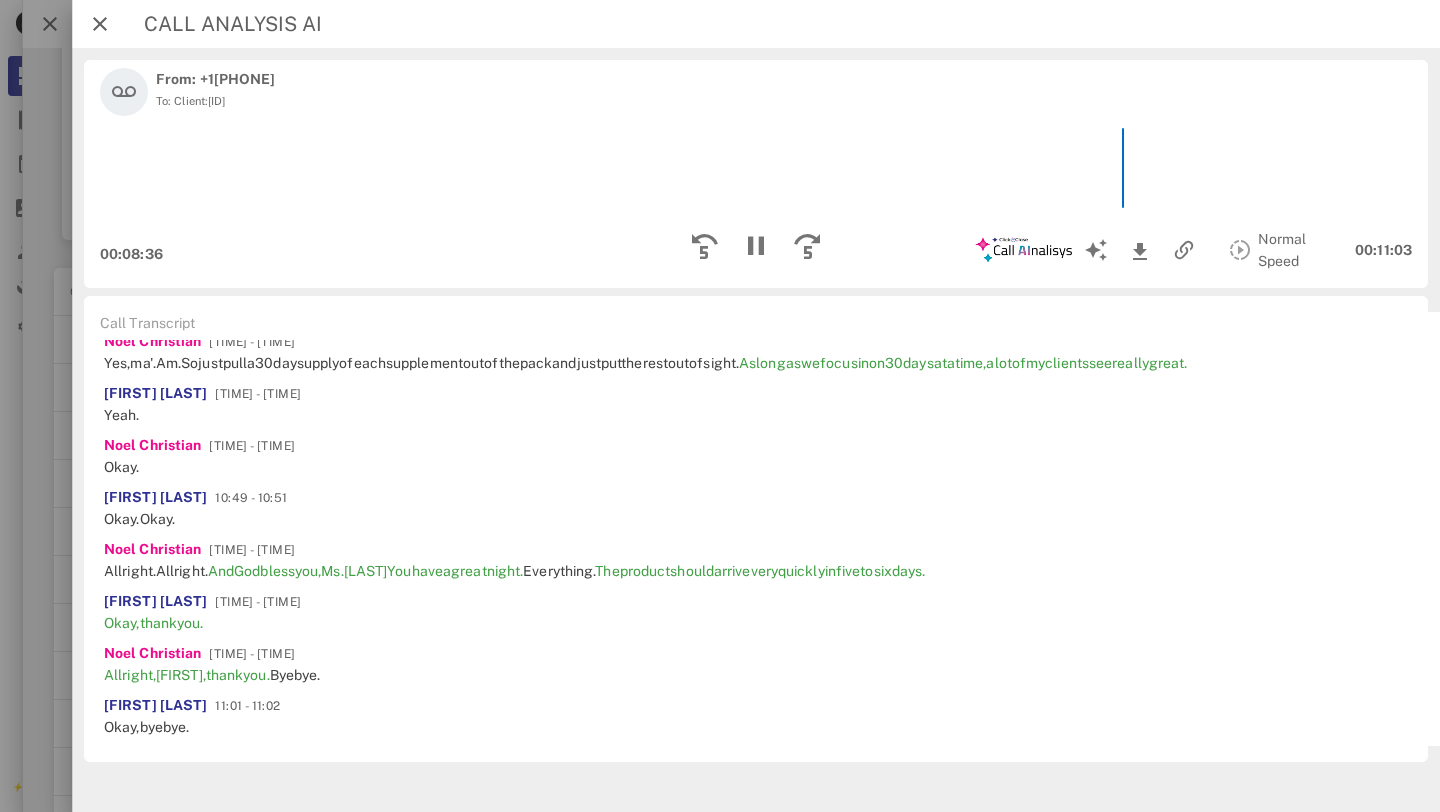 click on "and" at bounding box center [2273, 133] 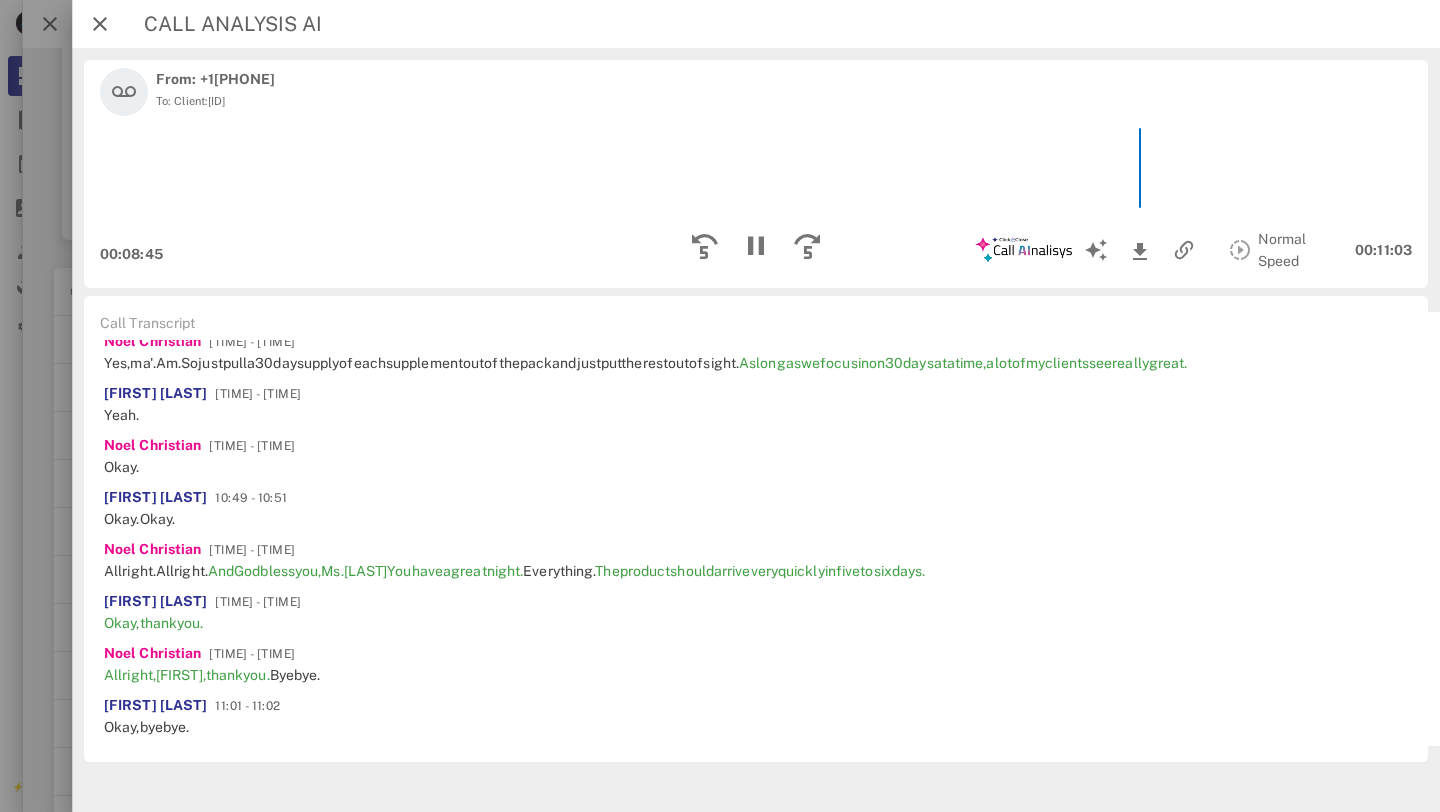 scroll, scrollTop: 4011, scrollLeft: 0, axis: vertical 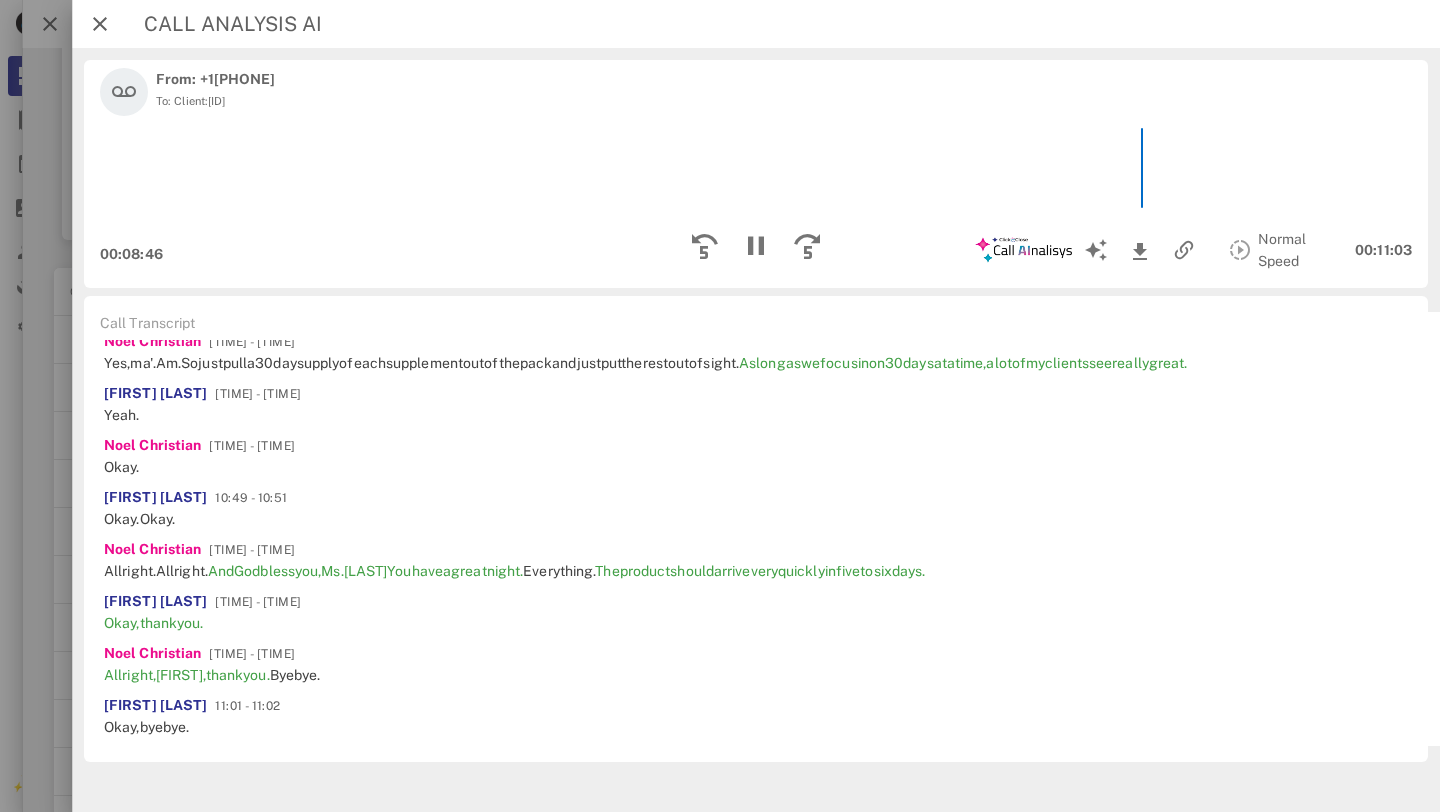 click on "but" at bounding box center [150, 185] 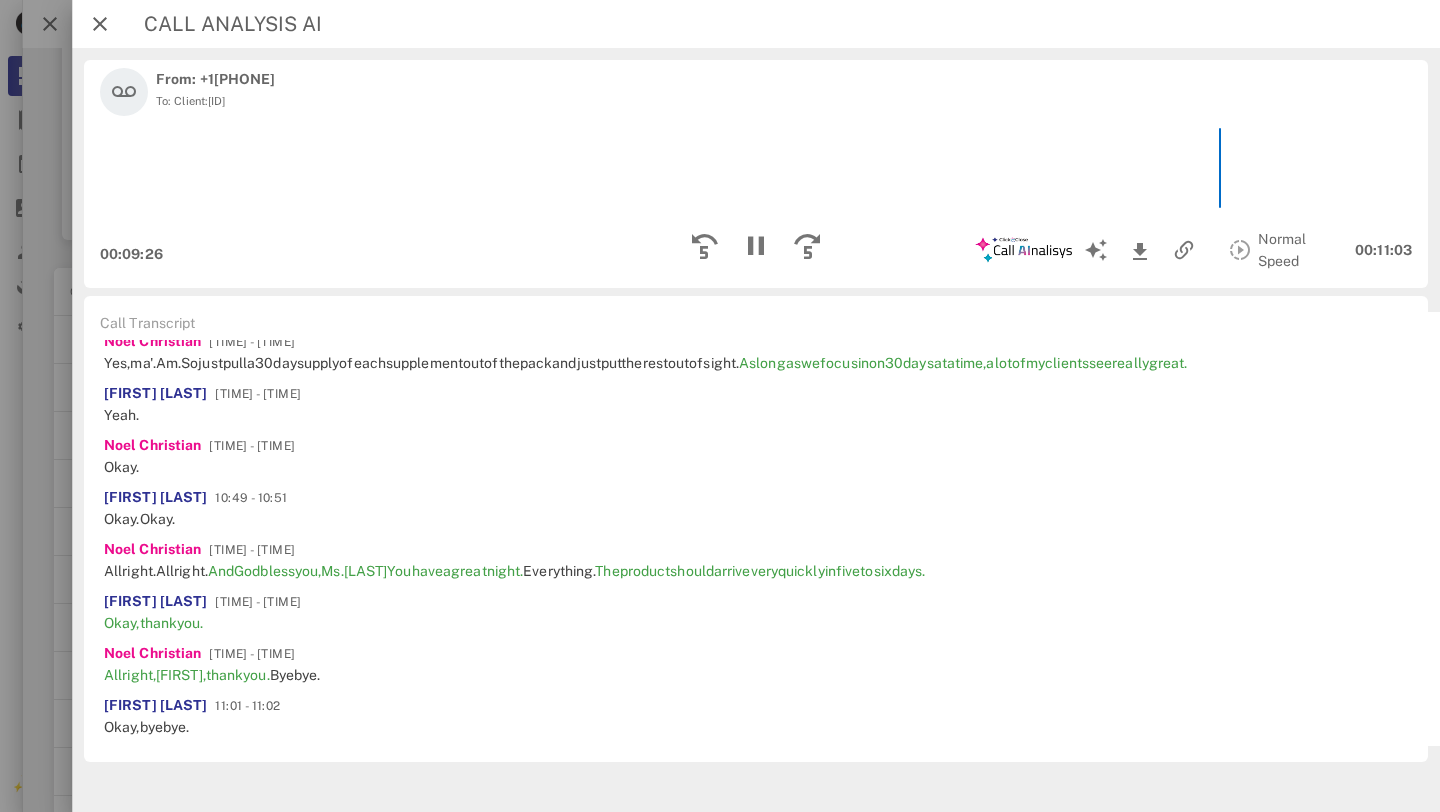 scroll, scrollTop: 4181, scrollLeft: 0, axis: vertical 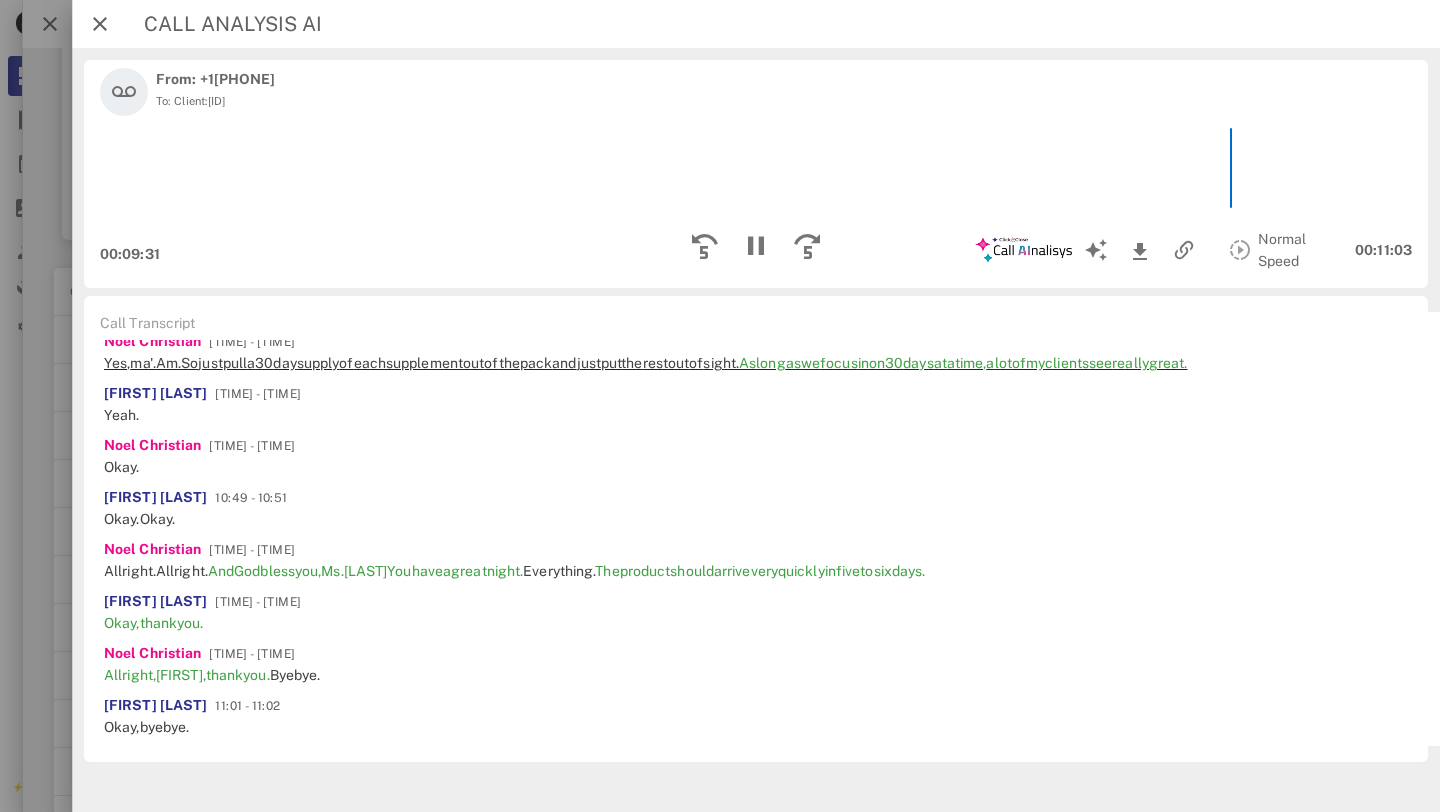 click on "supplement" at bounding box center (424, 363) 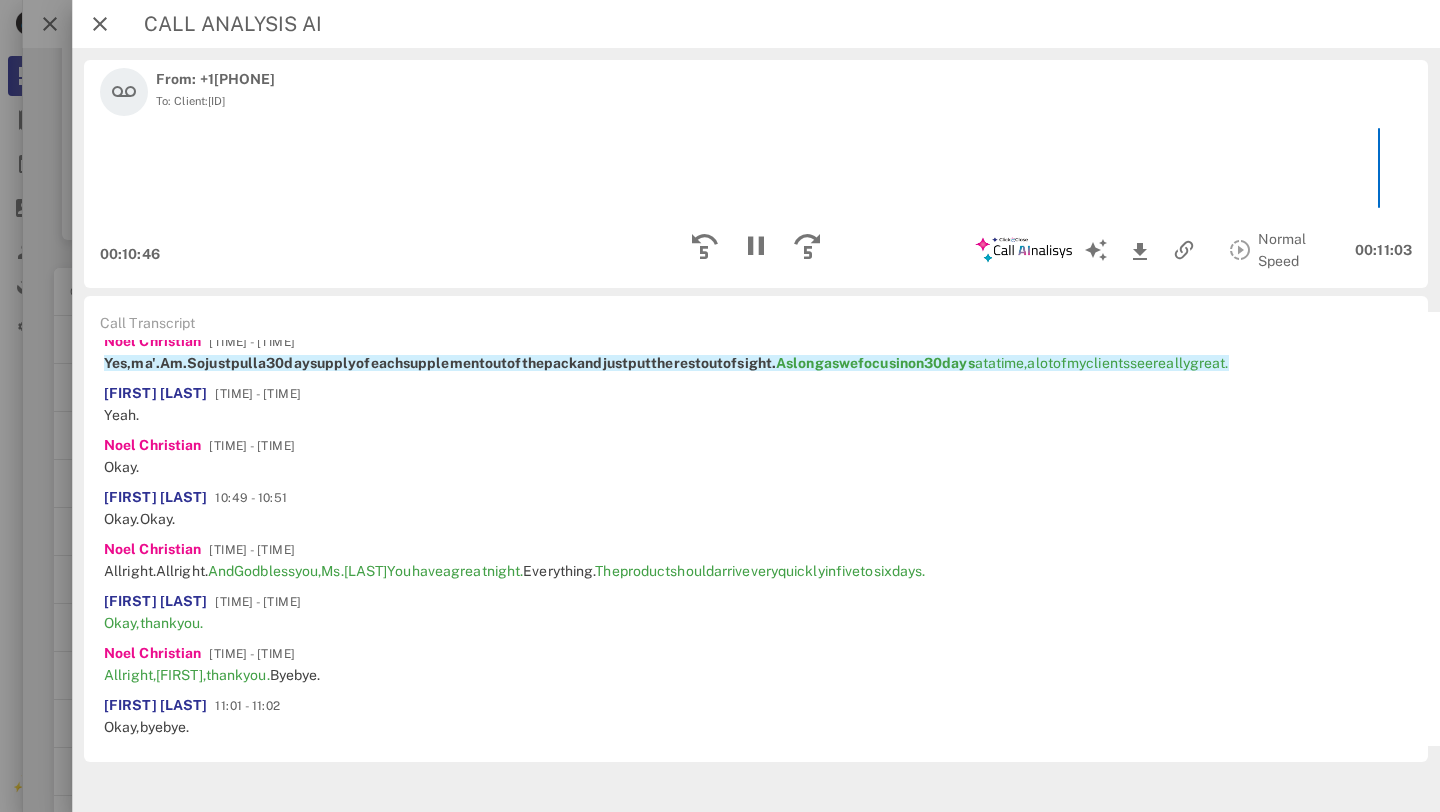 scroll, scrollTop: 4546, scrollLeft: 0, axis: vertical 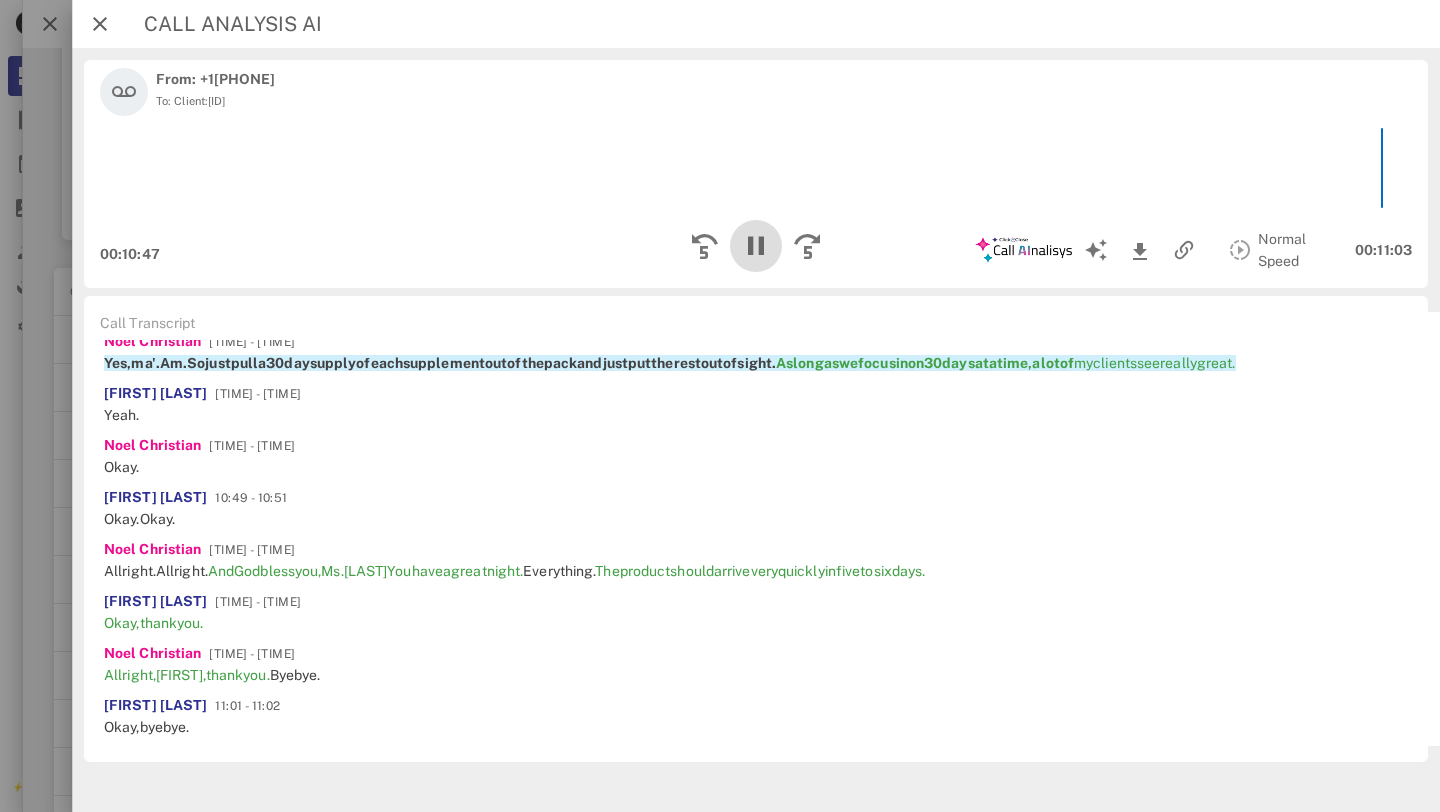 click at bounding box center [756, 246] 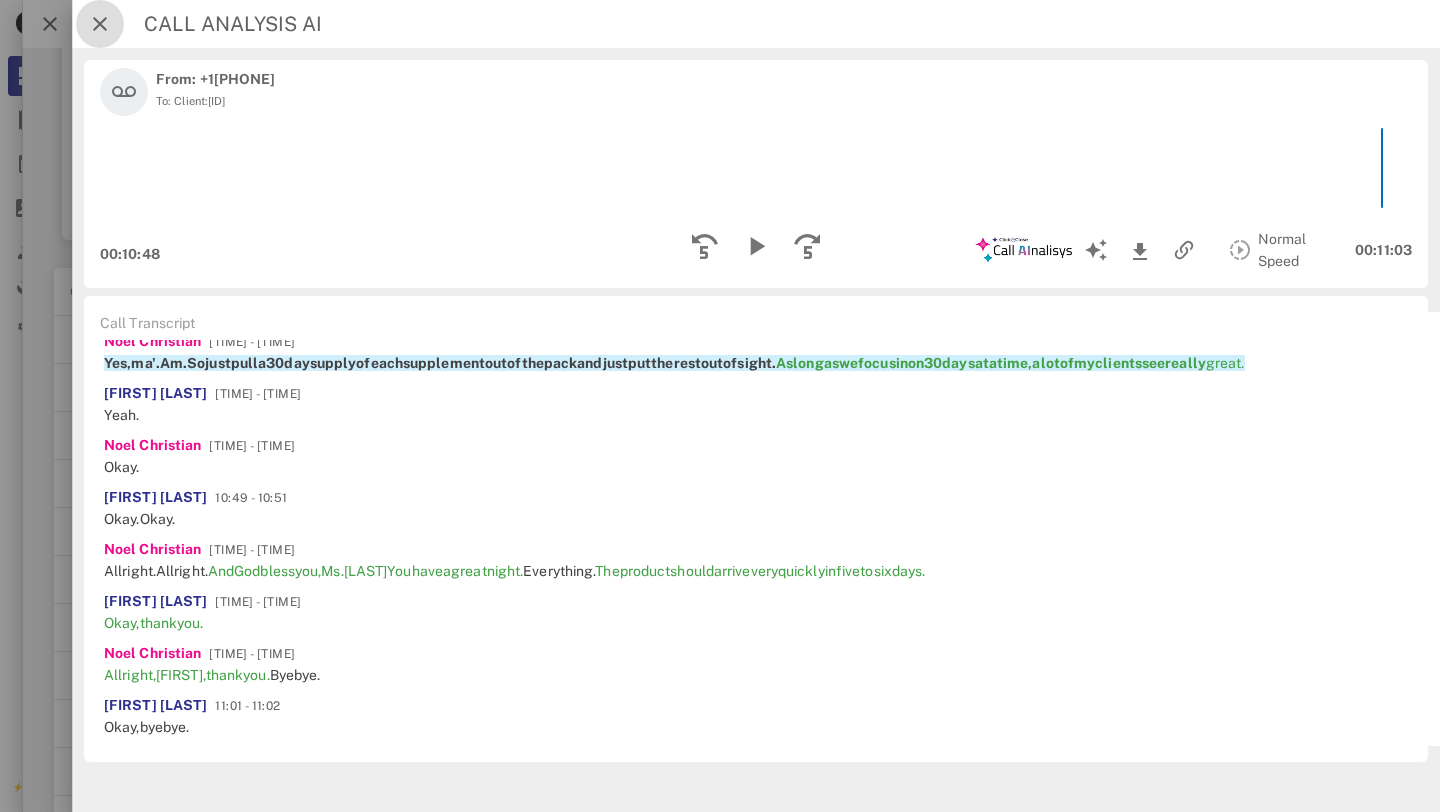 click at bounding box center [100, 24] 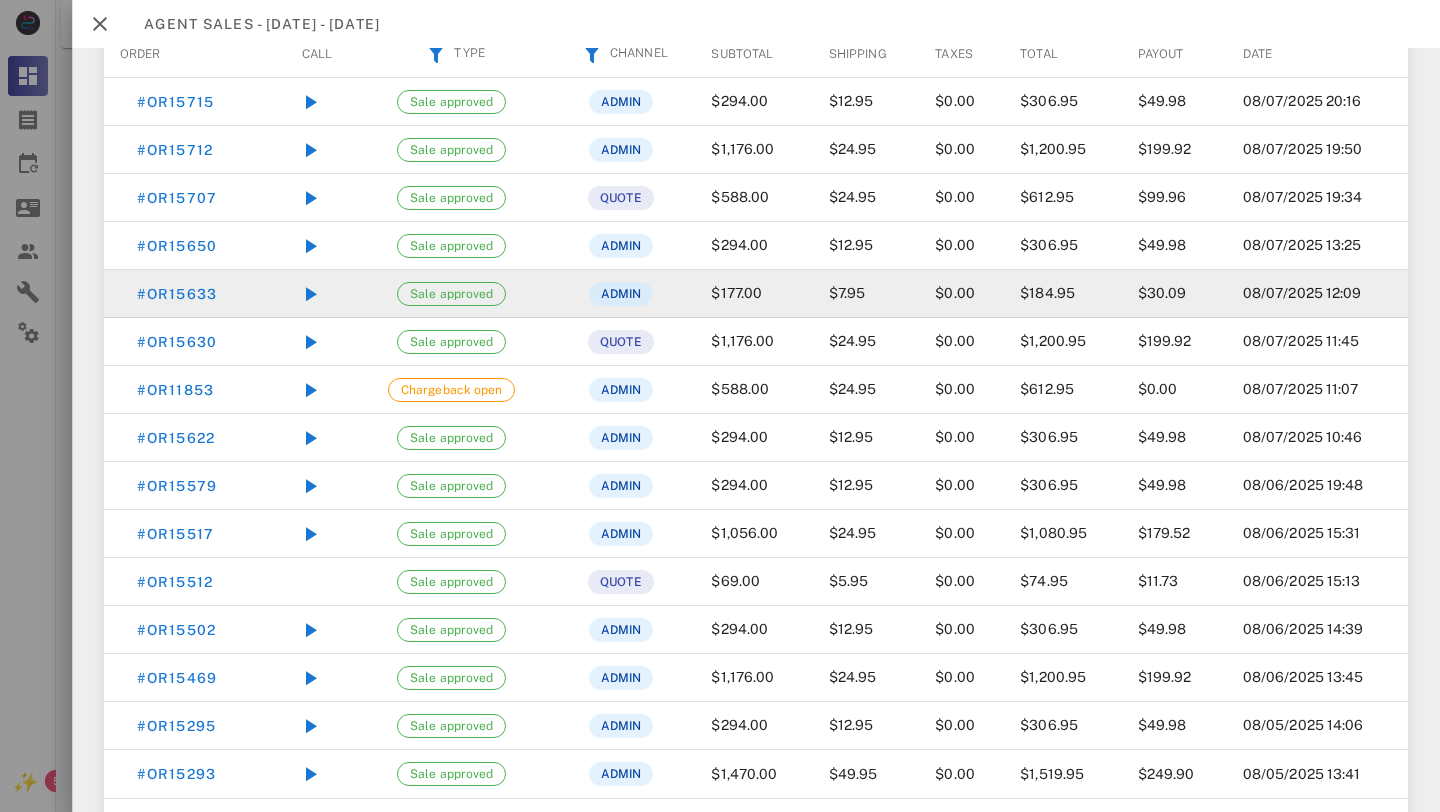 scroll, scrollTop: 1032, scrollLeft: 0, axis: vertical 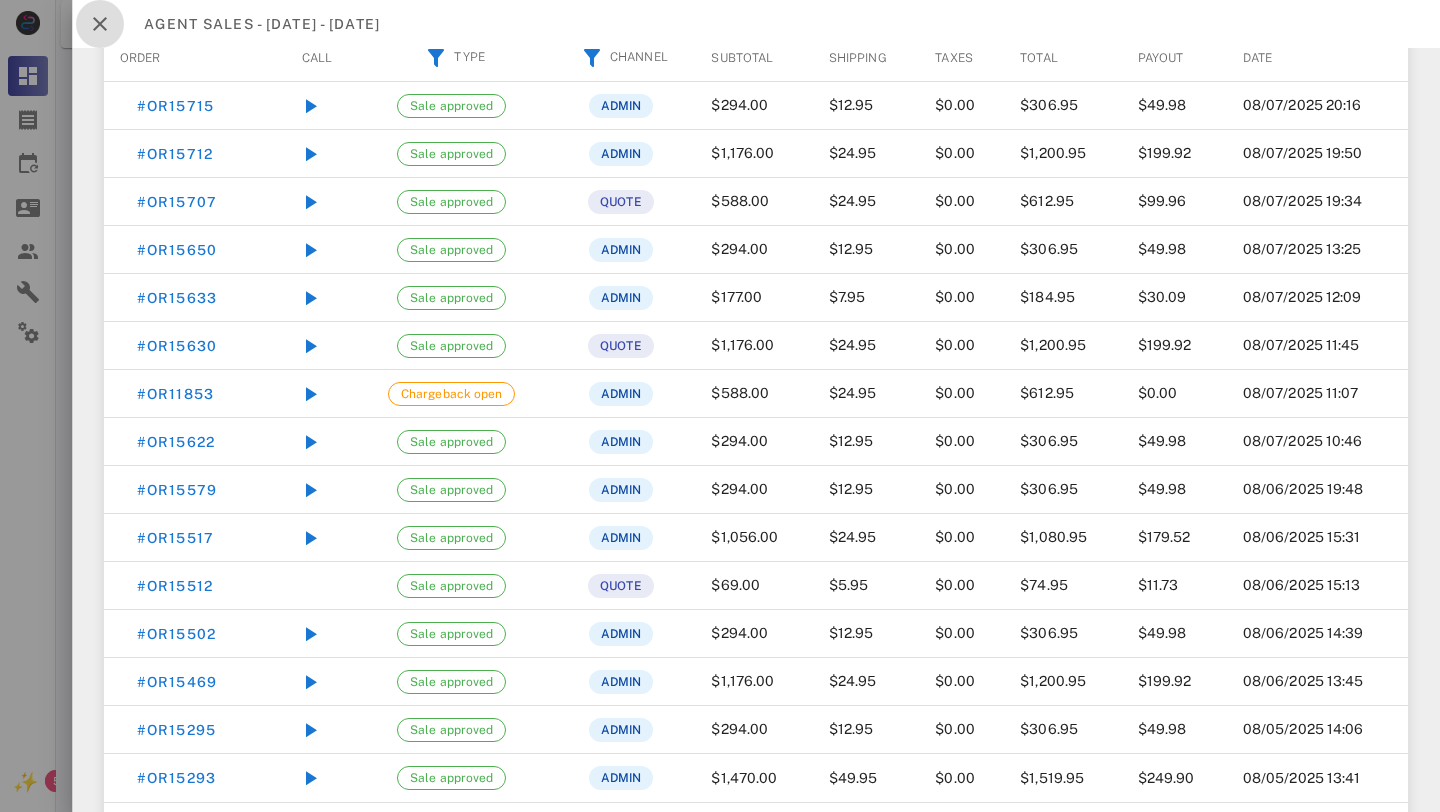 click at bounding box center [100, 24] 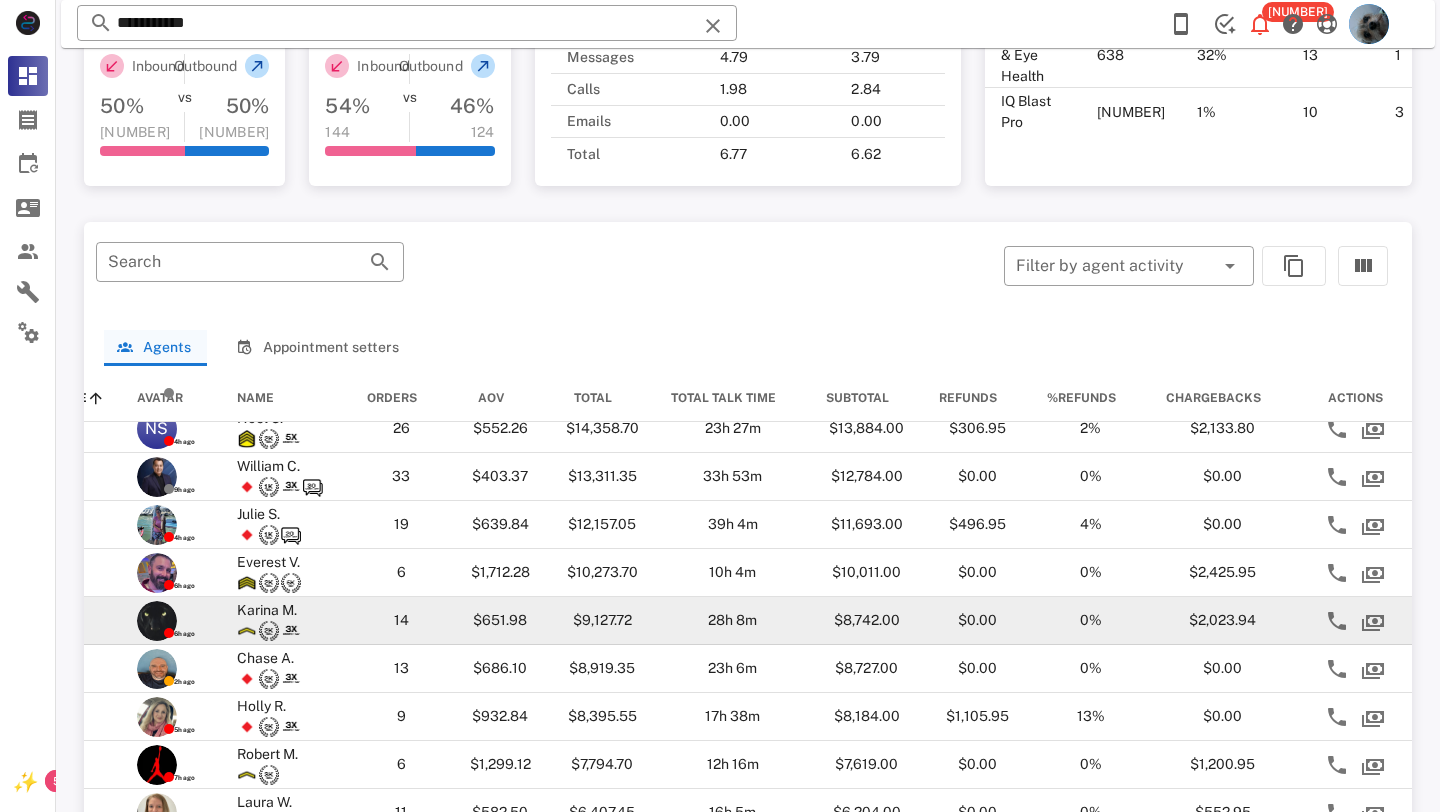scroll, scrollTop: 0, scrollLeft: 54, axis: horizontal 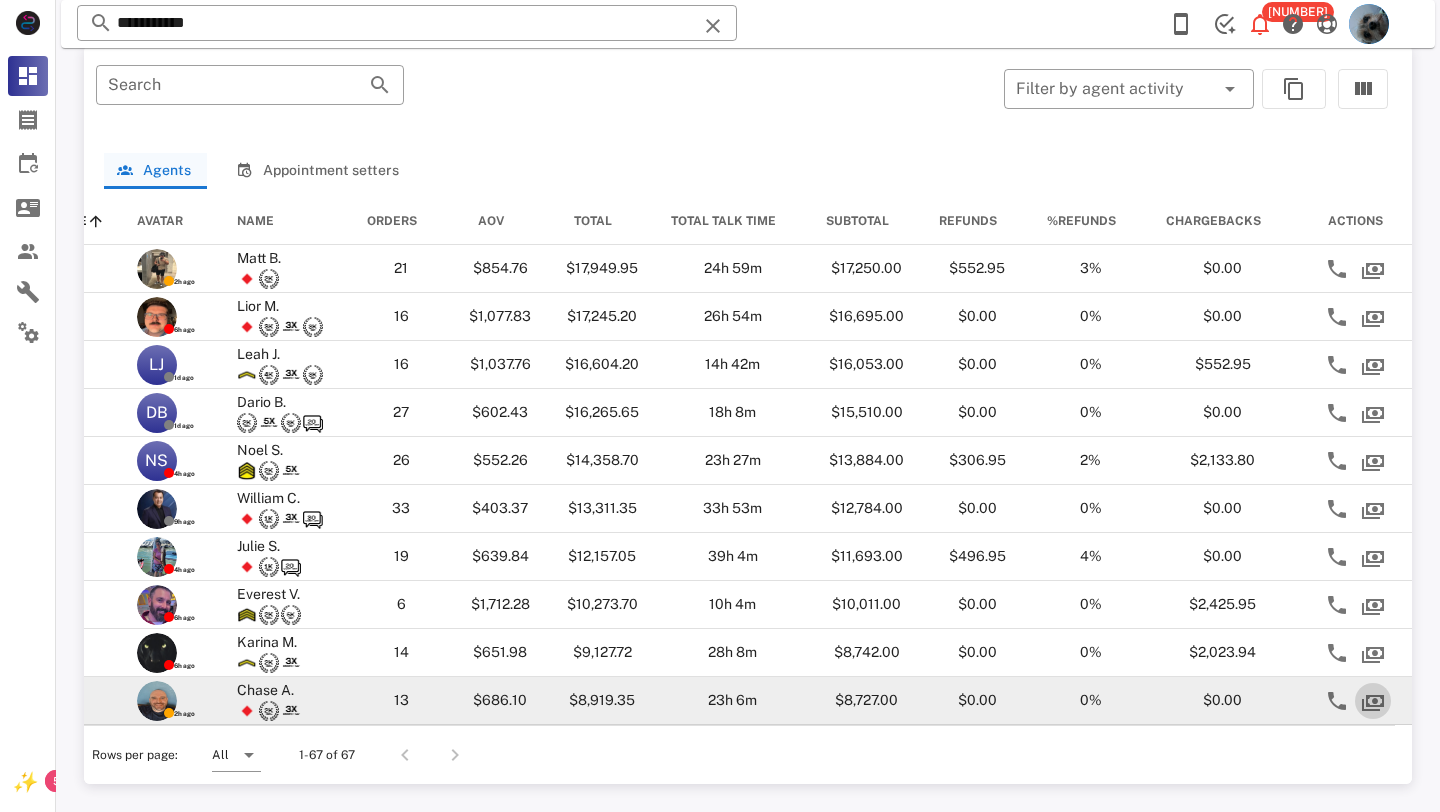 click at bounding box center (1373, 701) 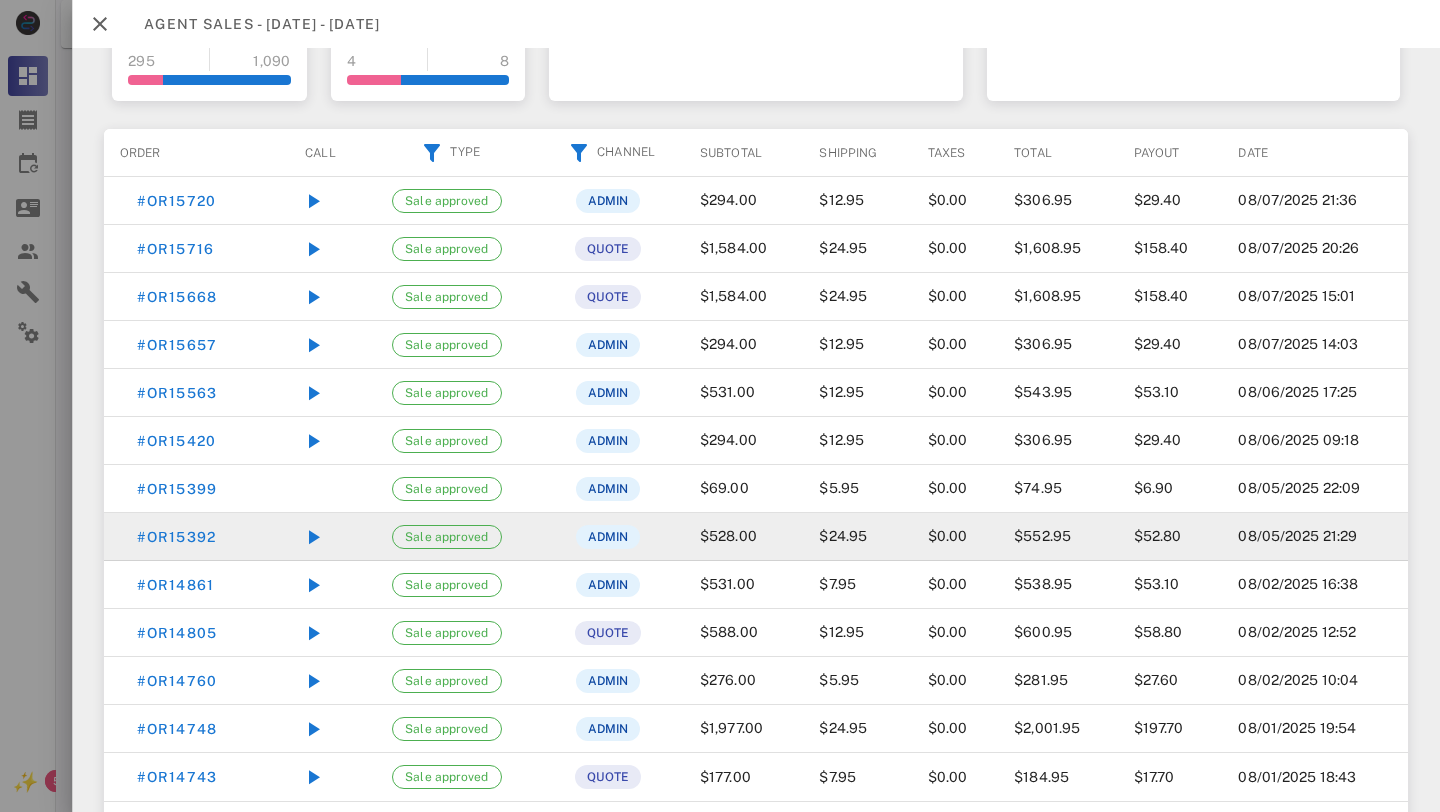 scroll, scrollTop: 957, scrollLeft: 0, axis: vertical 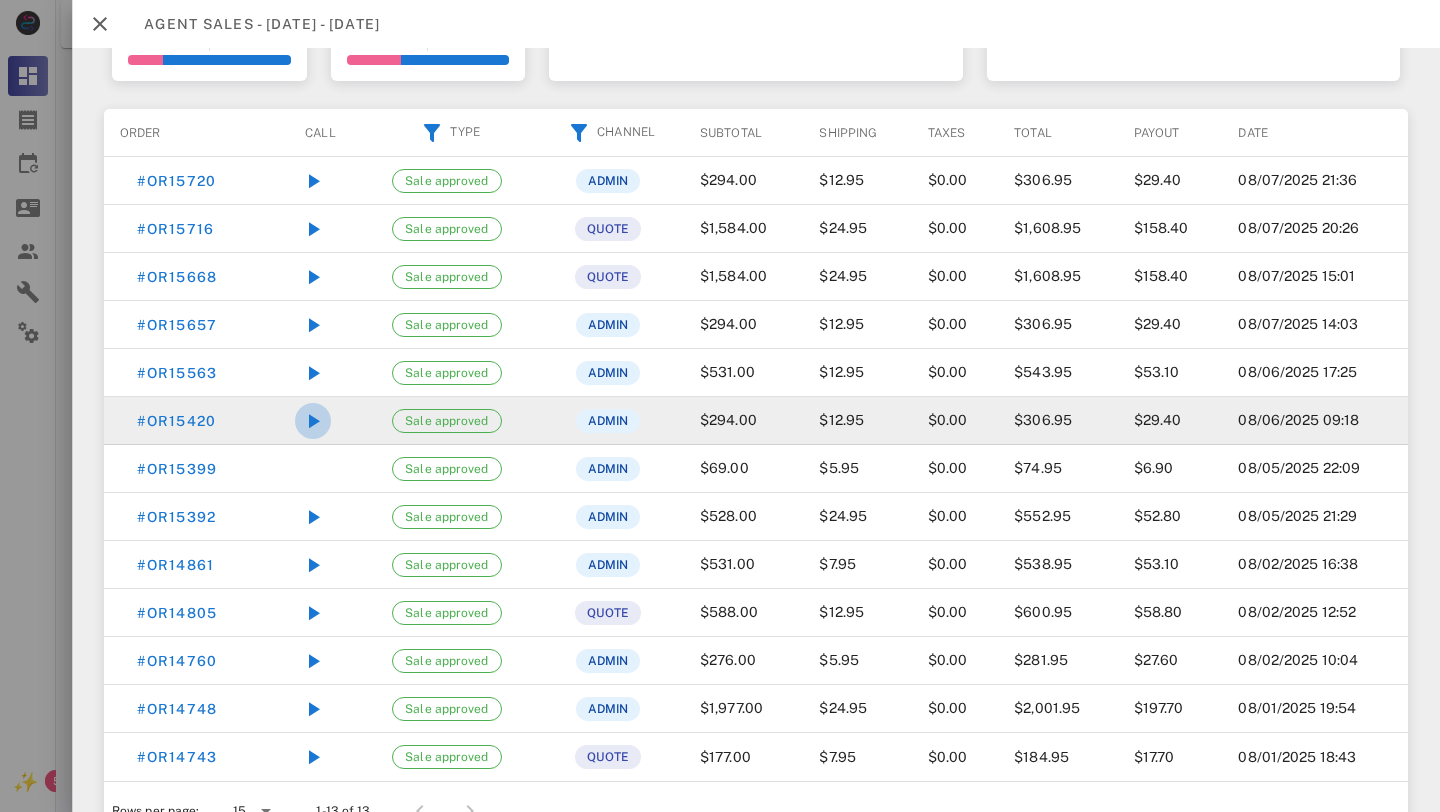 click at bounding box center (313, 421) 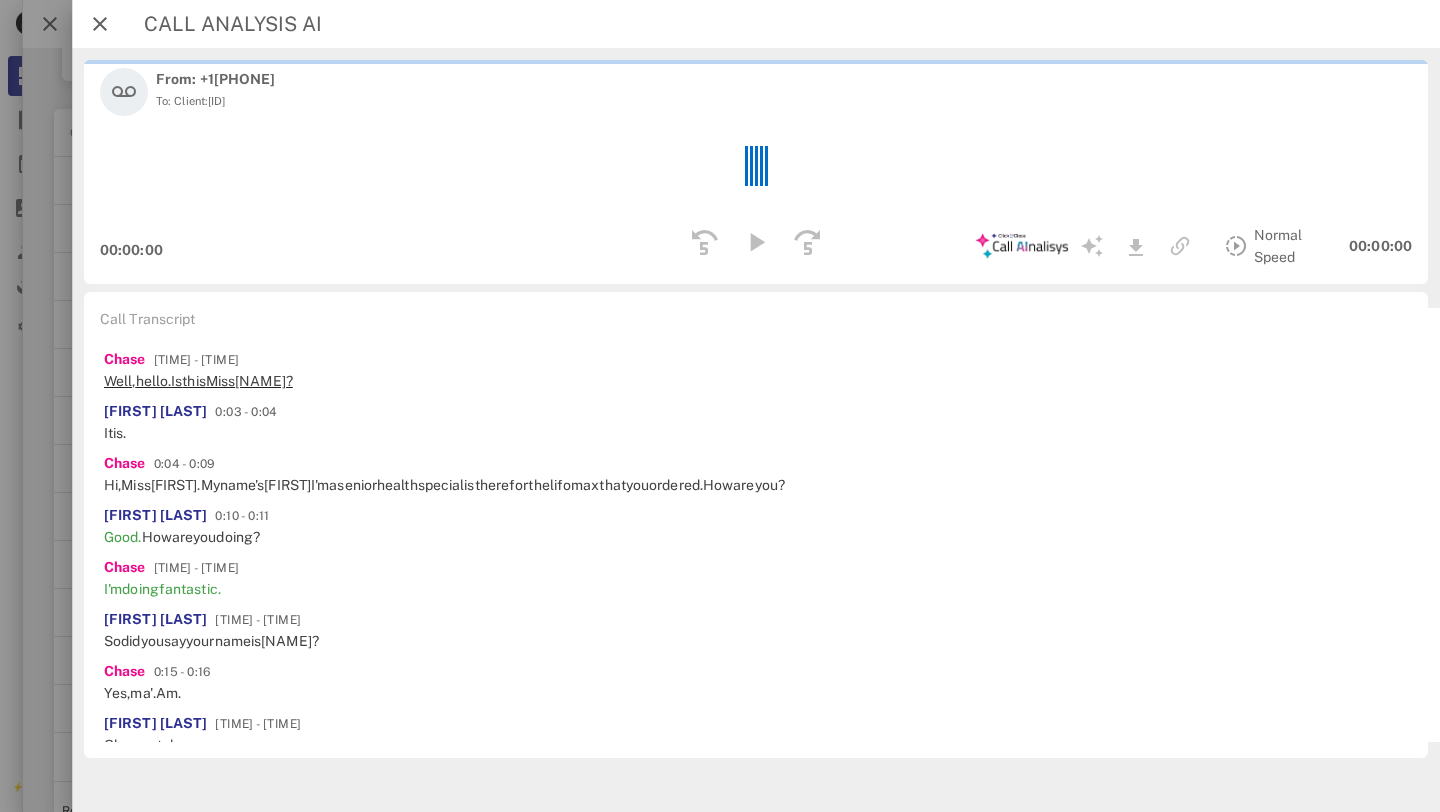 click on "Miss" at bounding box center [220, 381] 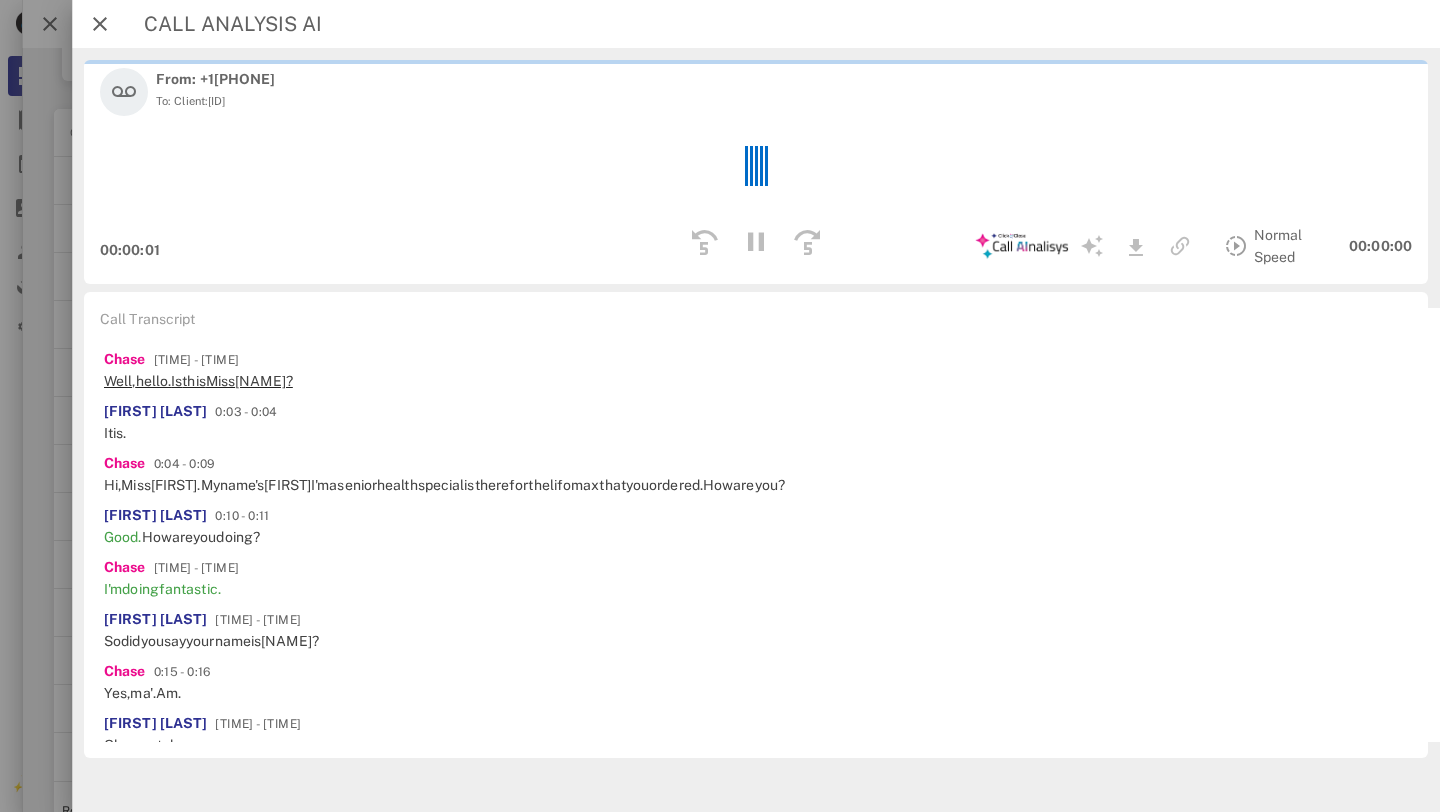 click on "Miss" at bounding box center [220, 381] 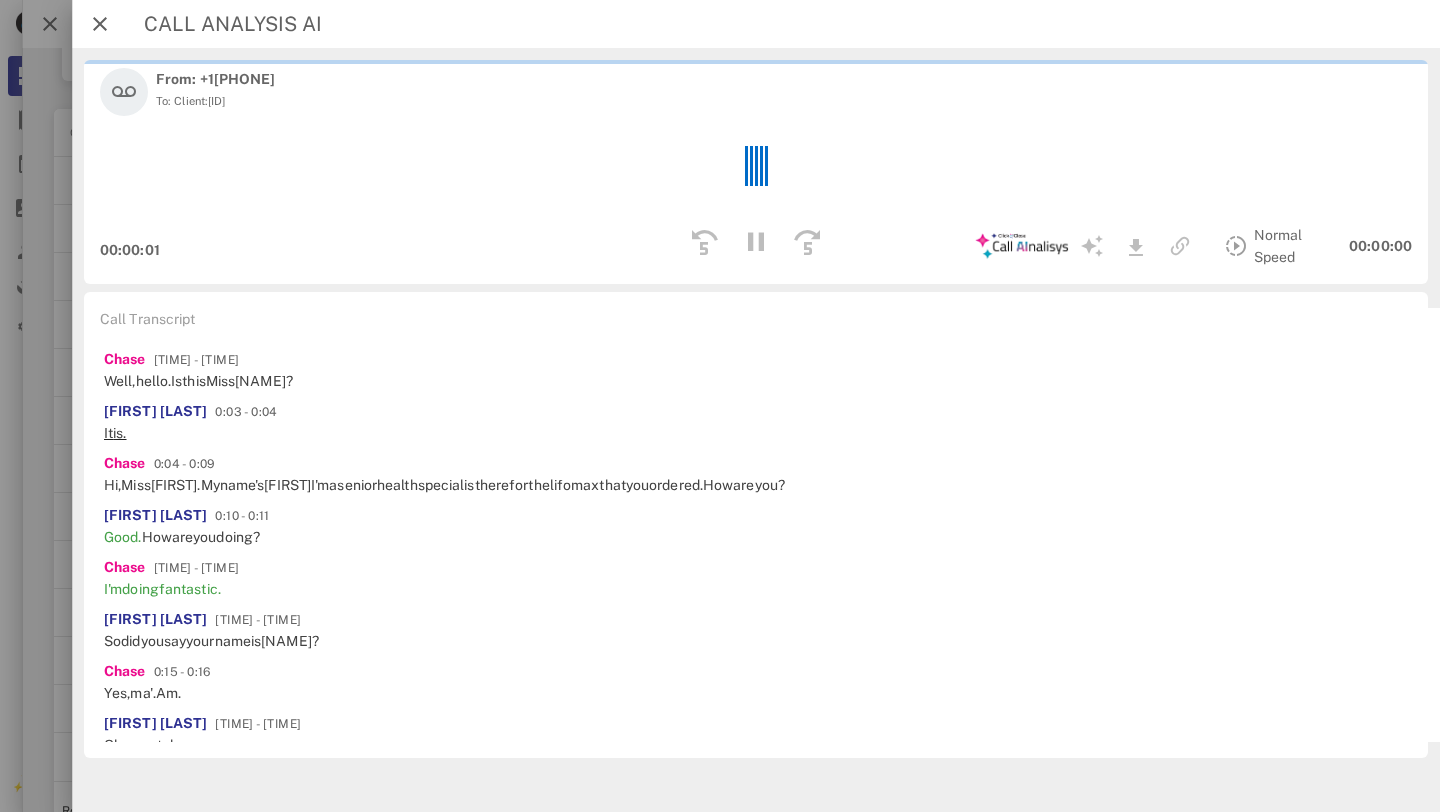 click on "is." at bounding box center (119, 433) 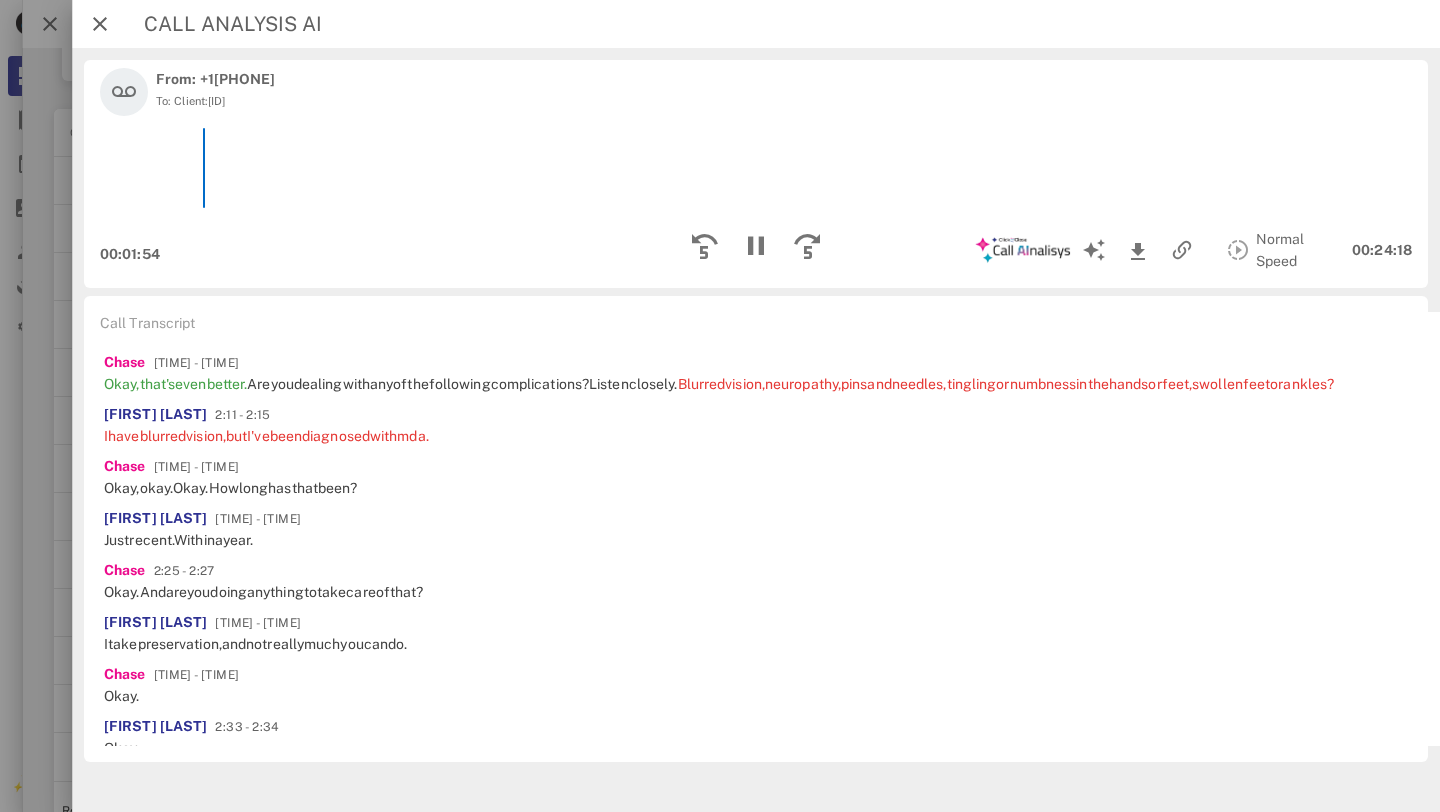 scroll, scrollTop: 1517, scrollLeft: 0, axis: vertical 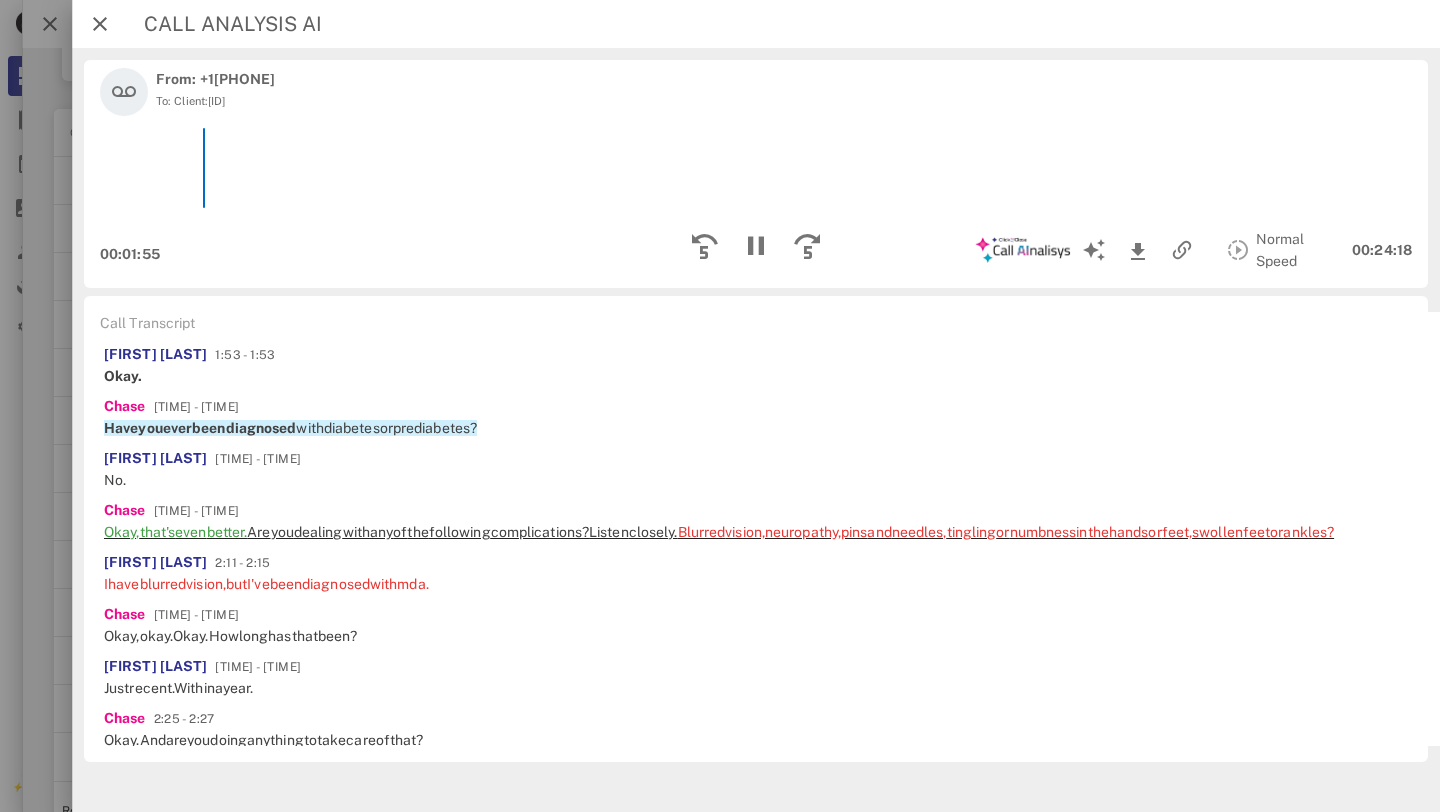 click on "needles," at bounding box center [919, 532] 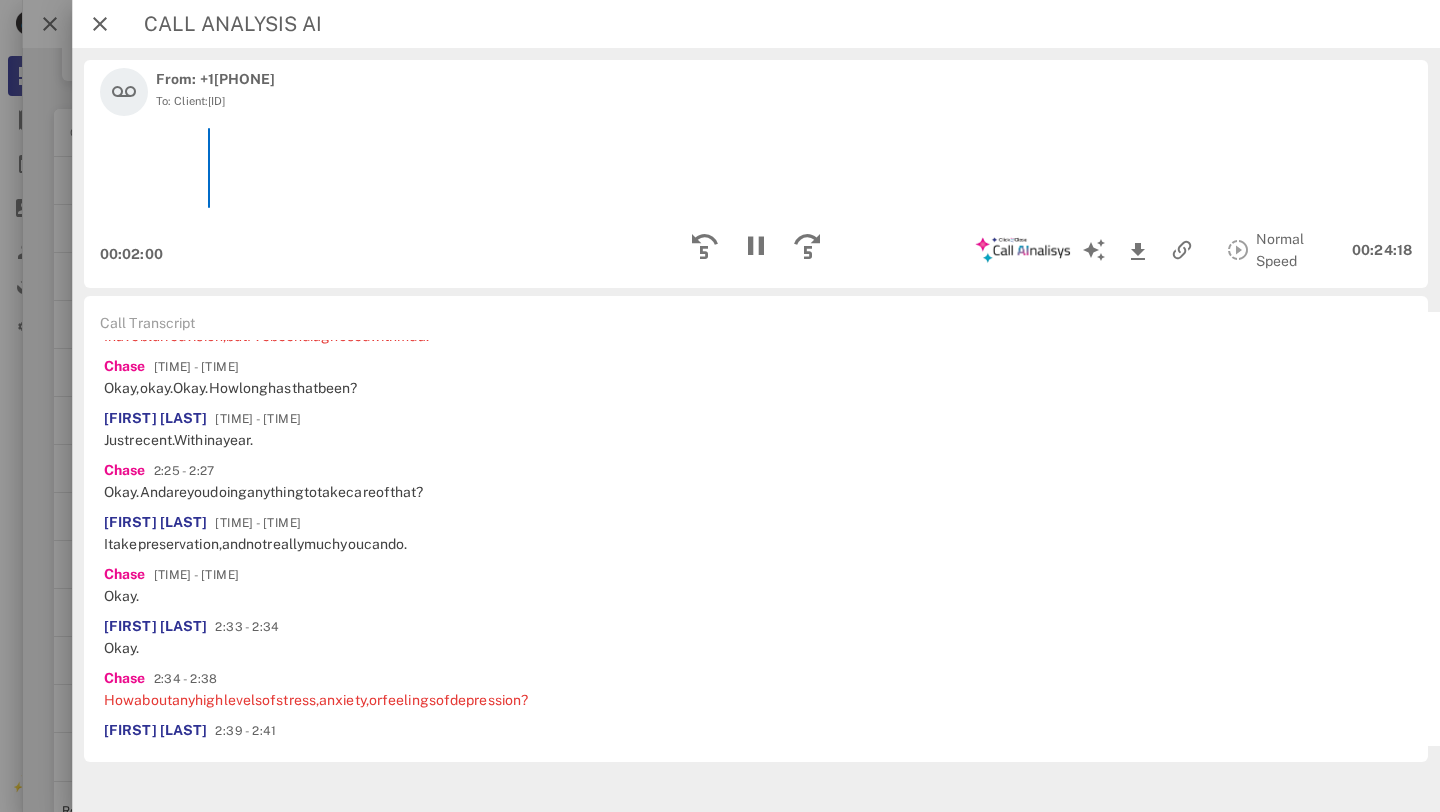 scroll, scrollTop: 1768, scrollLeft: 0, axis: vertical 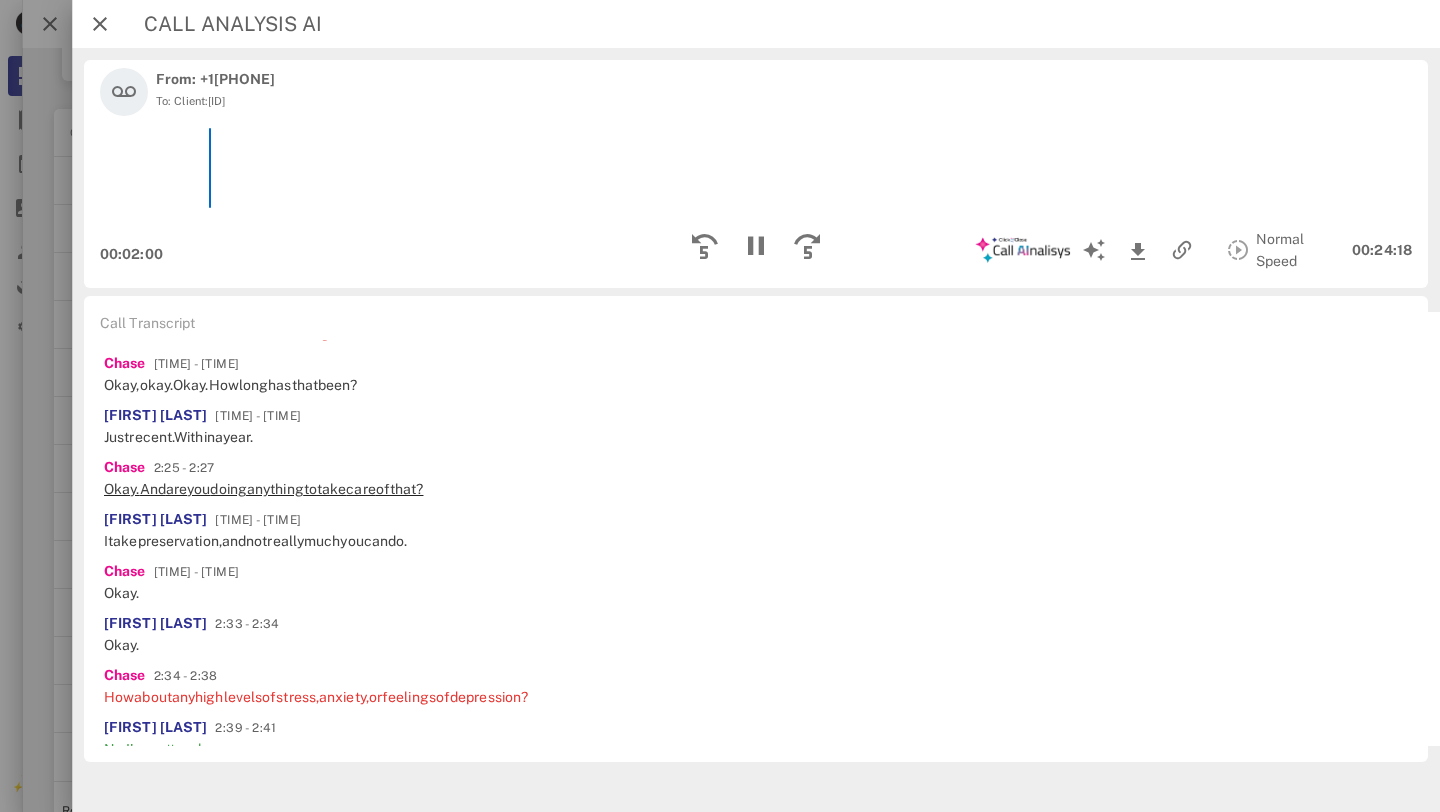 click on "take" at bounding box center (331, 489) 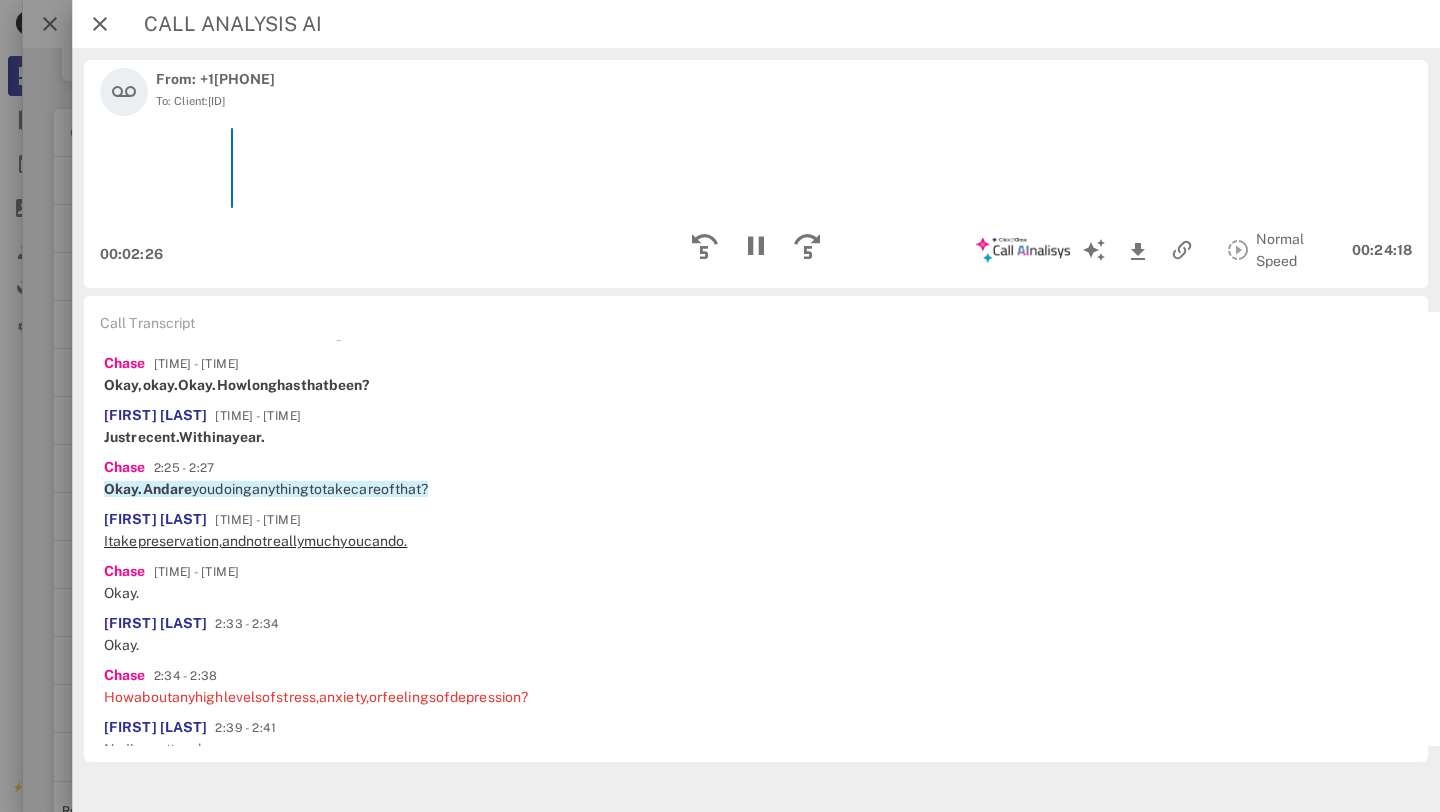 click on "you" at bounding box center [351, 541] 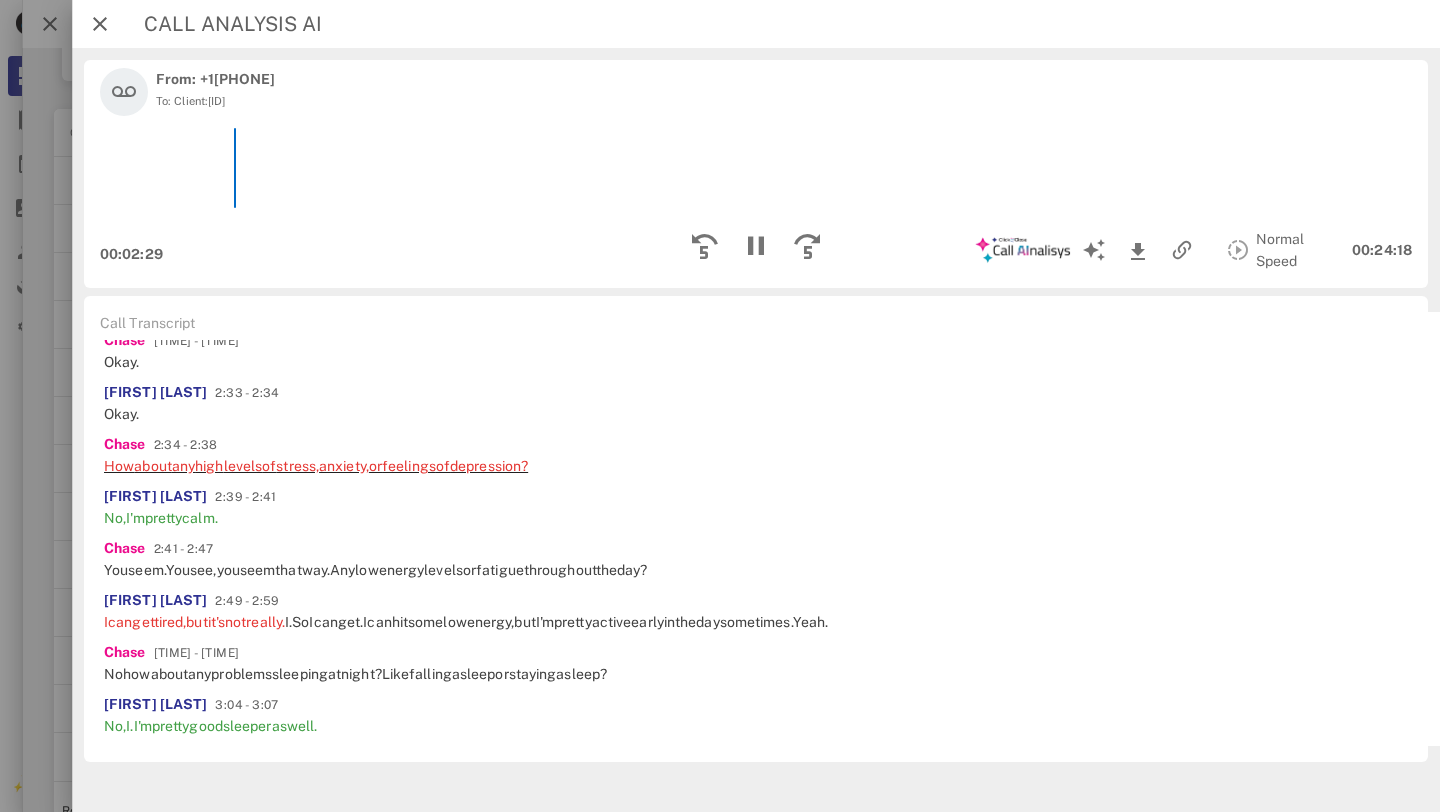 scroll, scrollTop: 1955, scrollLeft: 0, axis: vertical 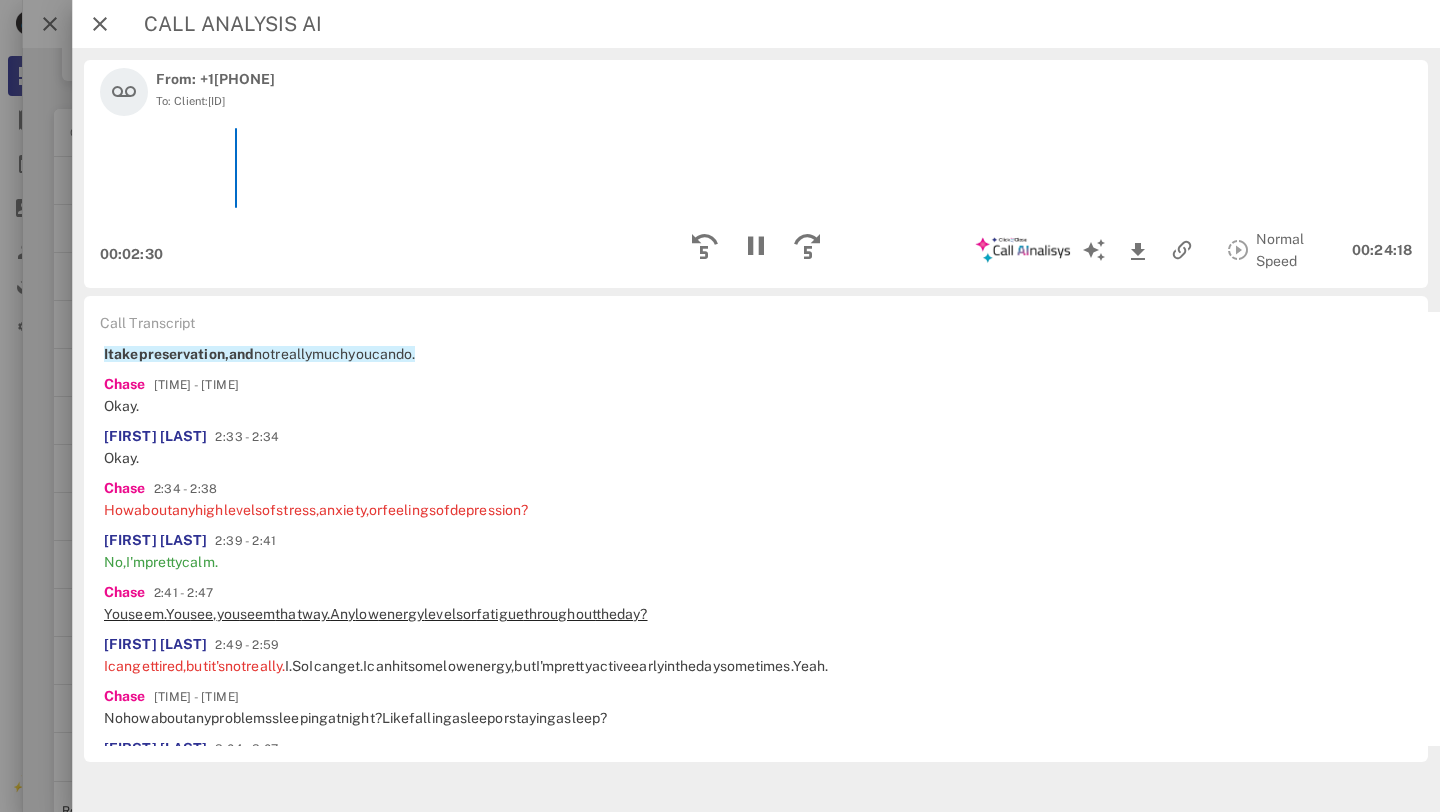 click on "way." at bounding box center (316, 614) 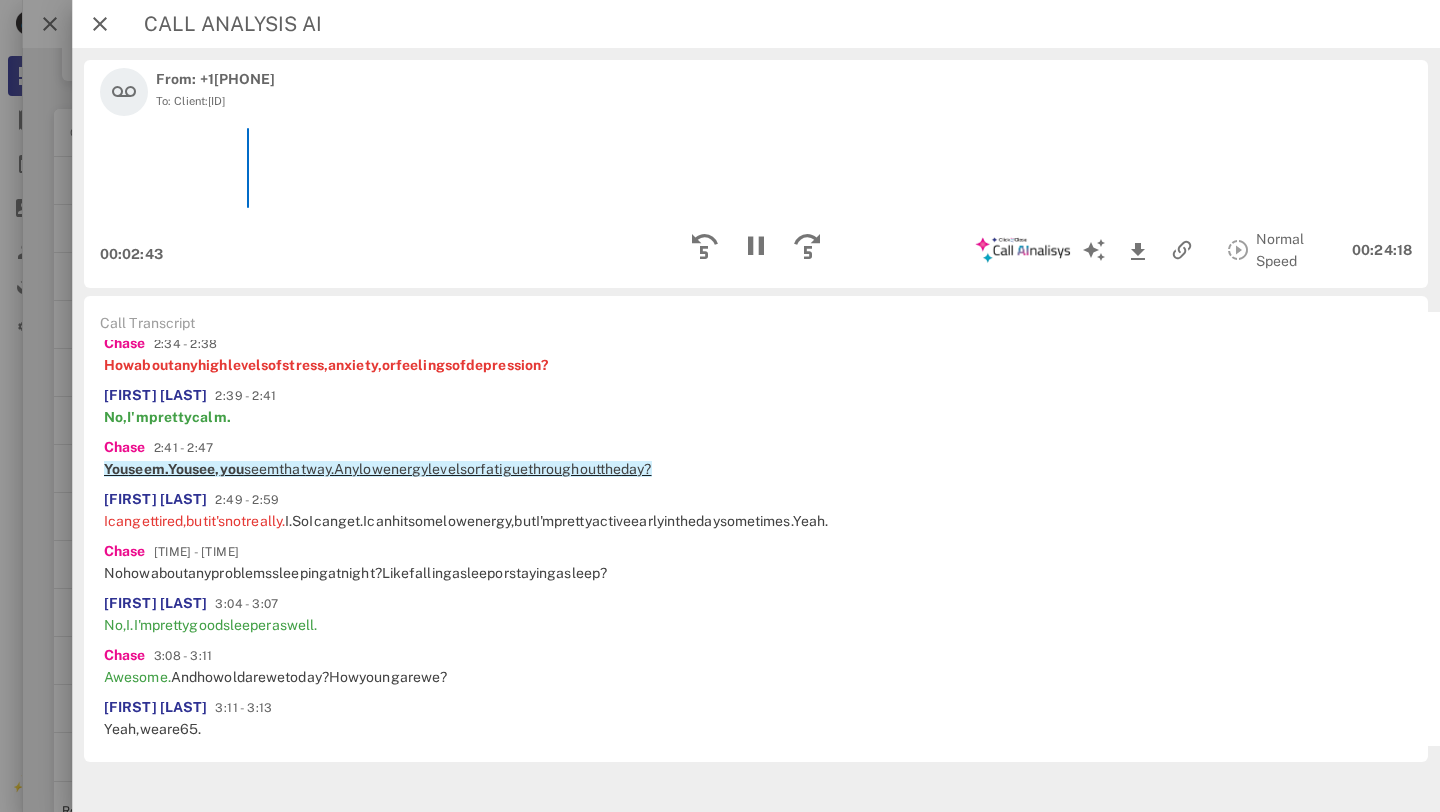 scroll, scrollTop: 2213, scrollLeft: 0, axis: vertical 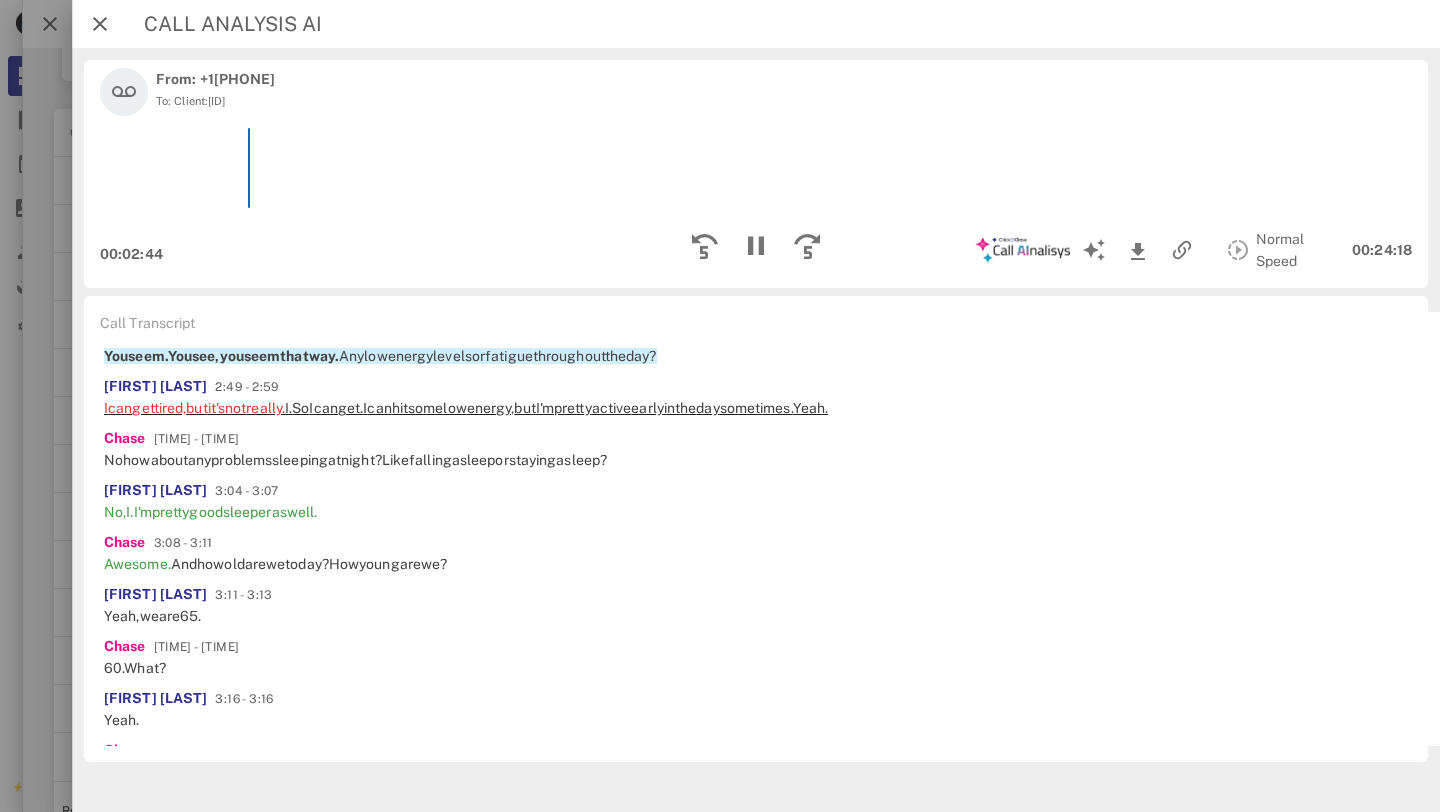 click on "I" at bounding box center [311, 408] 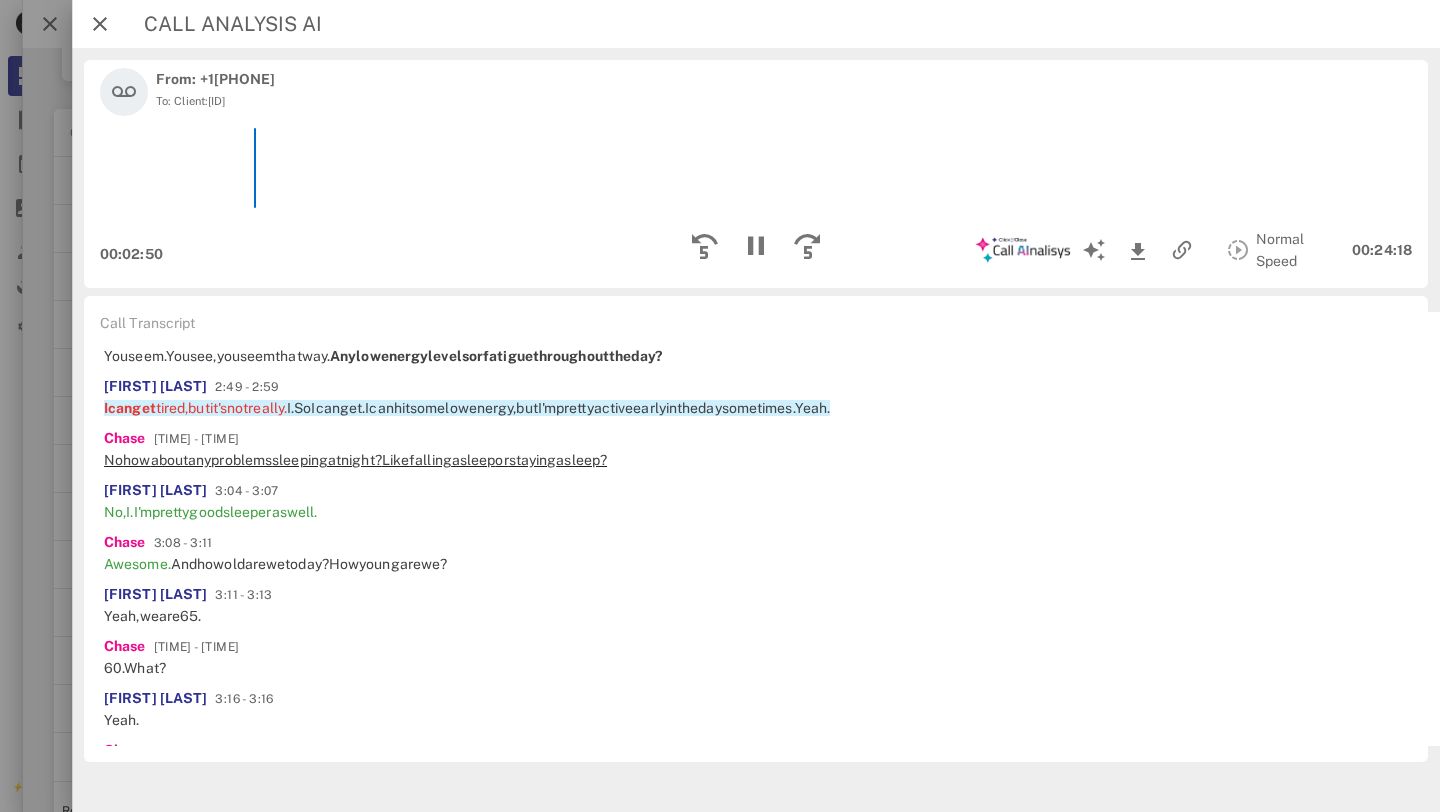 click on "at" at bounding box center [334, 460] 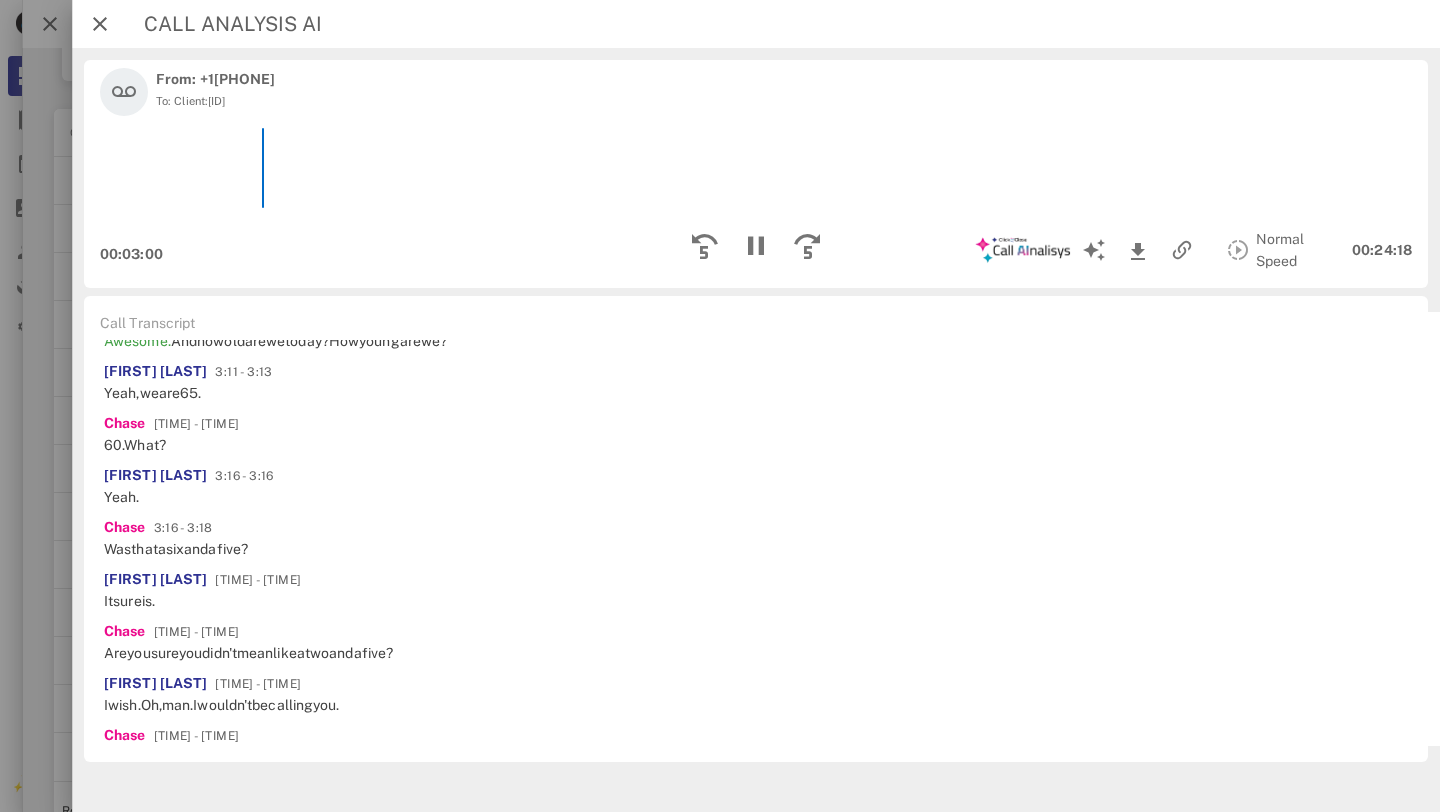 scroll, scrollTop: 2341, scrollLeft: 0, axis: vertical 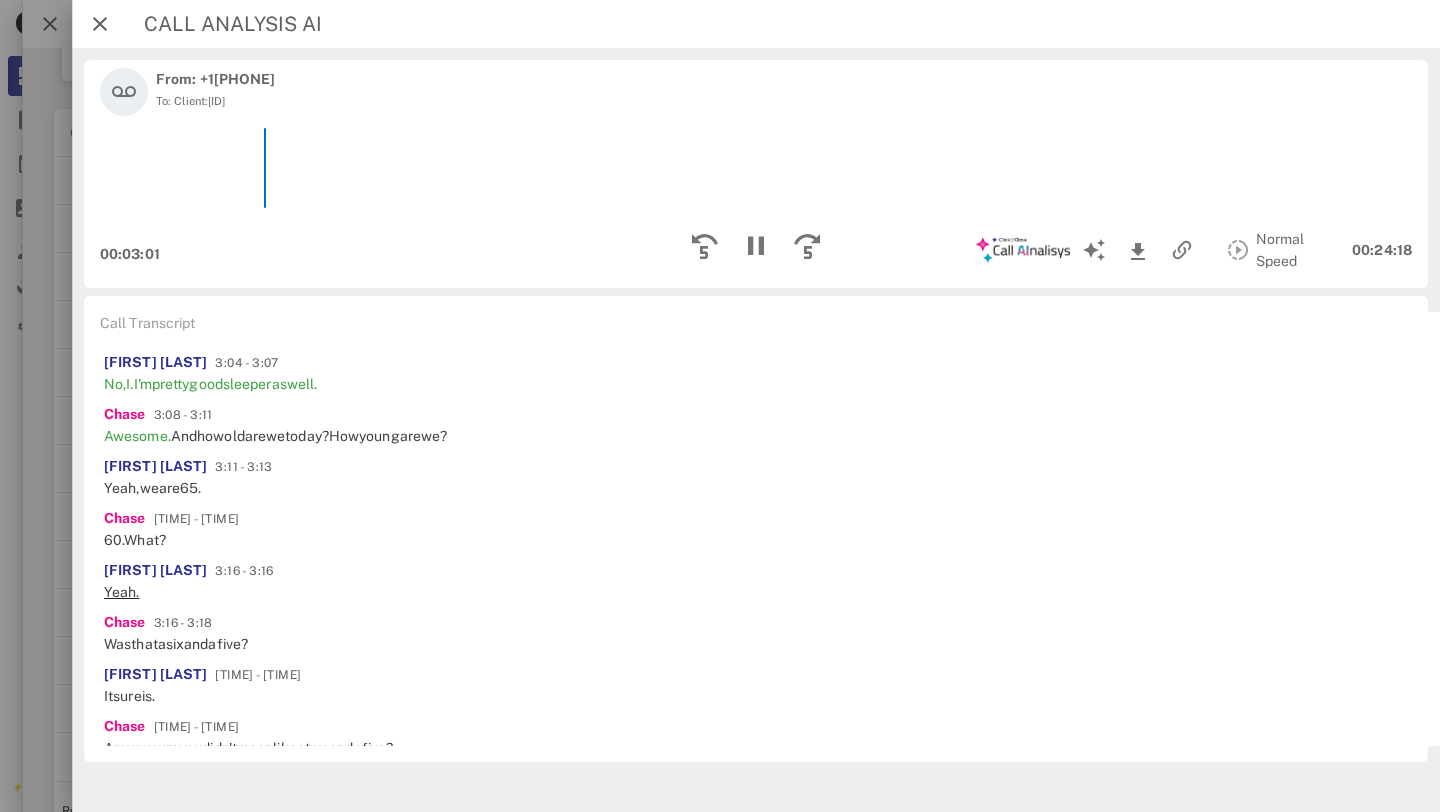 click on "Yeah." at bounding box center (122, 592) 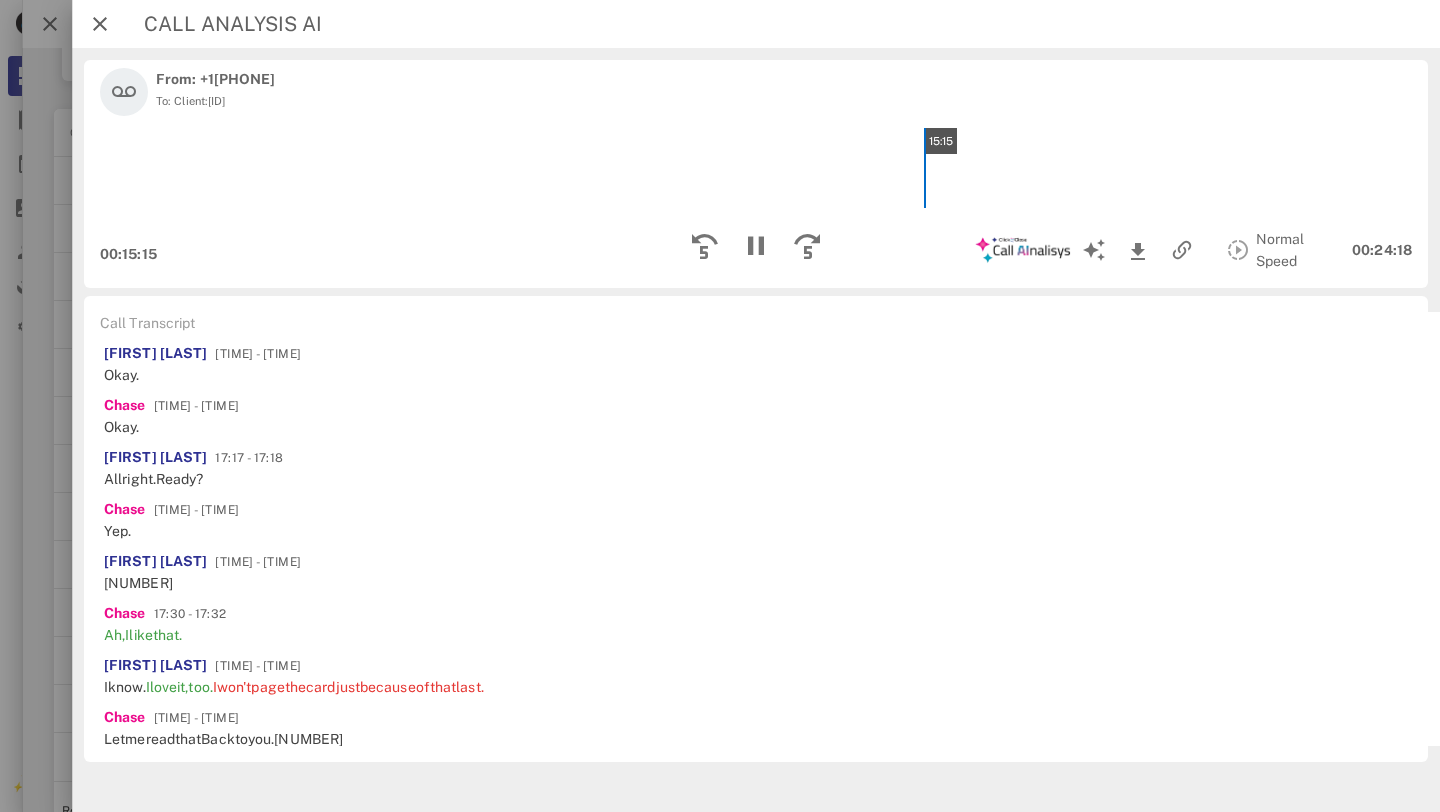 scroll, scrollTop: 7665, scrollLeft: 0, axis: vertical 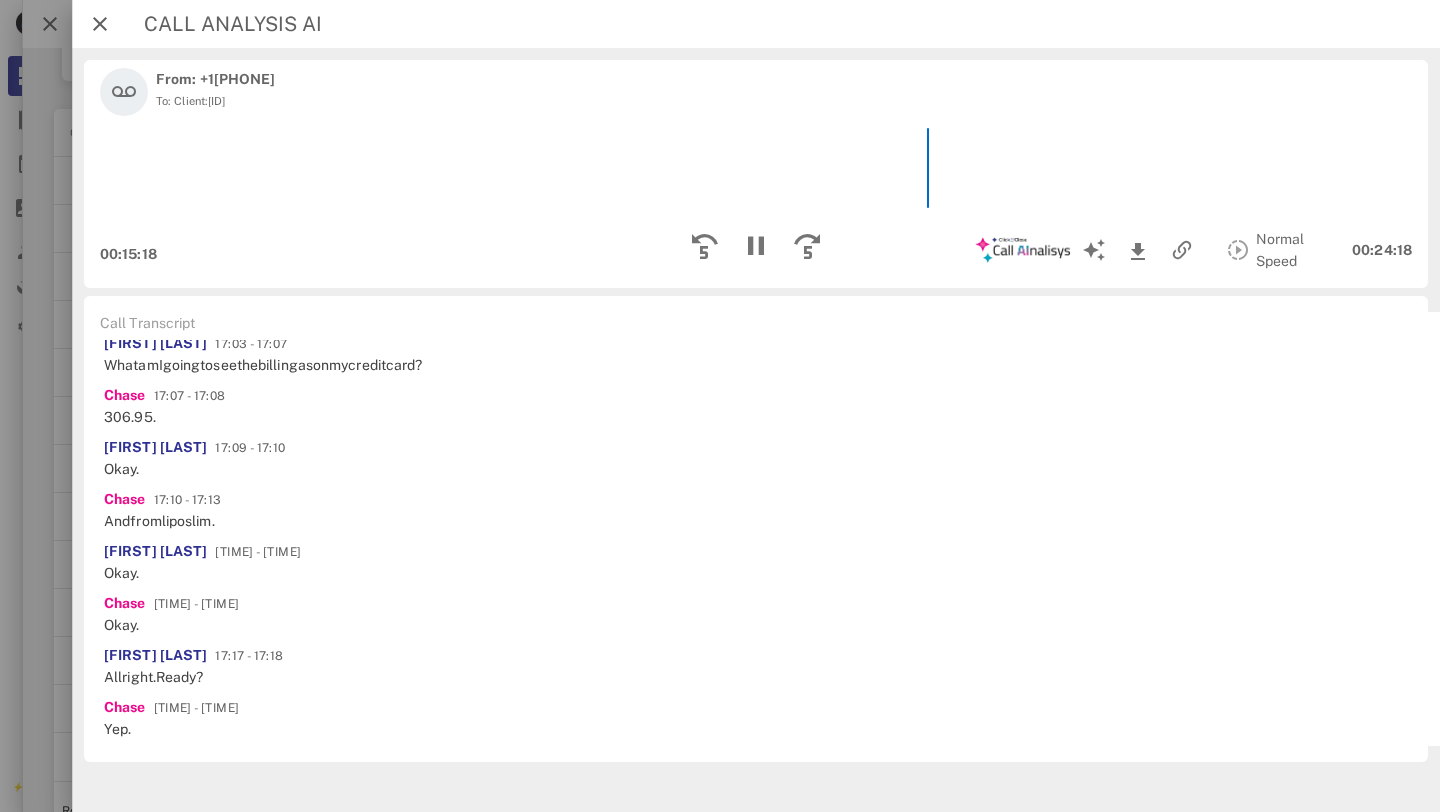 click on "Sue" at bounding box center [256, -831] 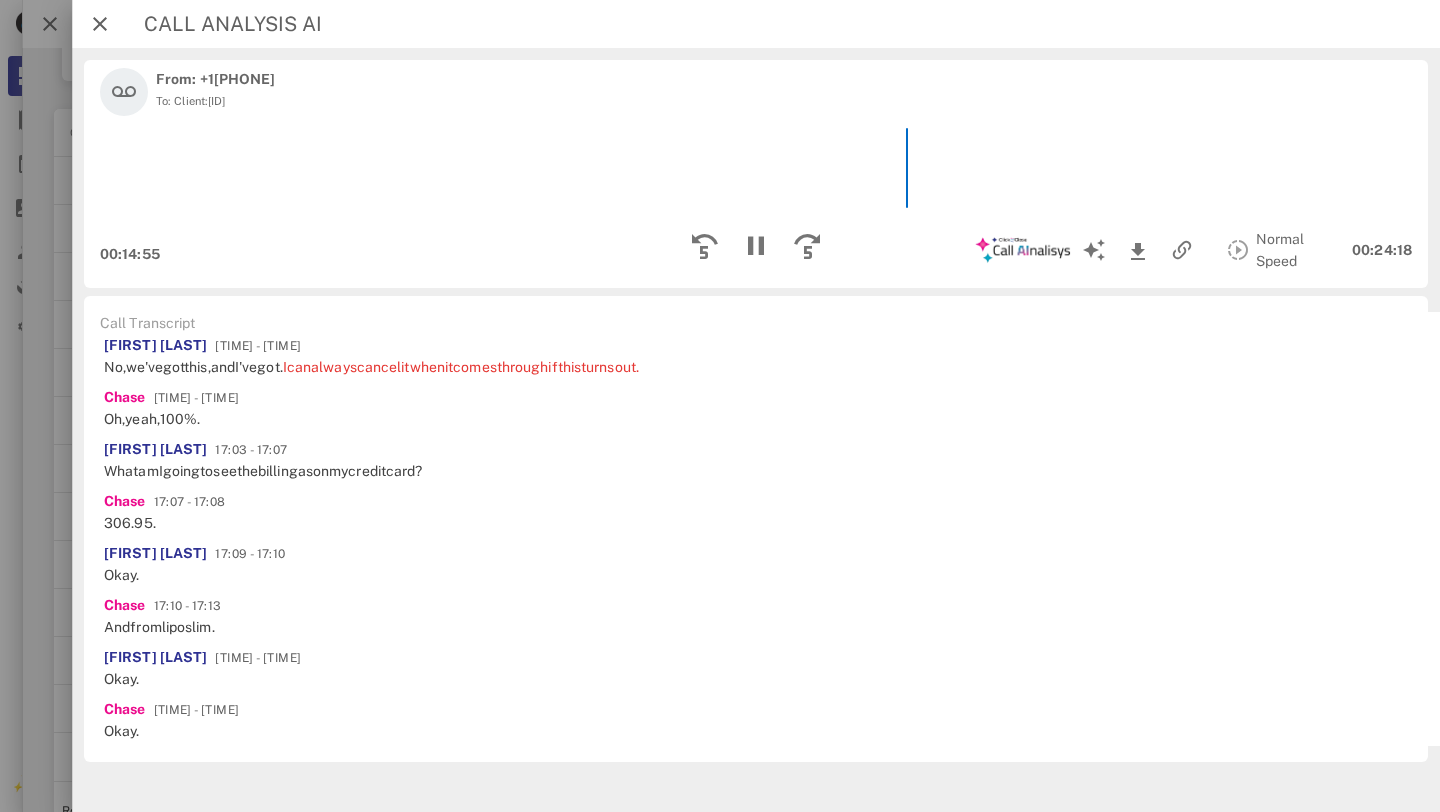 scroll, scrollTop: 7391, scrollLeft: 0, axis: vertical 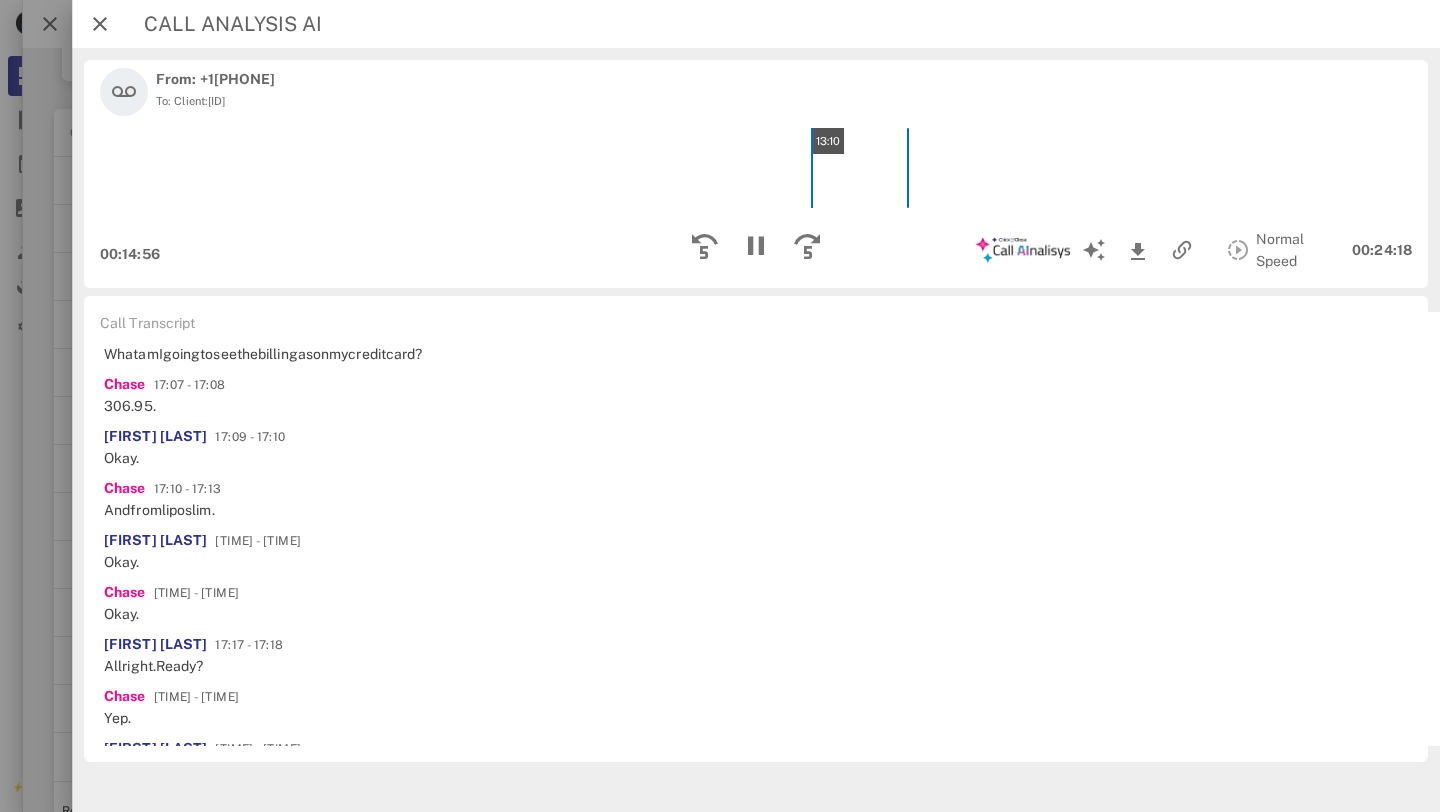 click on "13:10" at bounding box center [756, 168] 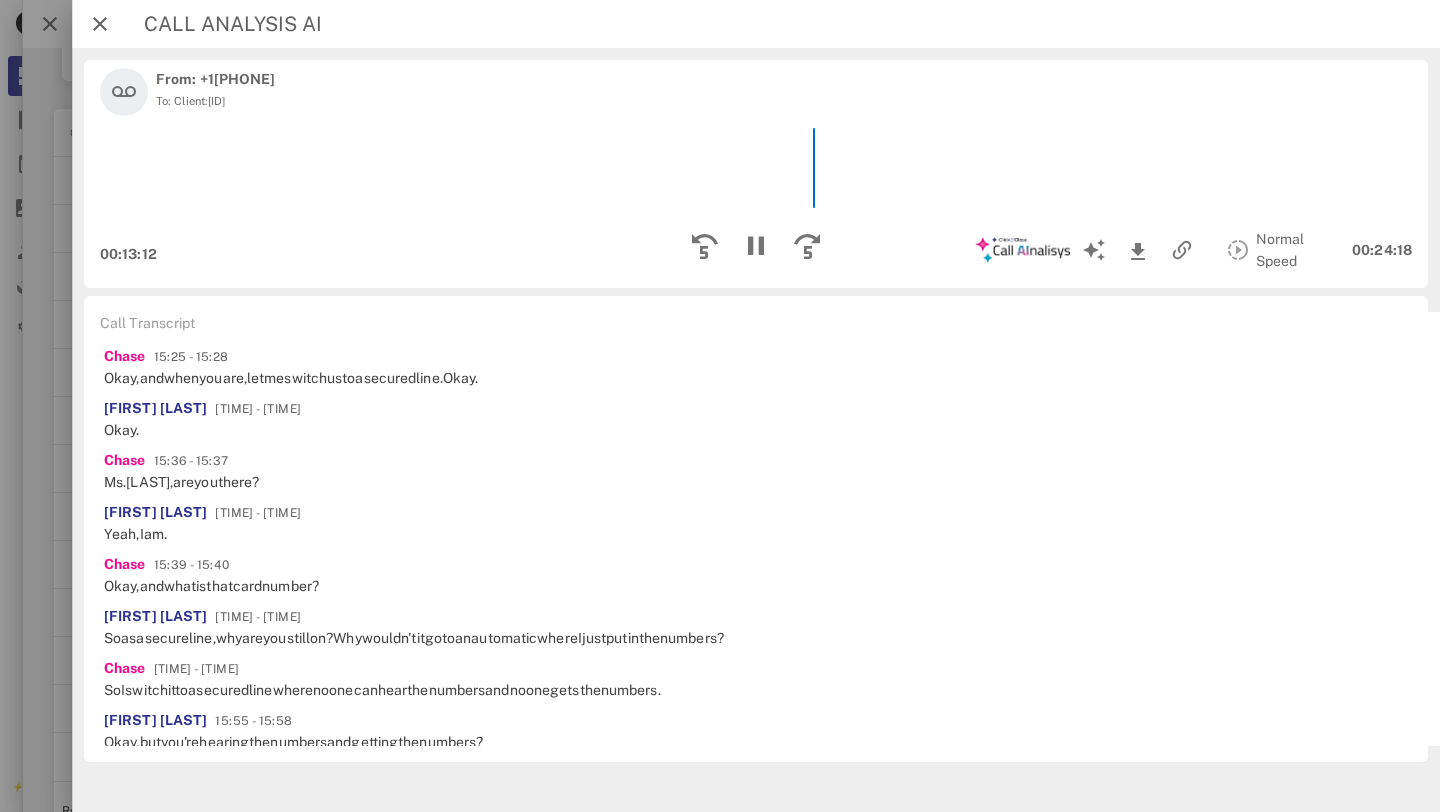 scroll, scrollTop: 6531, scrollLeft: 0, axis: vertical 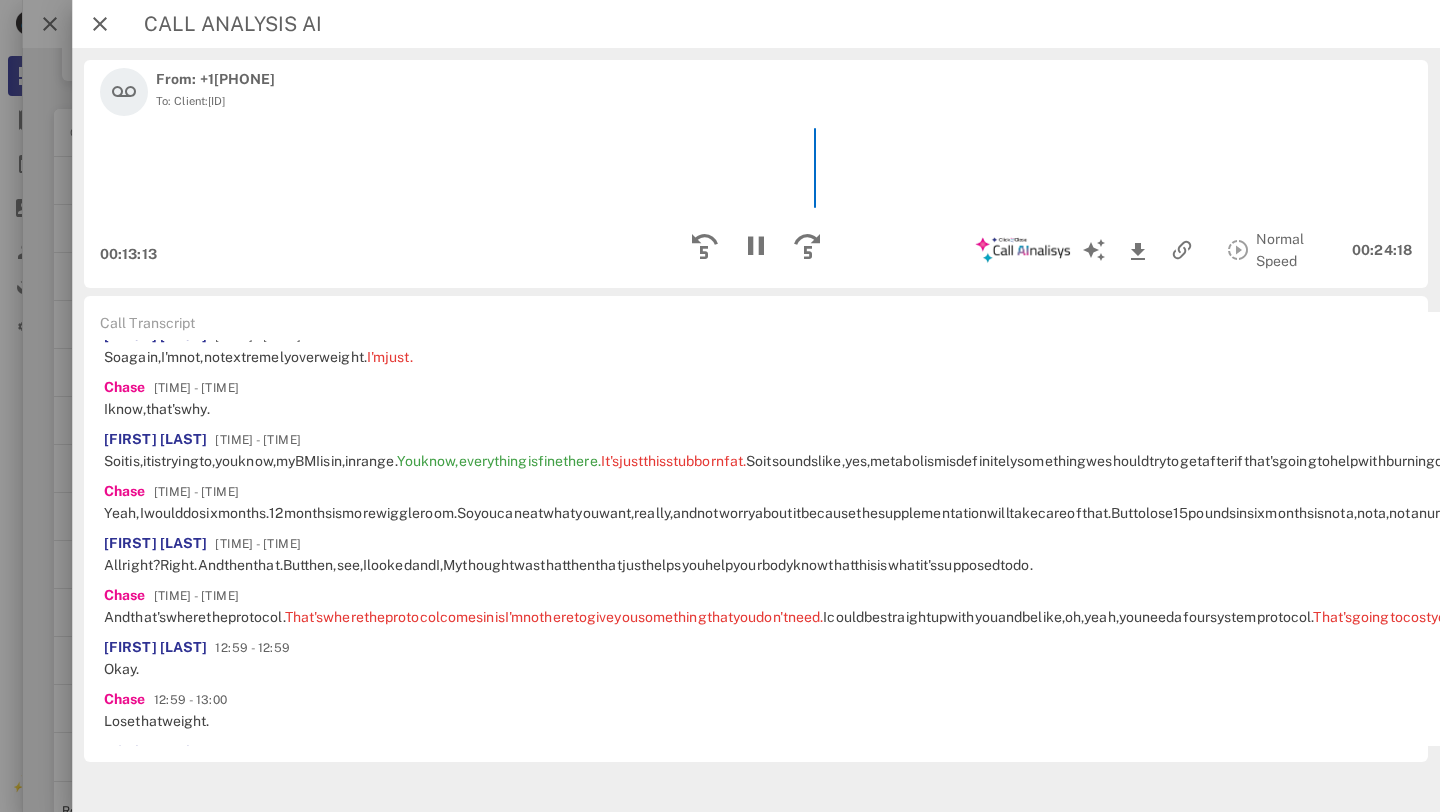 click on "Digestive" at bounding box center [660, -237] 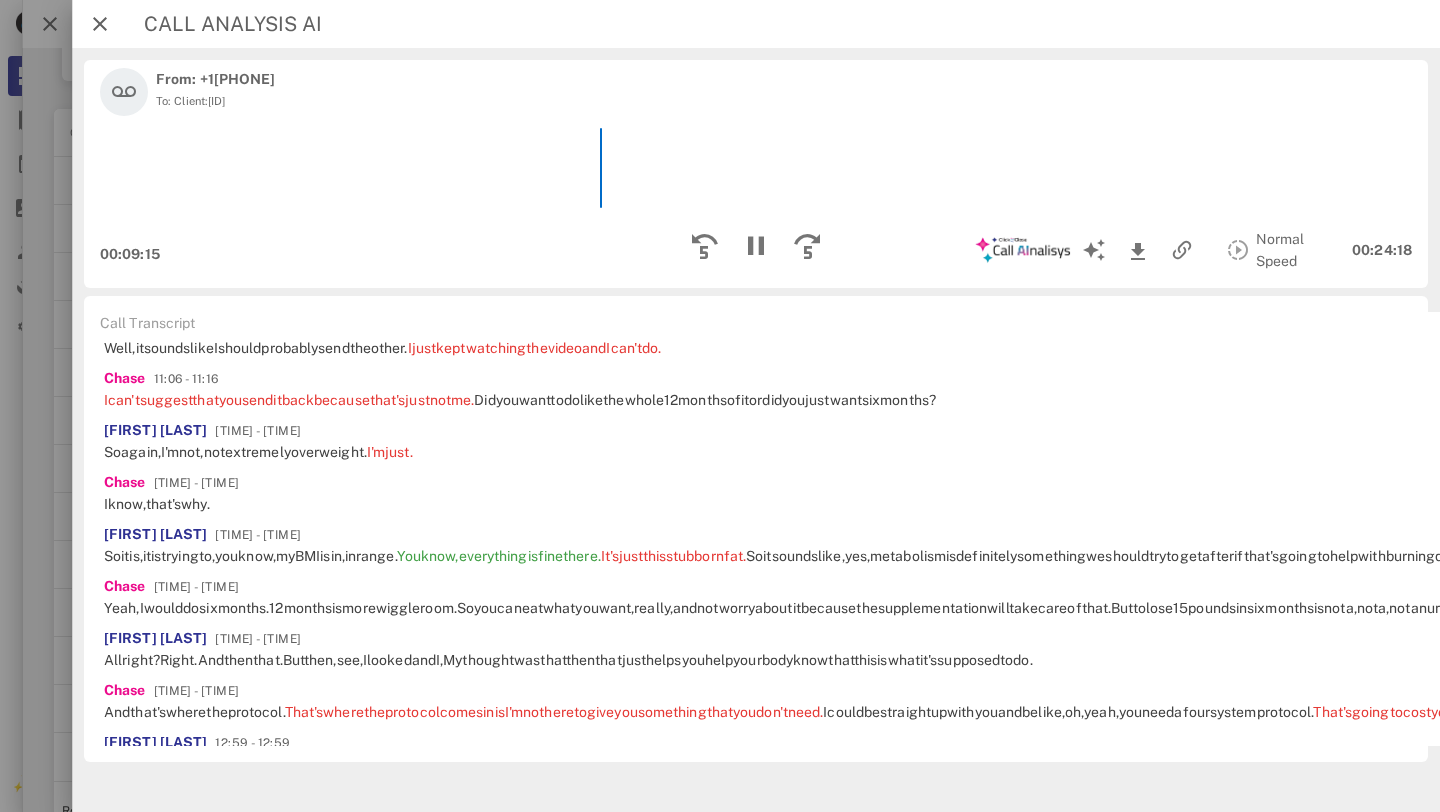 scroll, scrollTop: 5029, scrollLeft: 0, axis: vertical 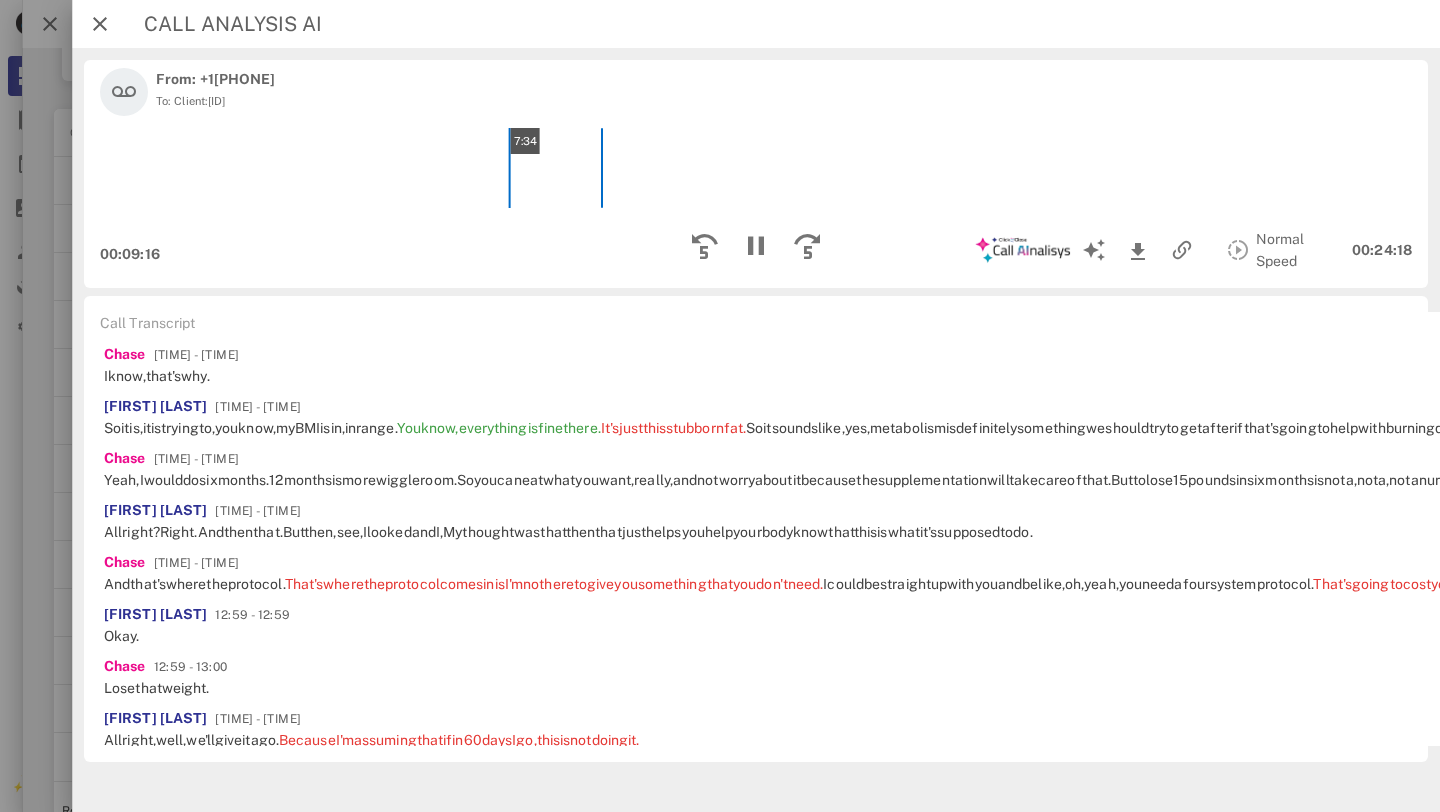 click on "7:34" at bounding box center [756, 168] 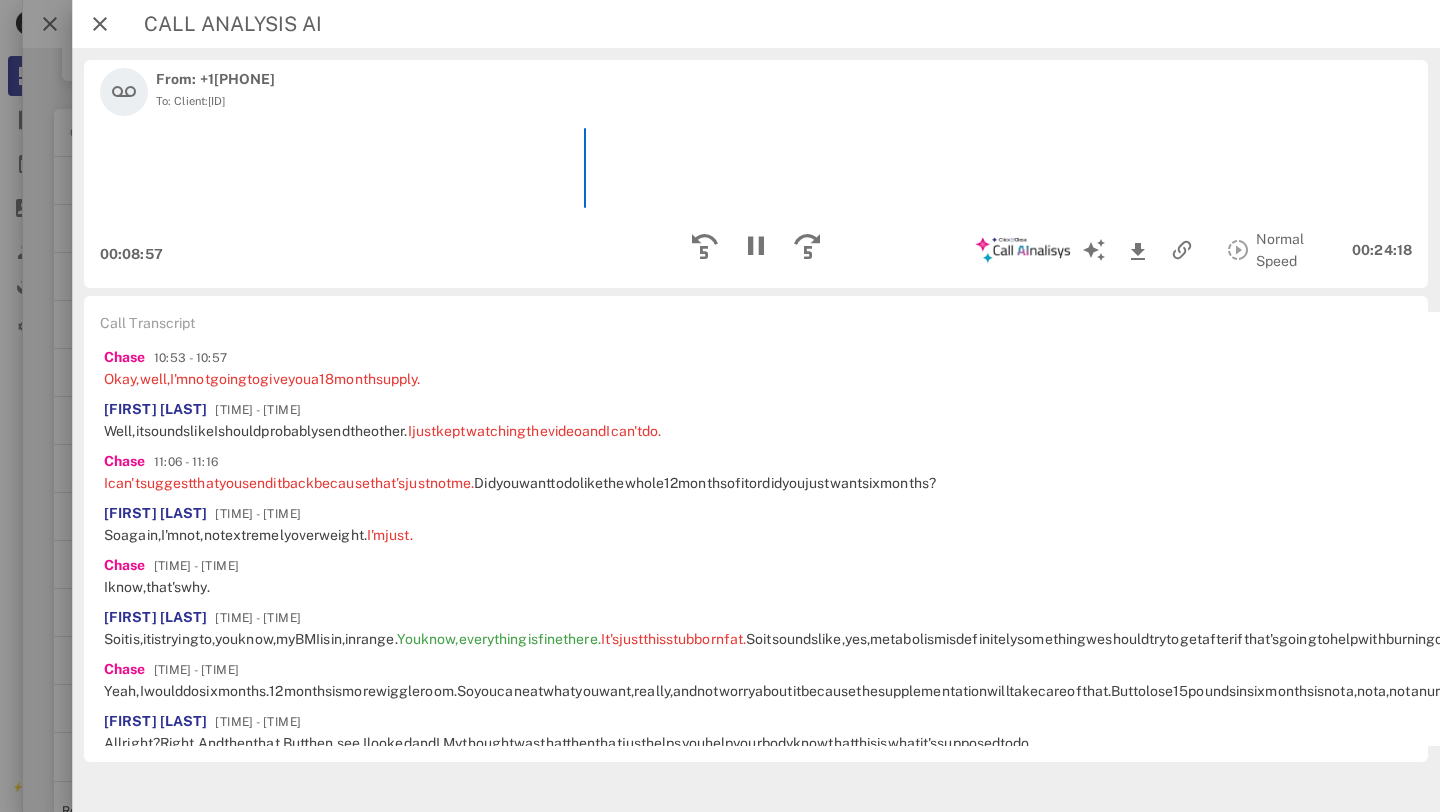 scroll, scrollTop: 4840, scrollLeft: 0, axis: vertical 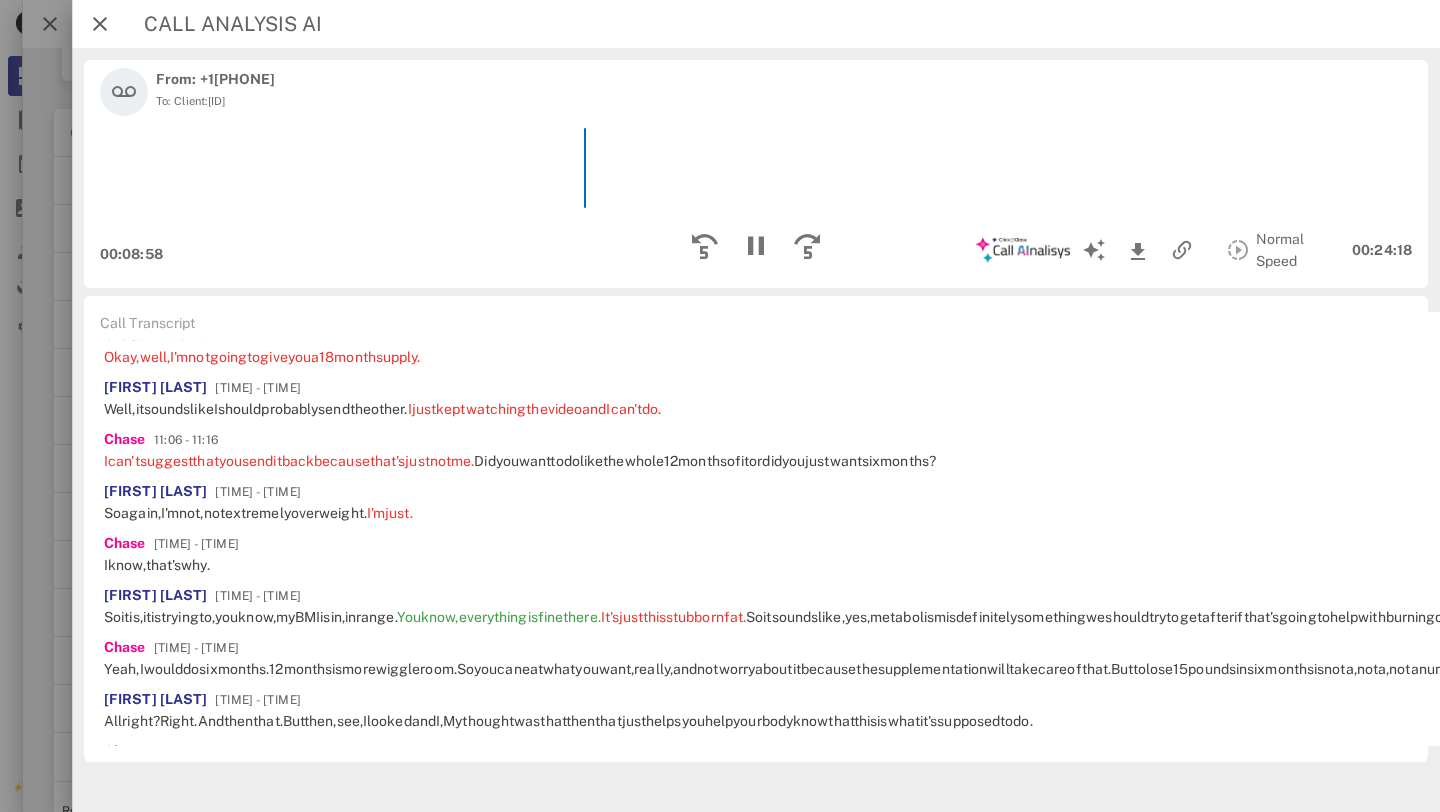 click on "health" at bounding box center [711, -81] 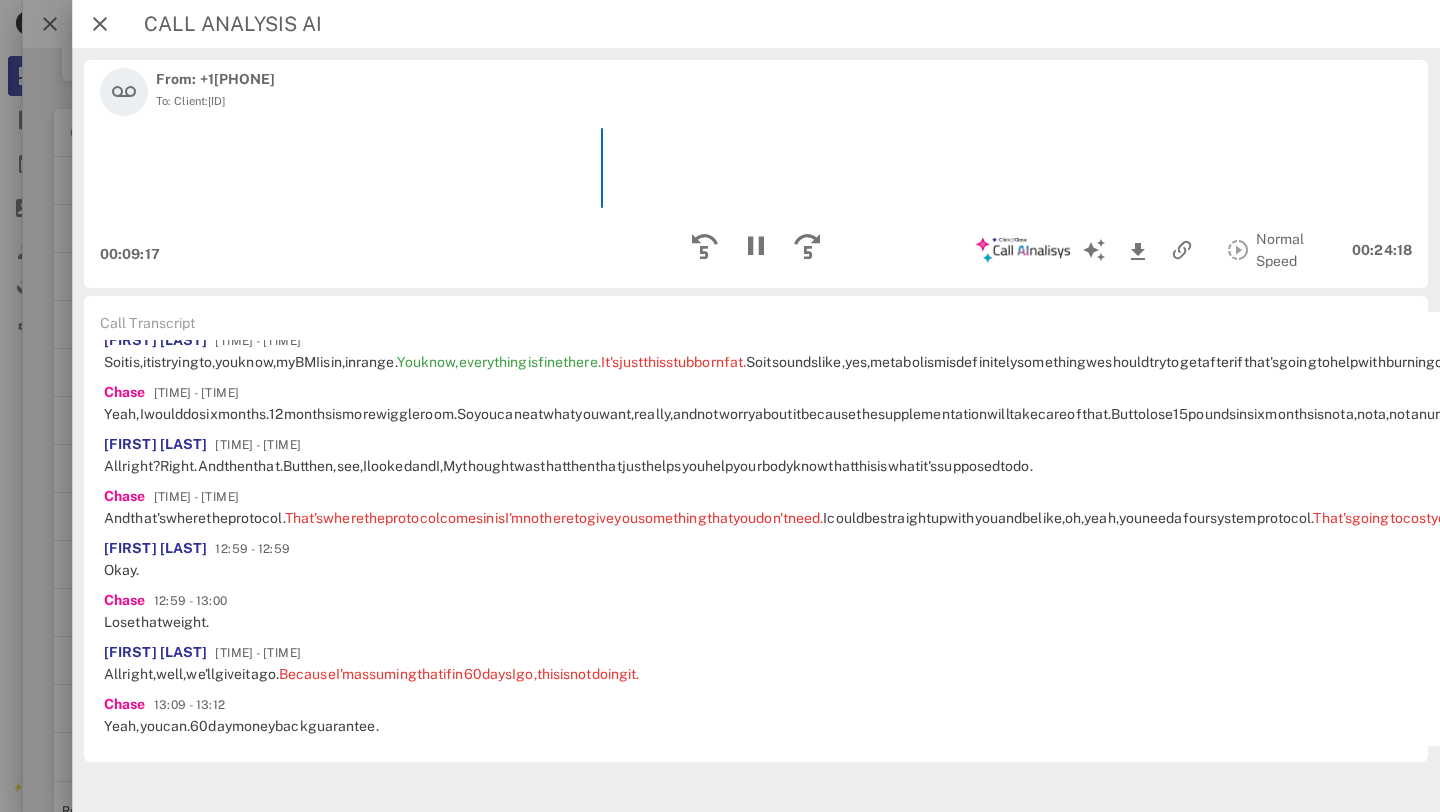 scroll, scrollTop: 5029, scrollLeft: 0, axis: vertical 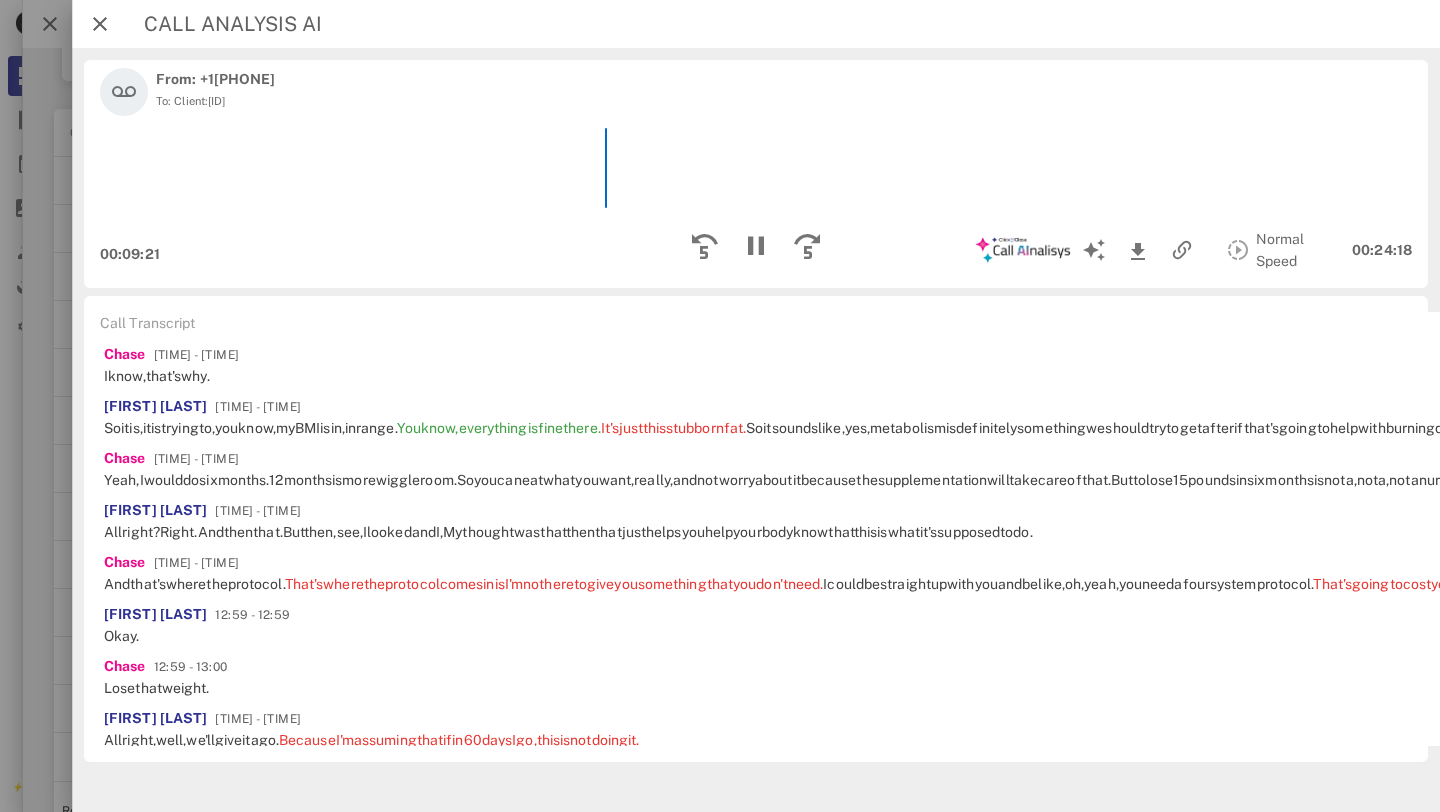 click on "natural," at bounding box center (425, -144) 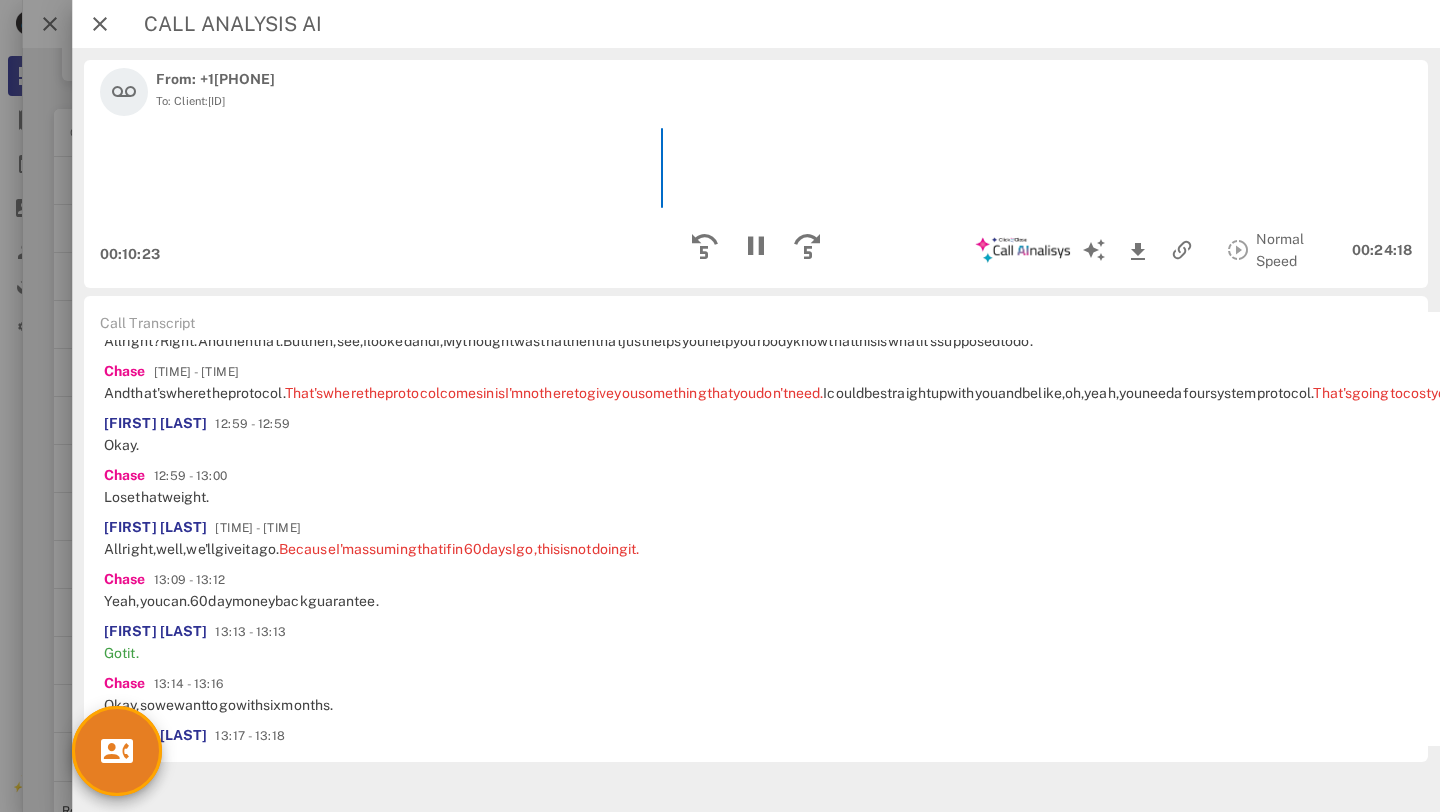 scroll, scrollTop: 5234, scrollLeft: 0, axis: vertical 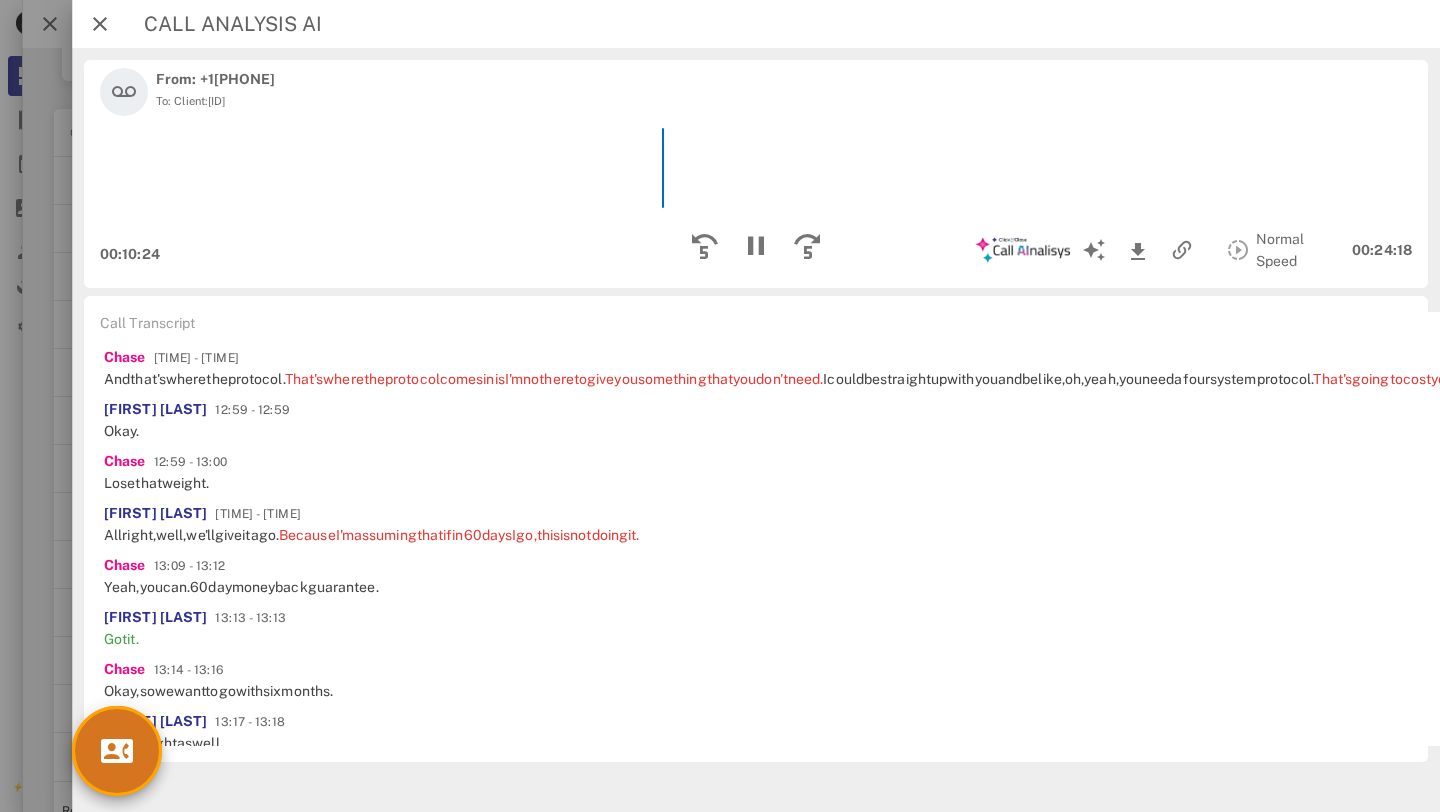 click at bounding box center (117, 751) 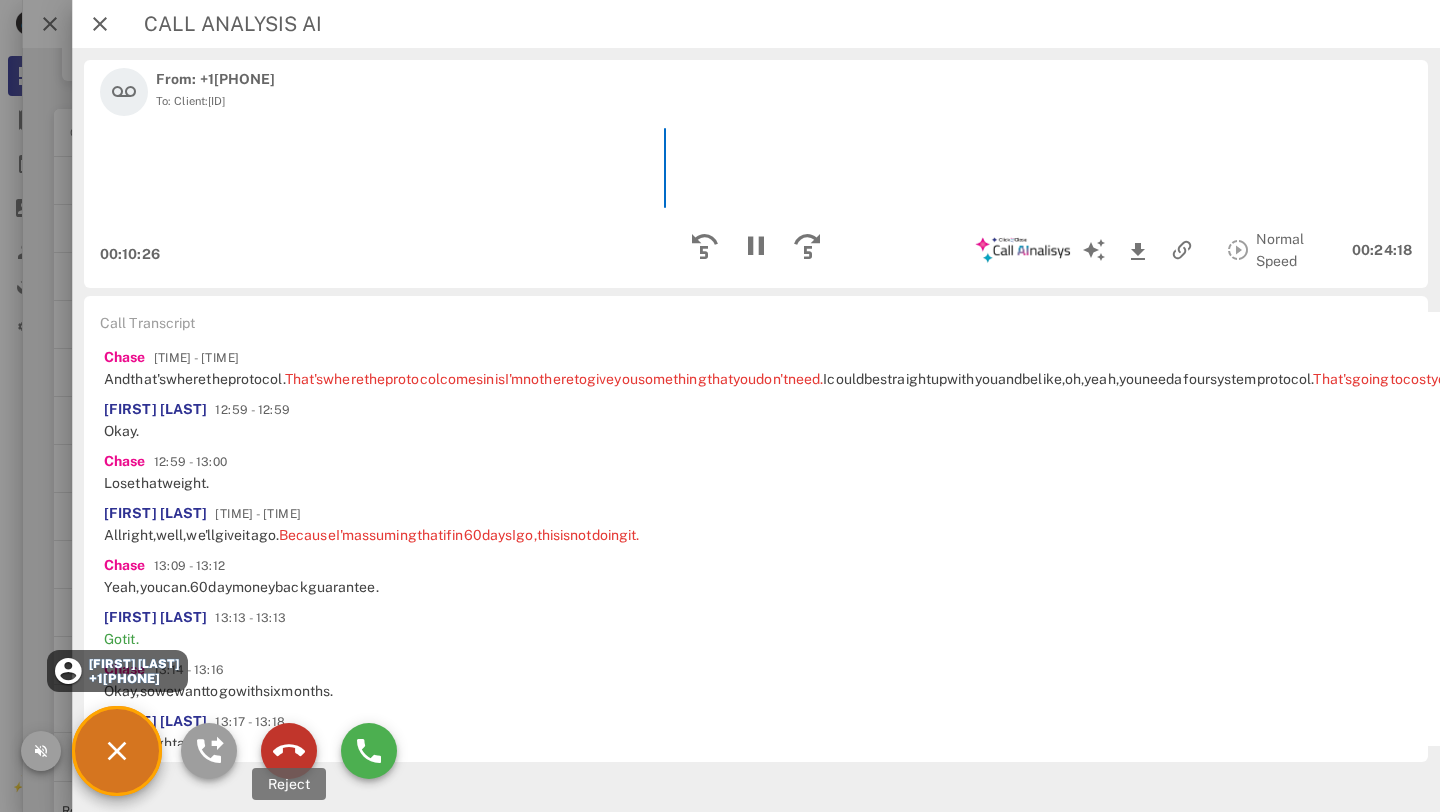 click at bounding box center (289, 751) 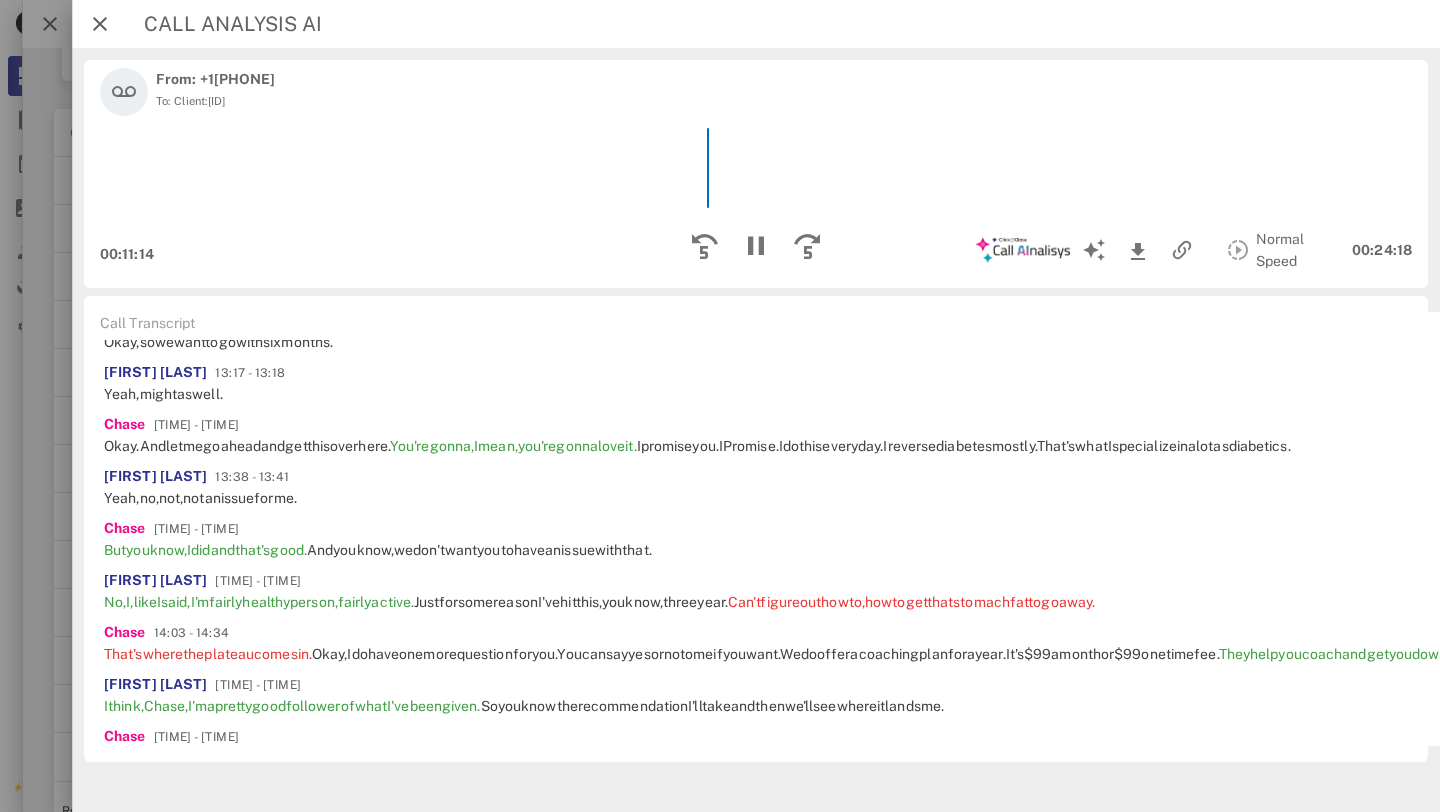 scroll, scrollTop: 5719, scrollLeft: 0, axis: vertical 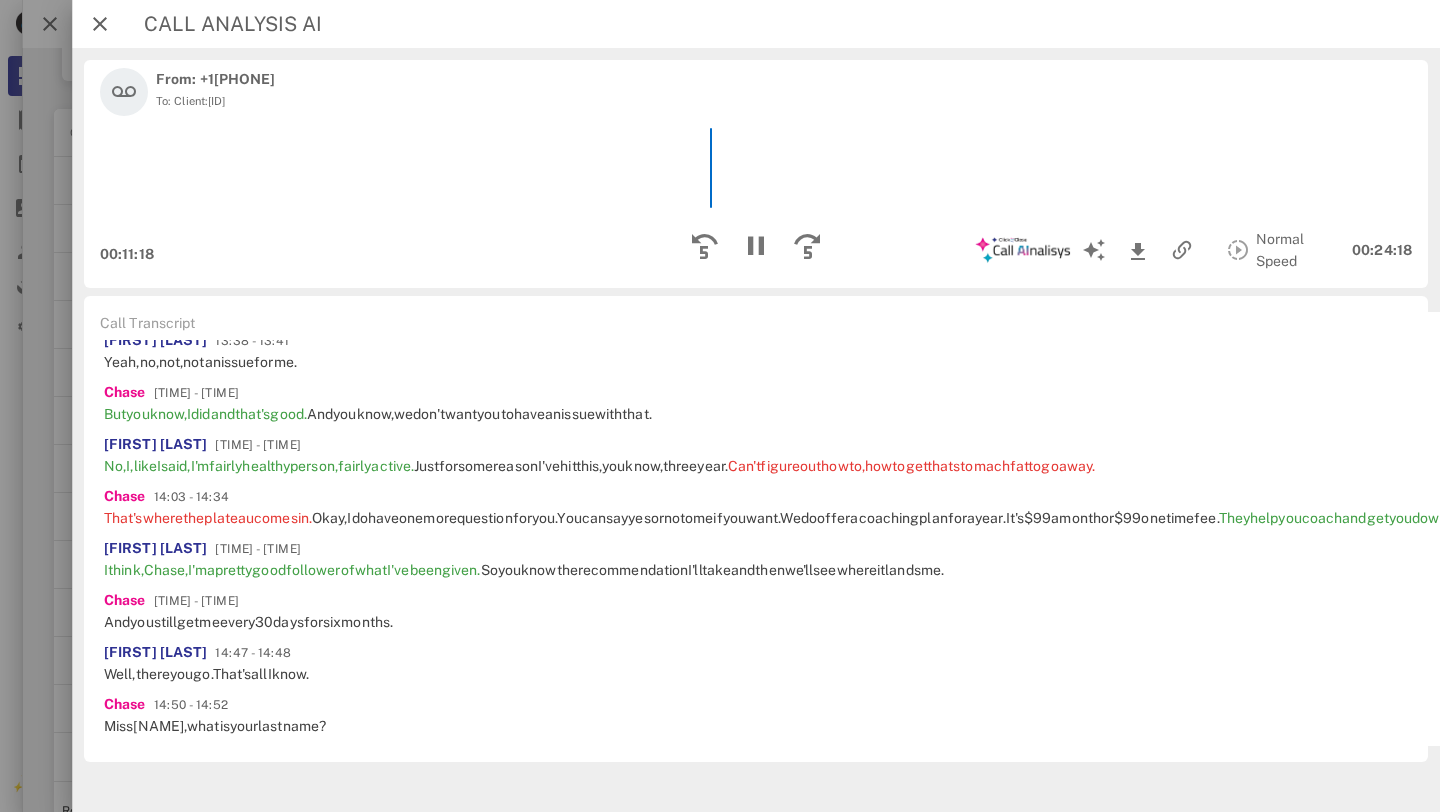 click on "[FIRST] [LAST] [TIME] - [TIME] So it is, it is trying to, you know, my BMI is in, in range. You know, everything is fine there. It's just this stubborn fat. So it sounds like, yes, metabolism is definitely something we should try to get after if that's going to help with burning down that belly fat and then not building out the wrong hormones to let it go right back to where it was. You would say six months. So that we're basically doing both of these as a six month regiment. Is that what I'm hearing?" at bounding box center [1548, -273] 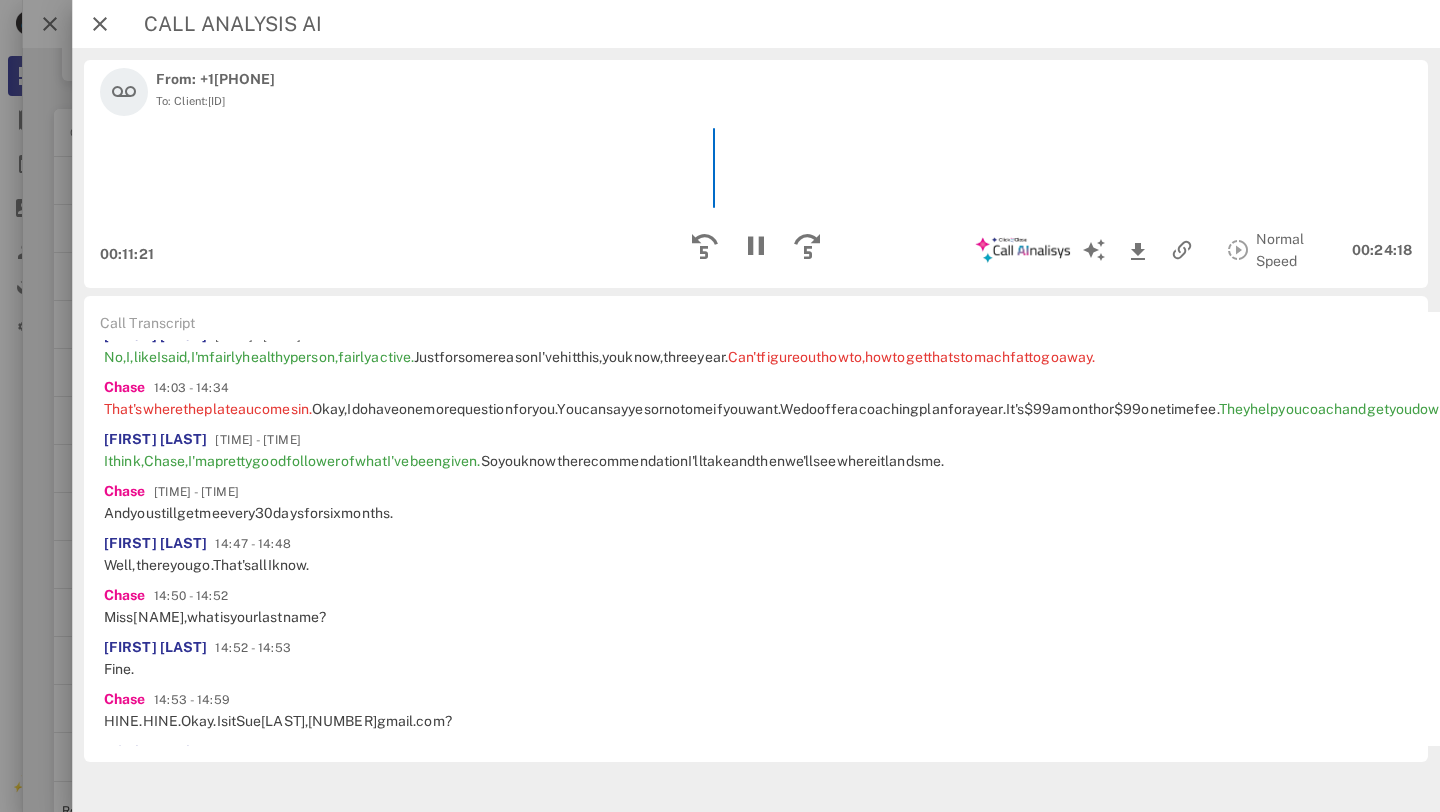 click on "care" at bounding box center (1052, -319) 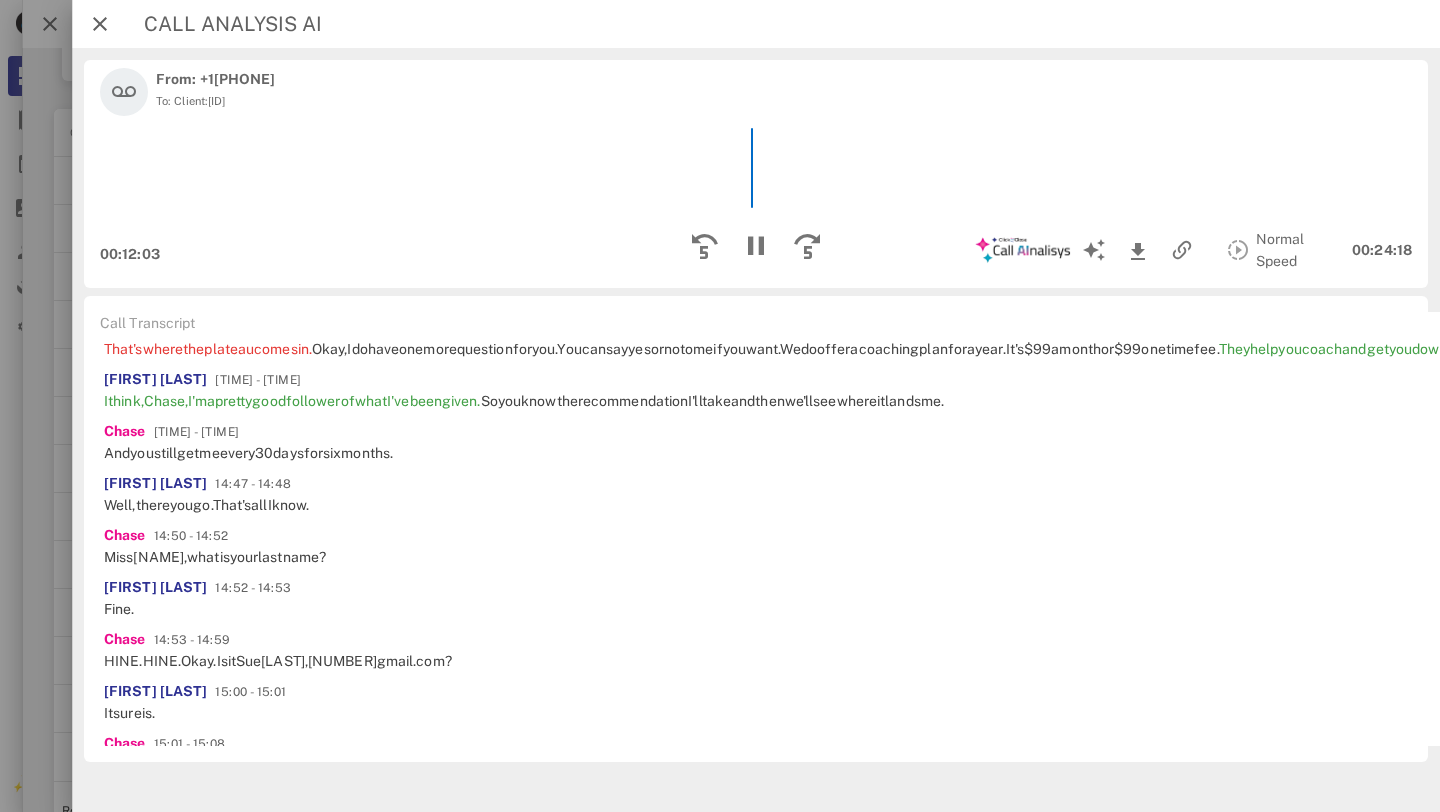 scroll, scrollTop: 5899, scrollLeft: 0, axis: vertical 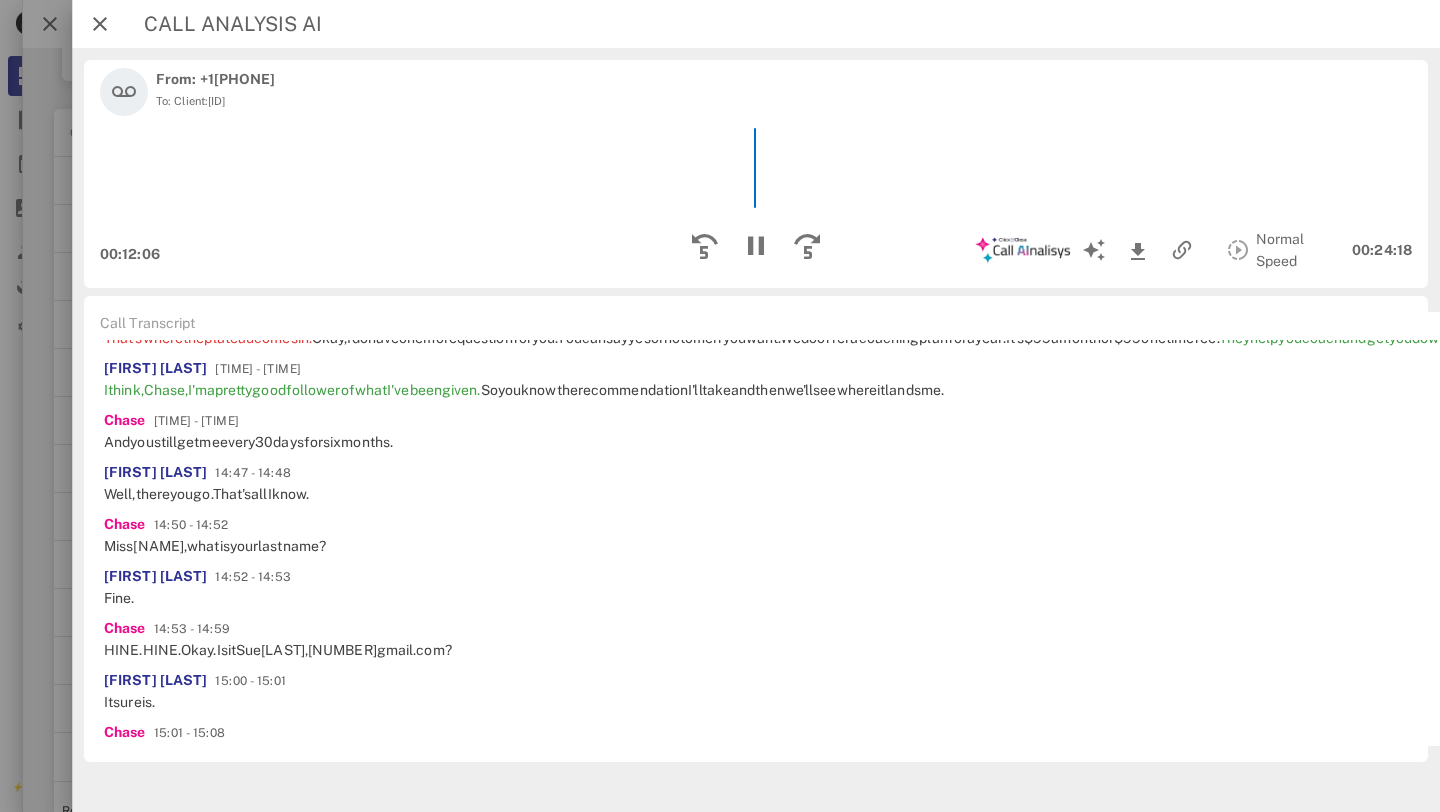 click on "protocol" at bounding box center [412, -286] 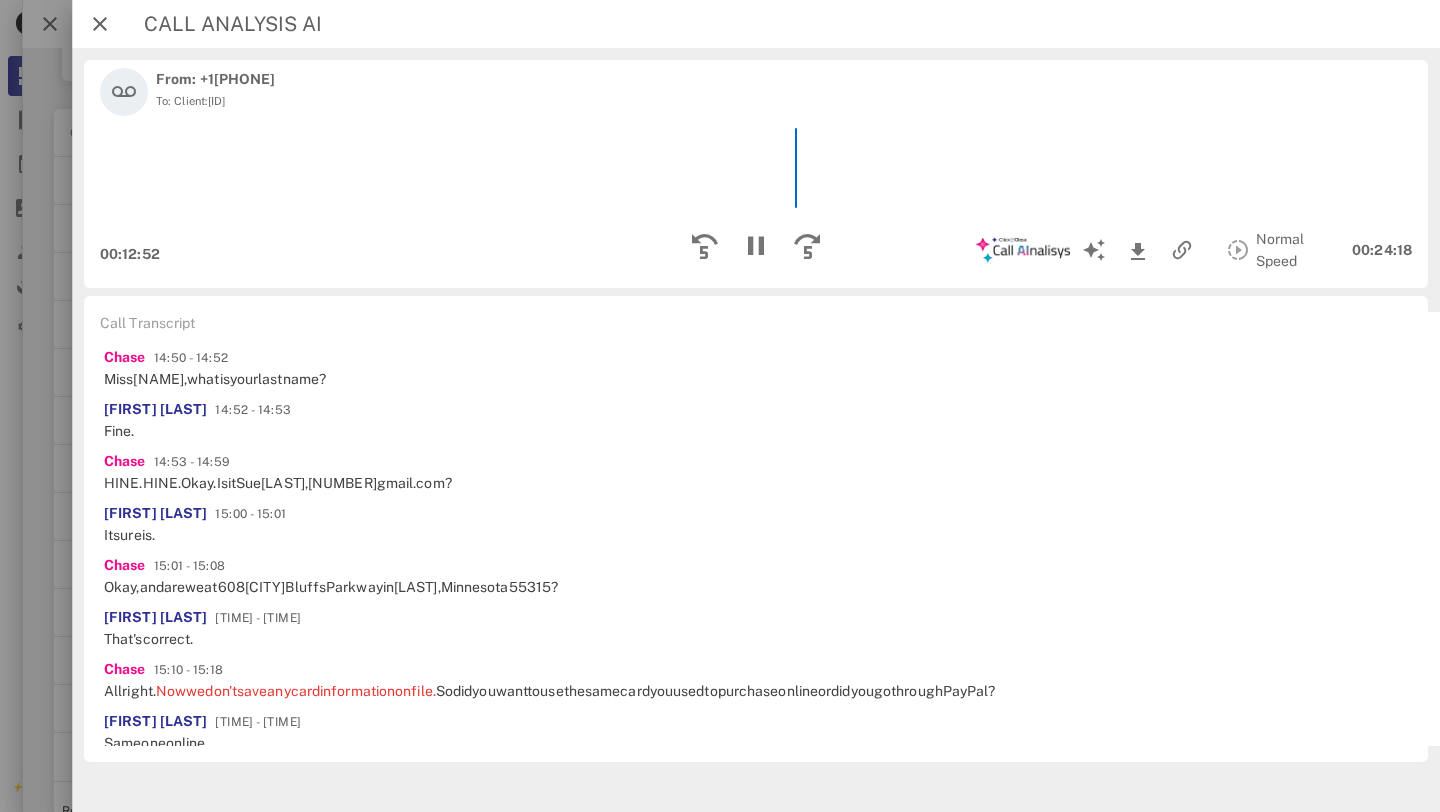 scroll, scrollTop: 6216, scrollLeft: 0, axis: vertical 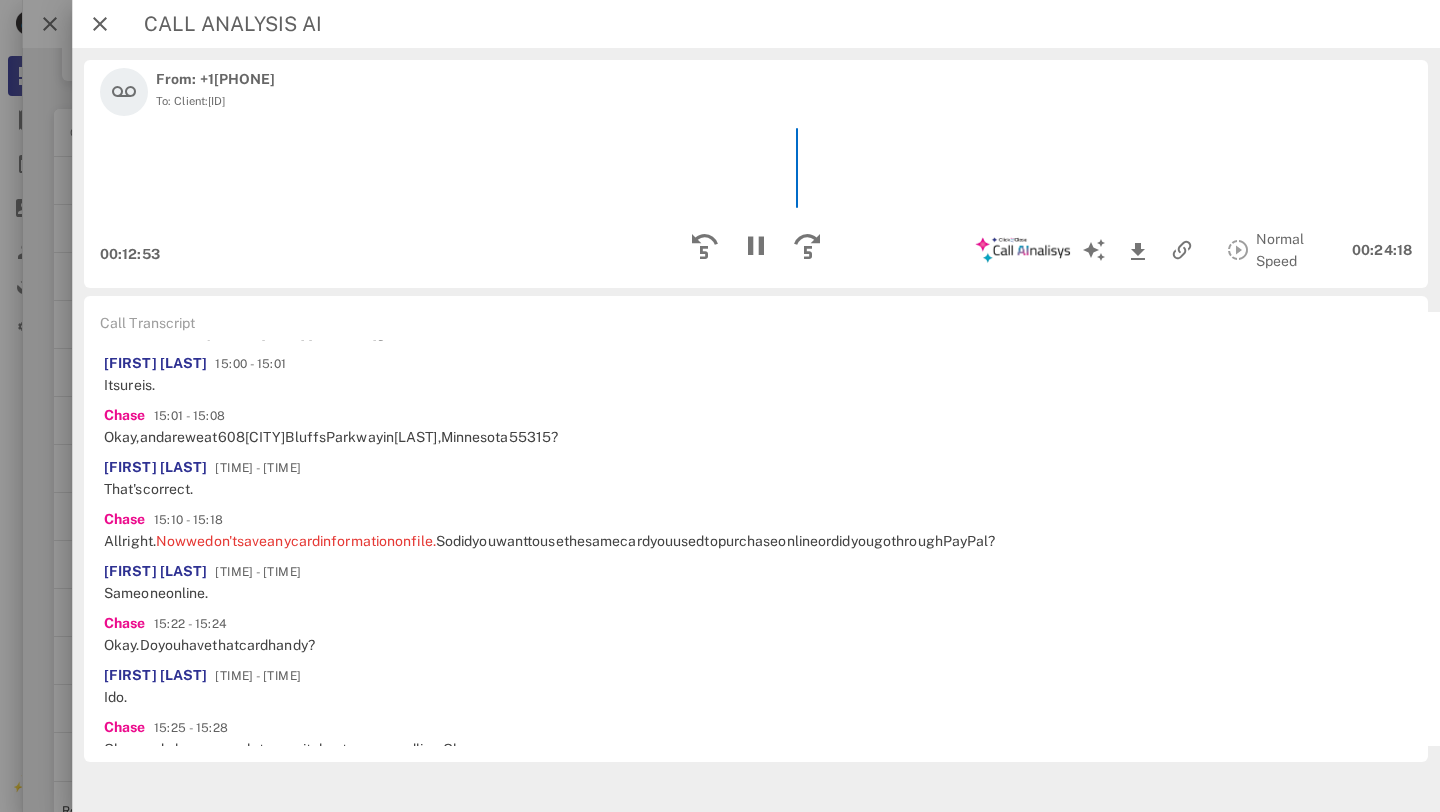 click on "weight." at bounding box center (186, -499) 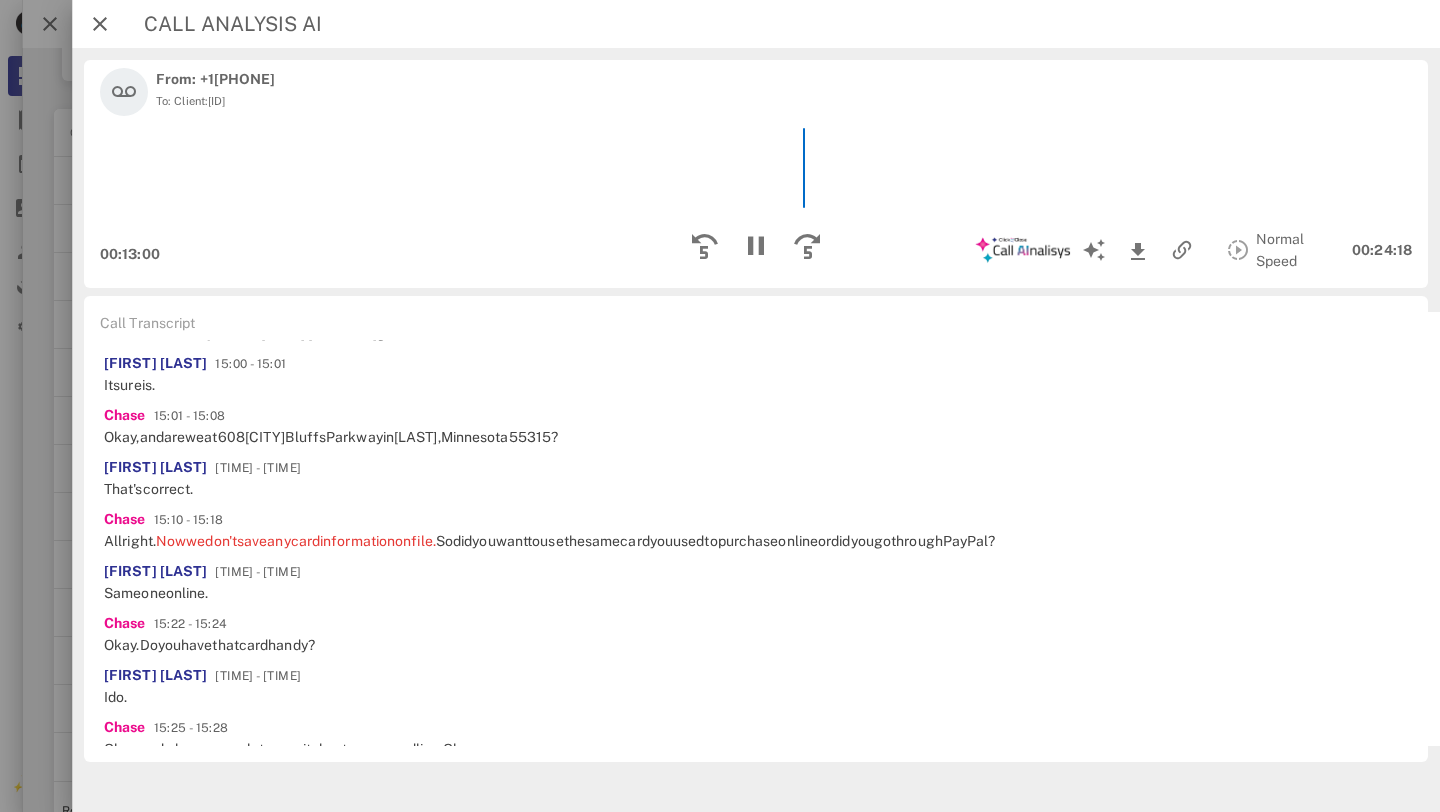 click on "go." at bounding box center (269, -447) 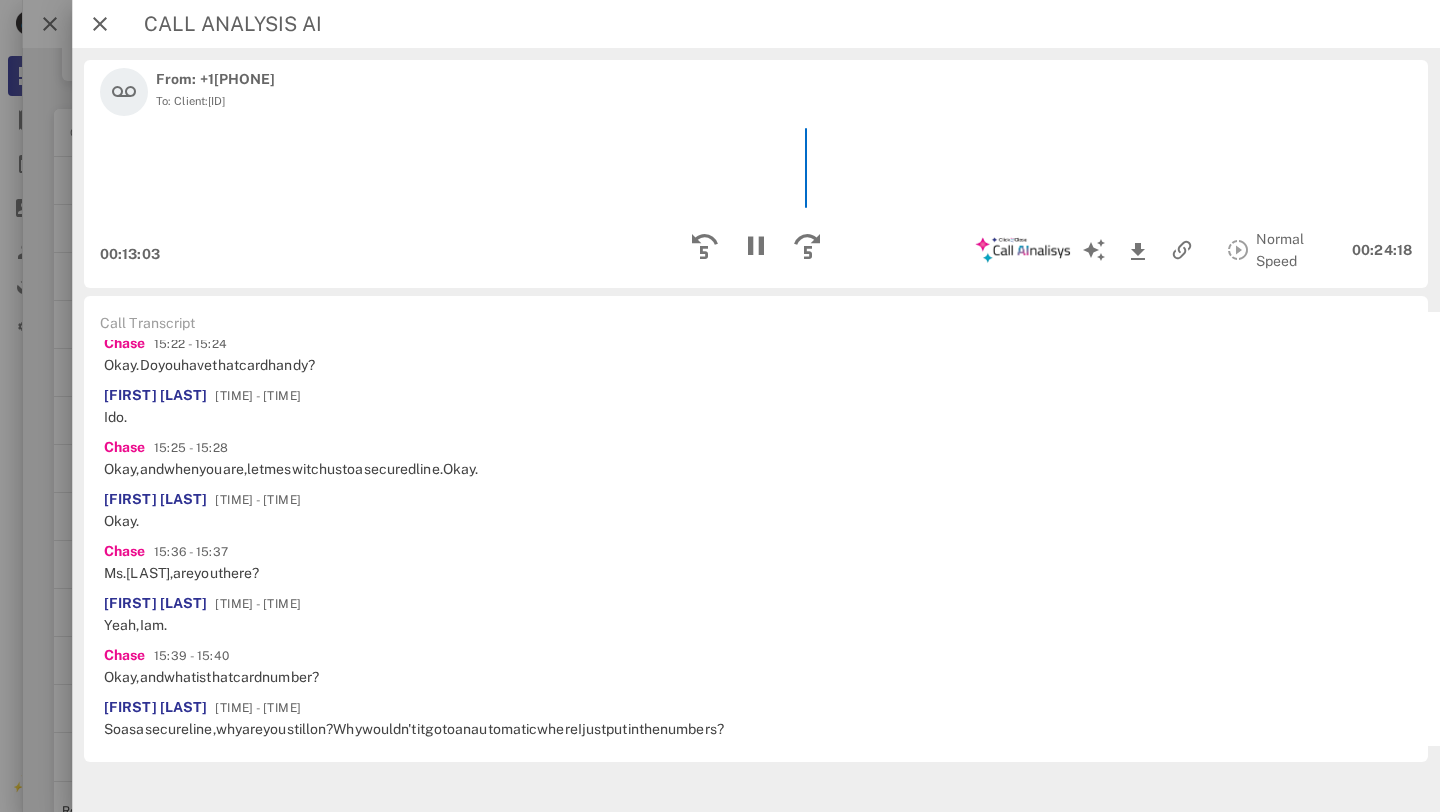 scroll, scrollTop: 6498, scrollLeft: 0, axis: vertical 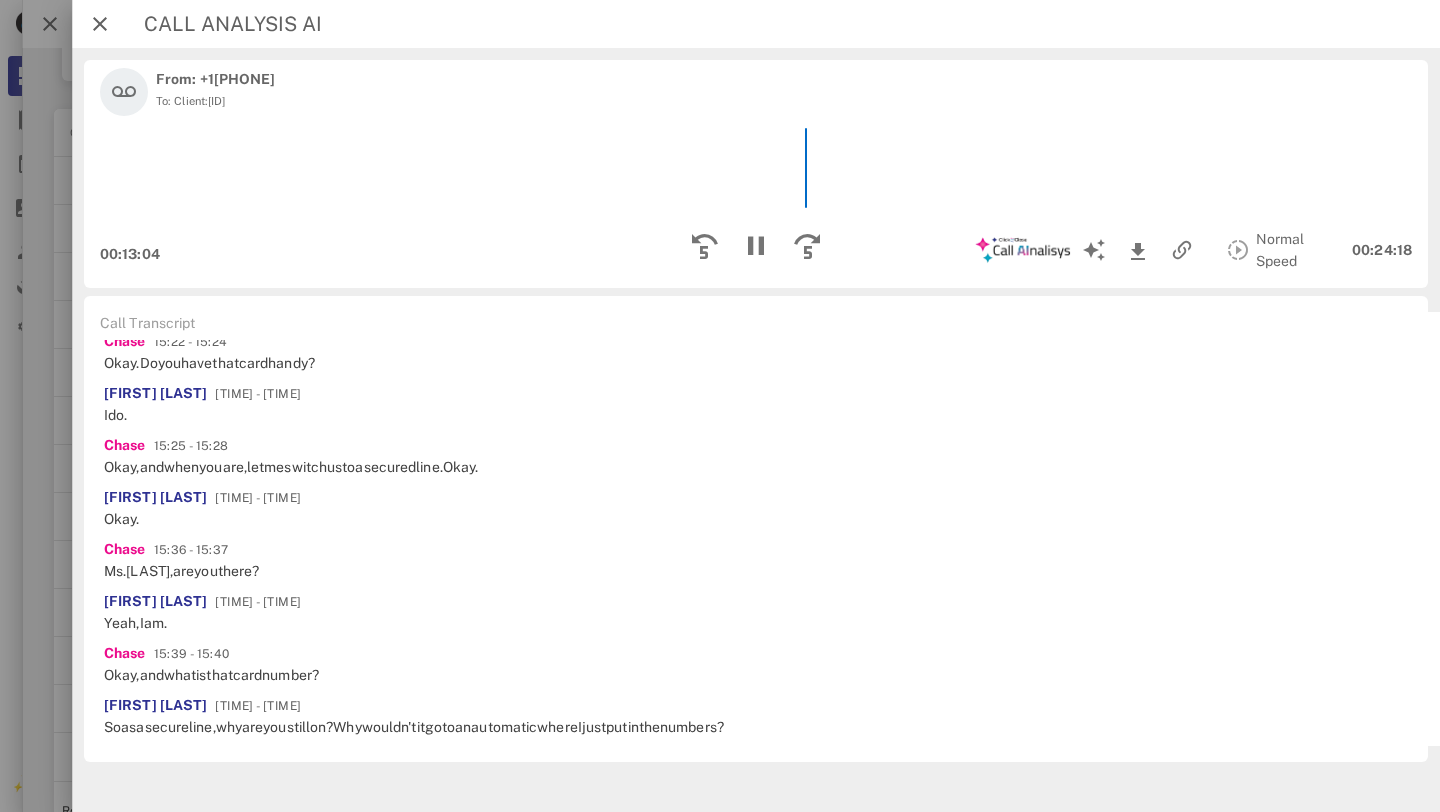 click on "[NAME] 13:18 - 13:37 Okay. And let me go ahead and get this over here. You're gonna, I mean, you're gonna love it. I promise you. I Promise. I do this every day. I reverse diabetes mostly. That's what I specialize in a lot as diabetics." at bounding box center [1548, -480] 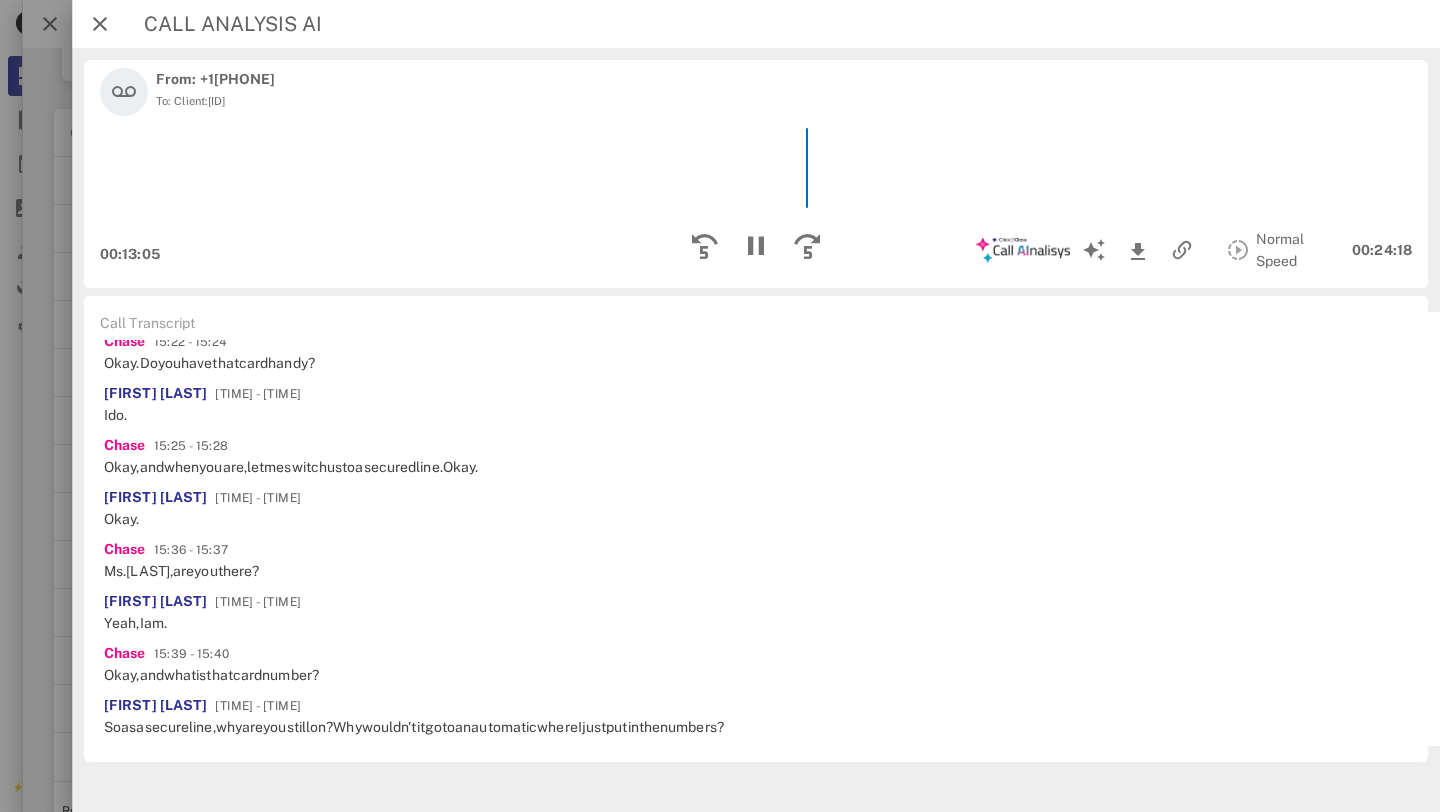 click on "and" at bounding box center [273, -469] 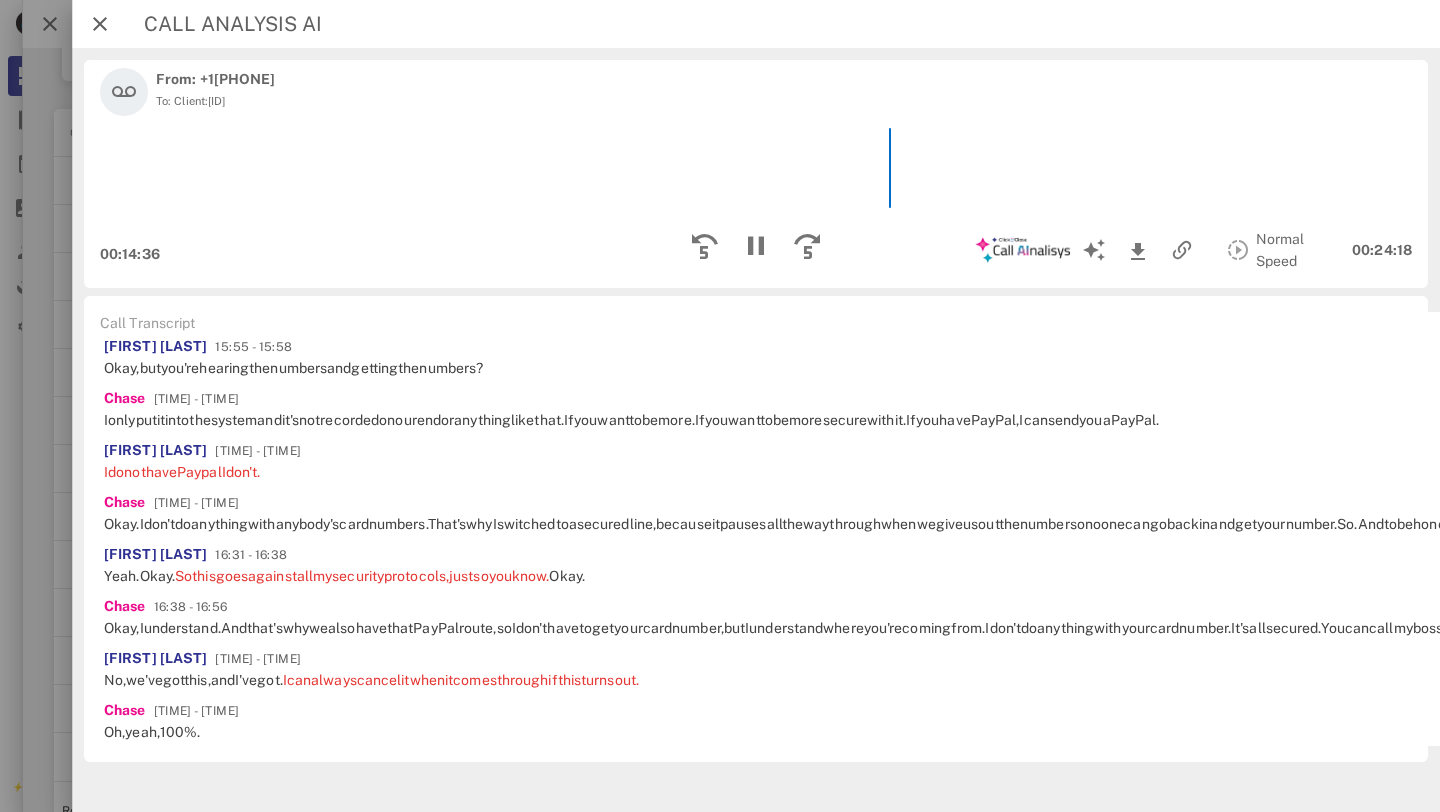 scroll, scrollTop: 6978, scrollLeft: 0, axis: vertical 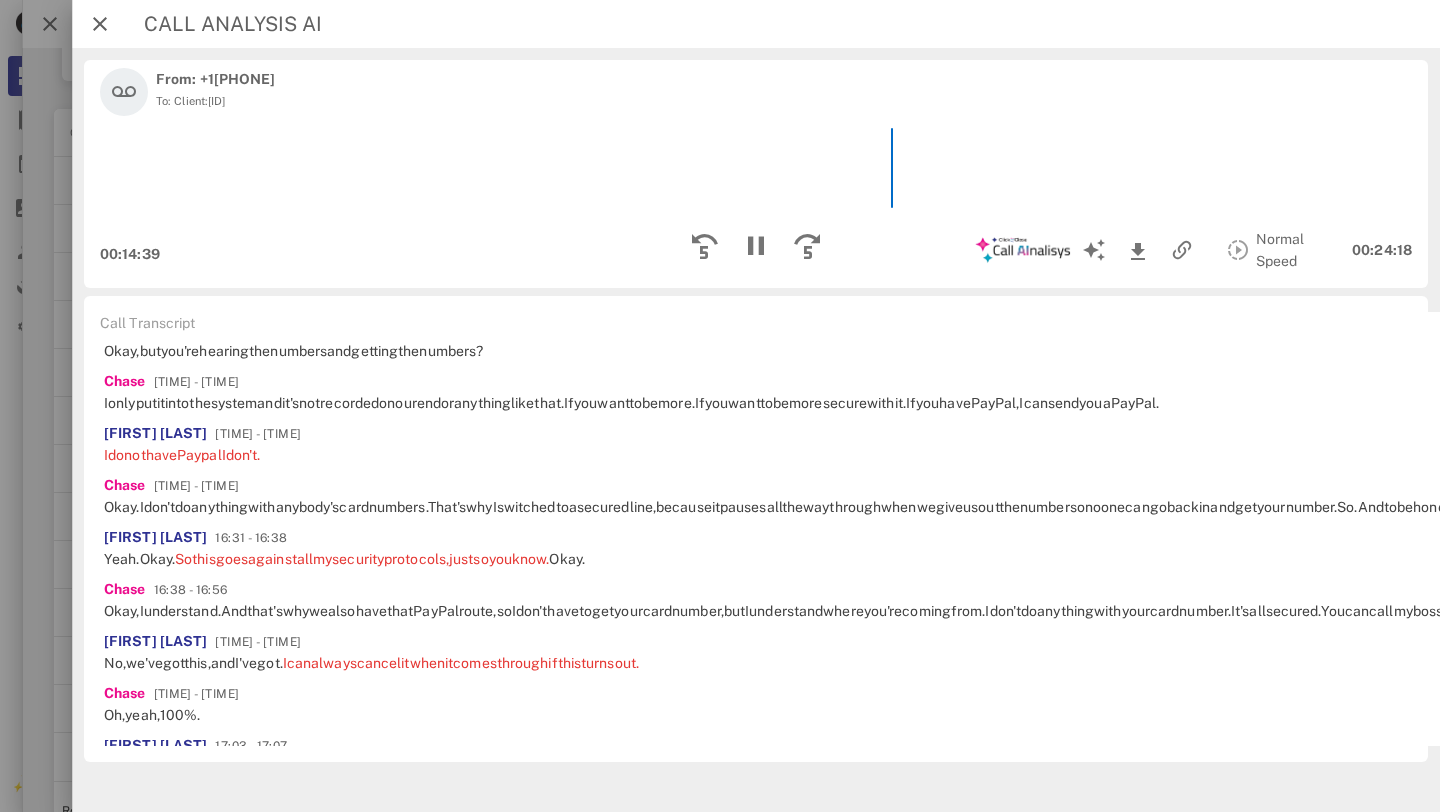 click on "six" at bounding box center [332, -637] 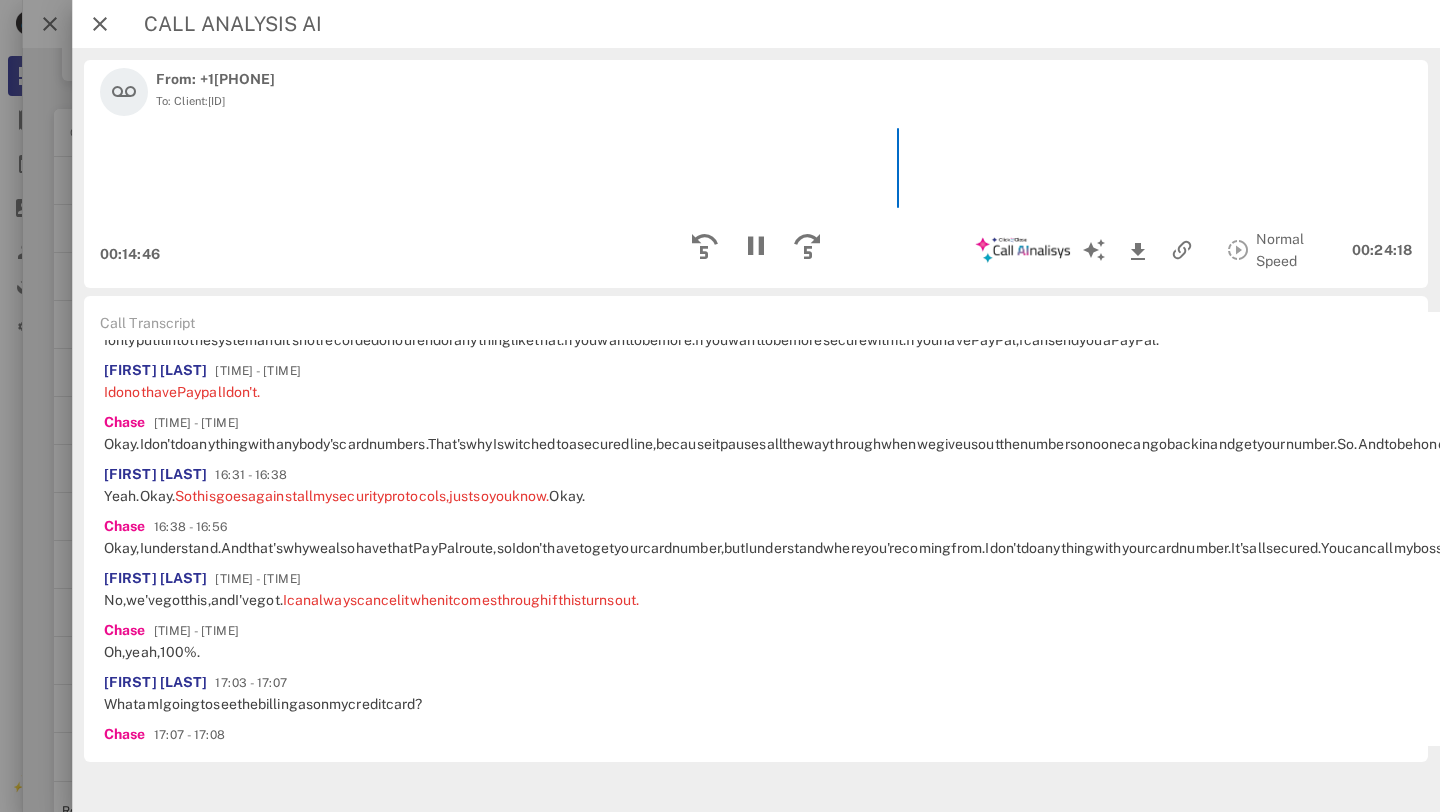 scroll, scrollTop: 7065, scrollLeft: 0, axis: vertical 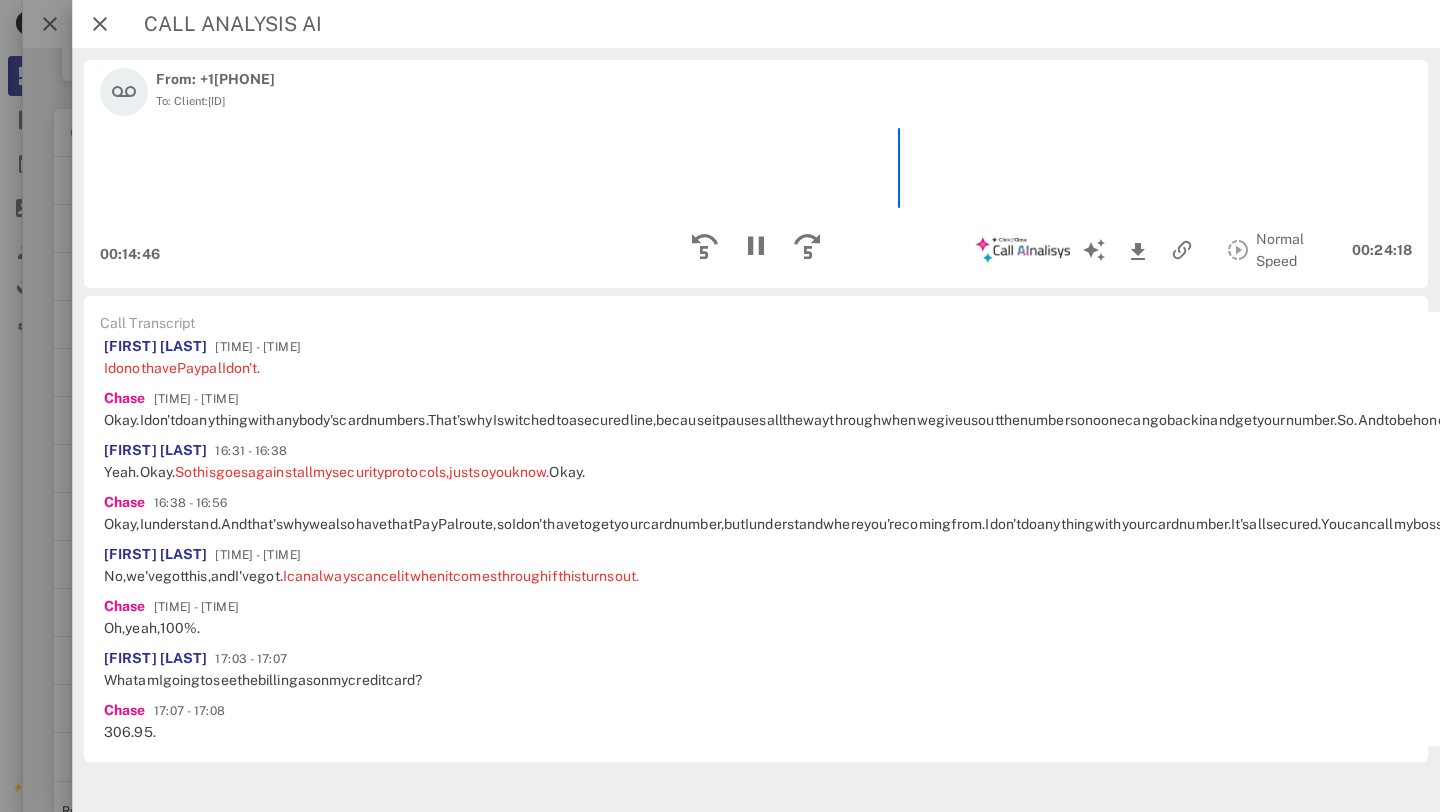 click on "I" at bounding box center [270, -672] 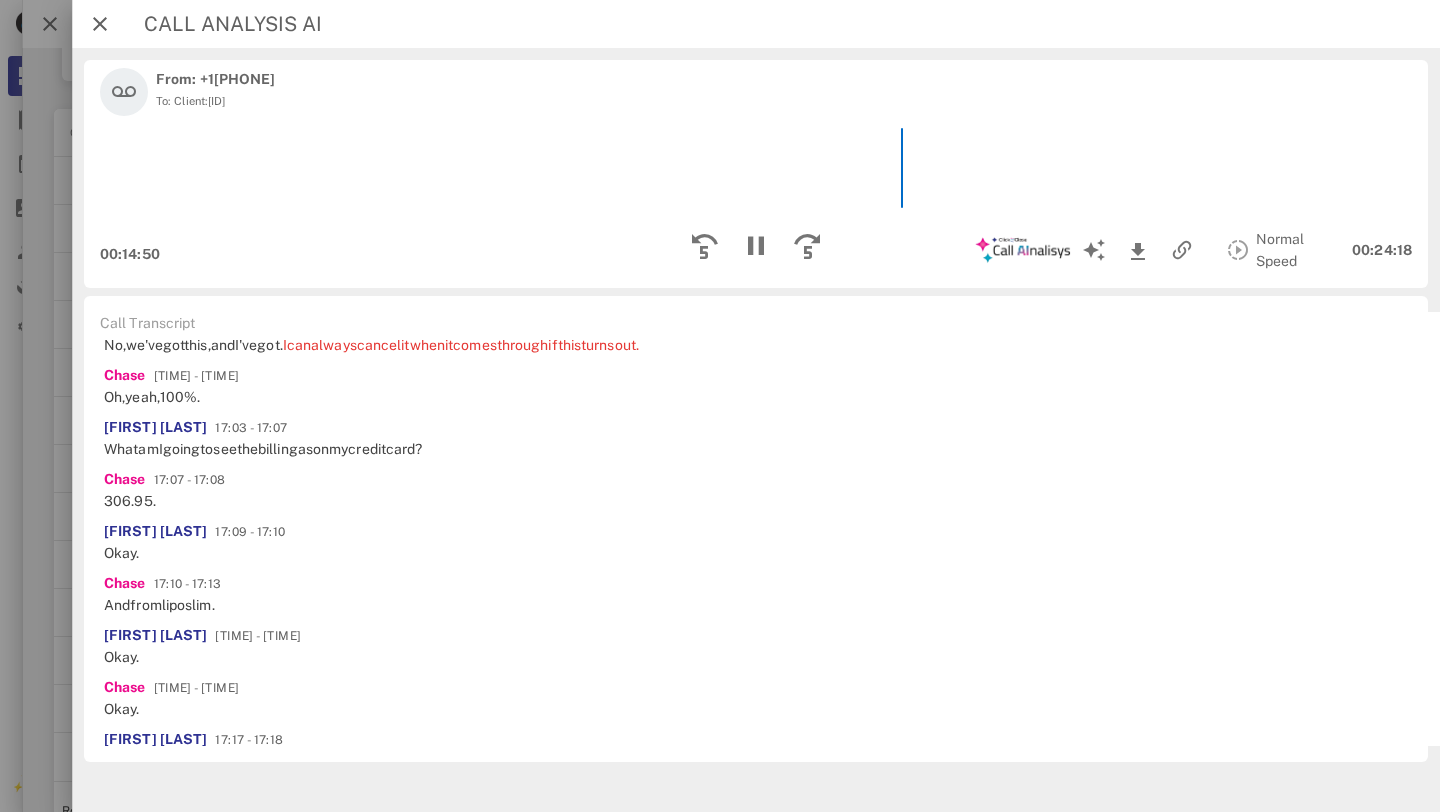 scroll, scrollTop: 7235, scrollLeft: 0, axis: vertical 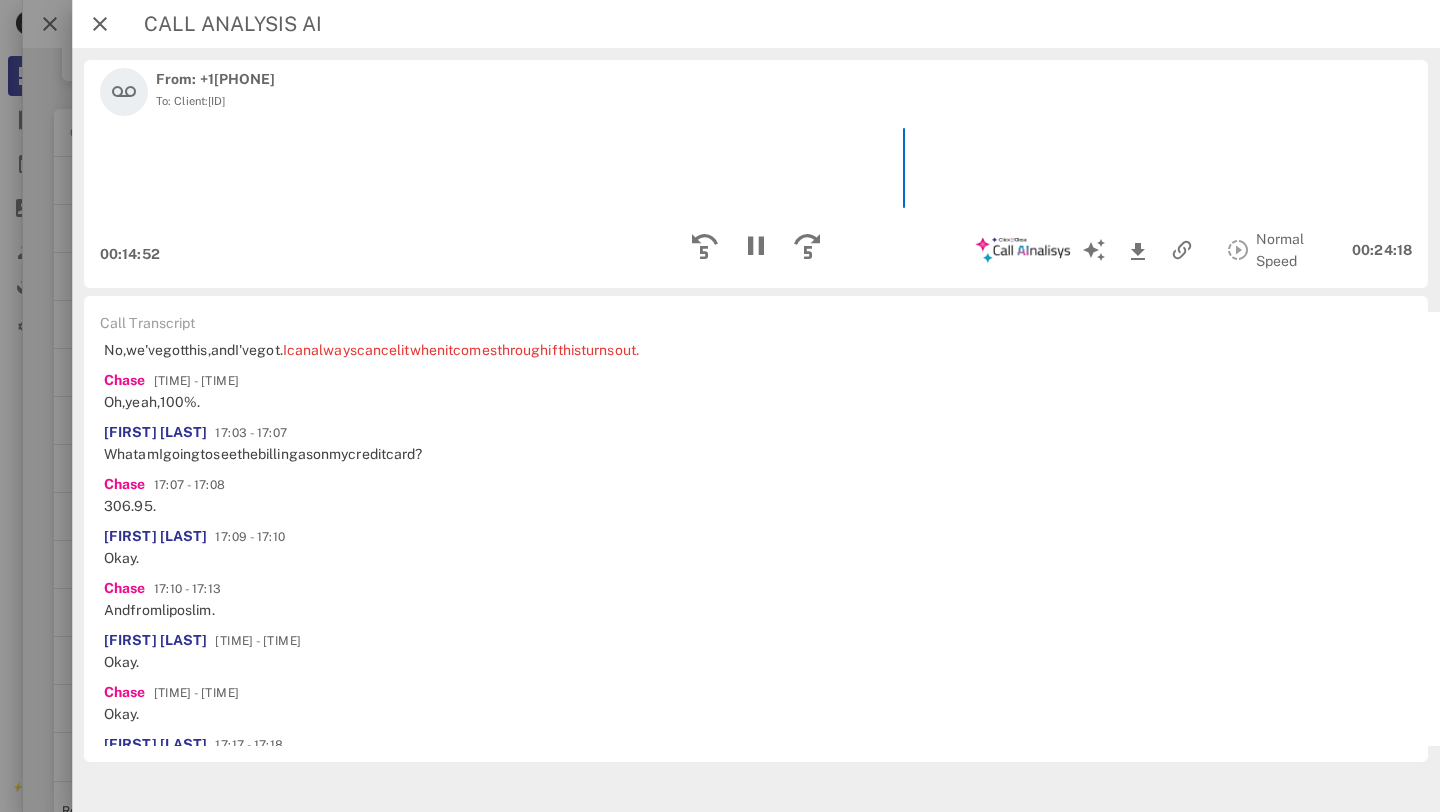 click on "[NAME] [TIME] - [TIME] That's correct." at bounding box center [1548, -597] 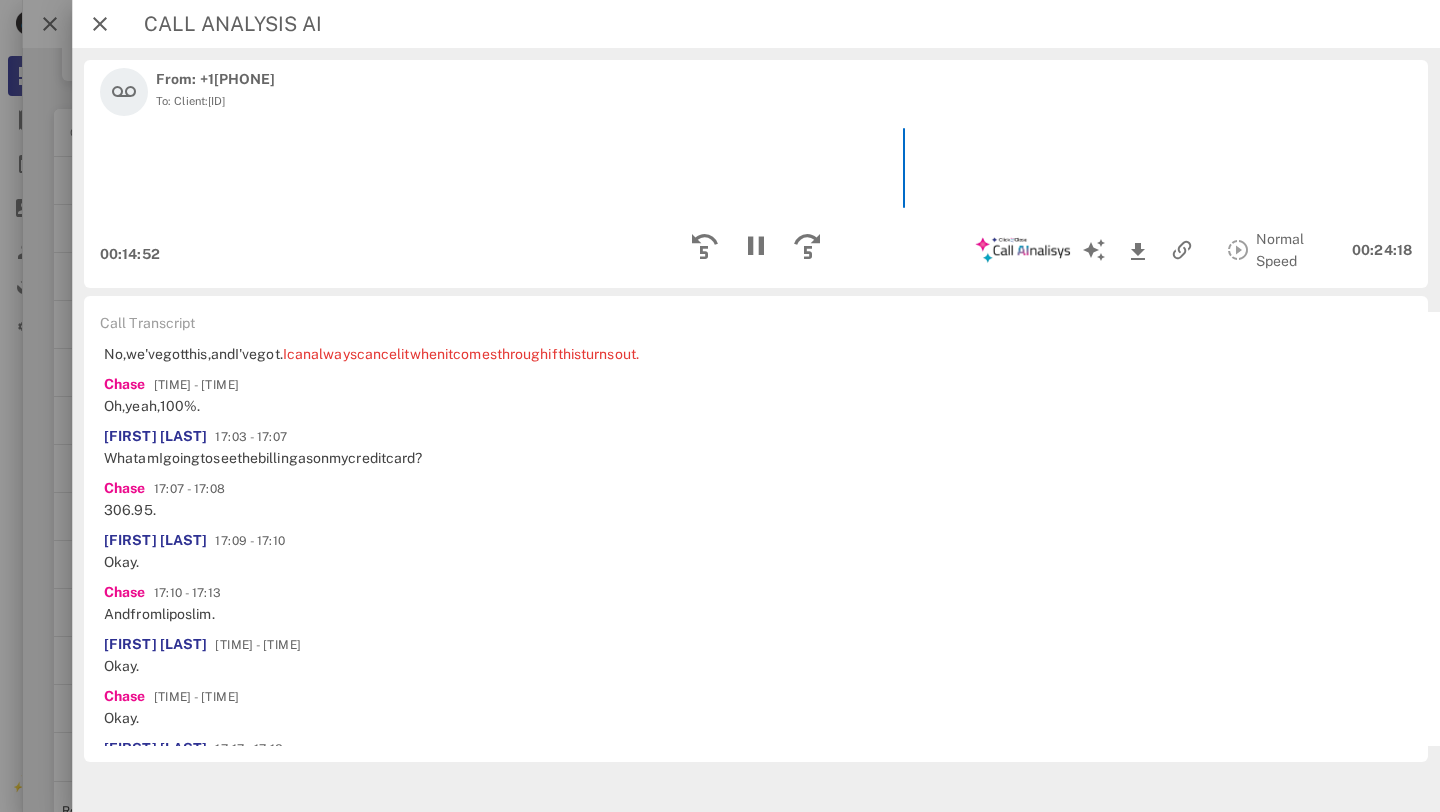 click on "information" at bounding box center [357, -530] 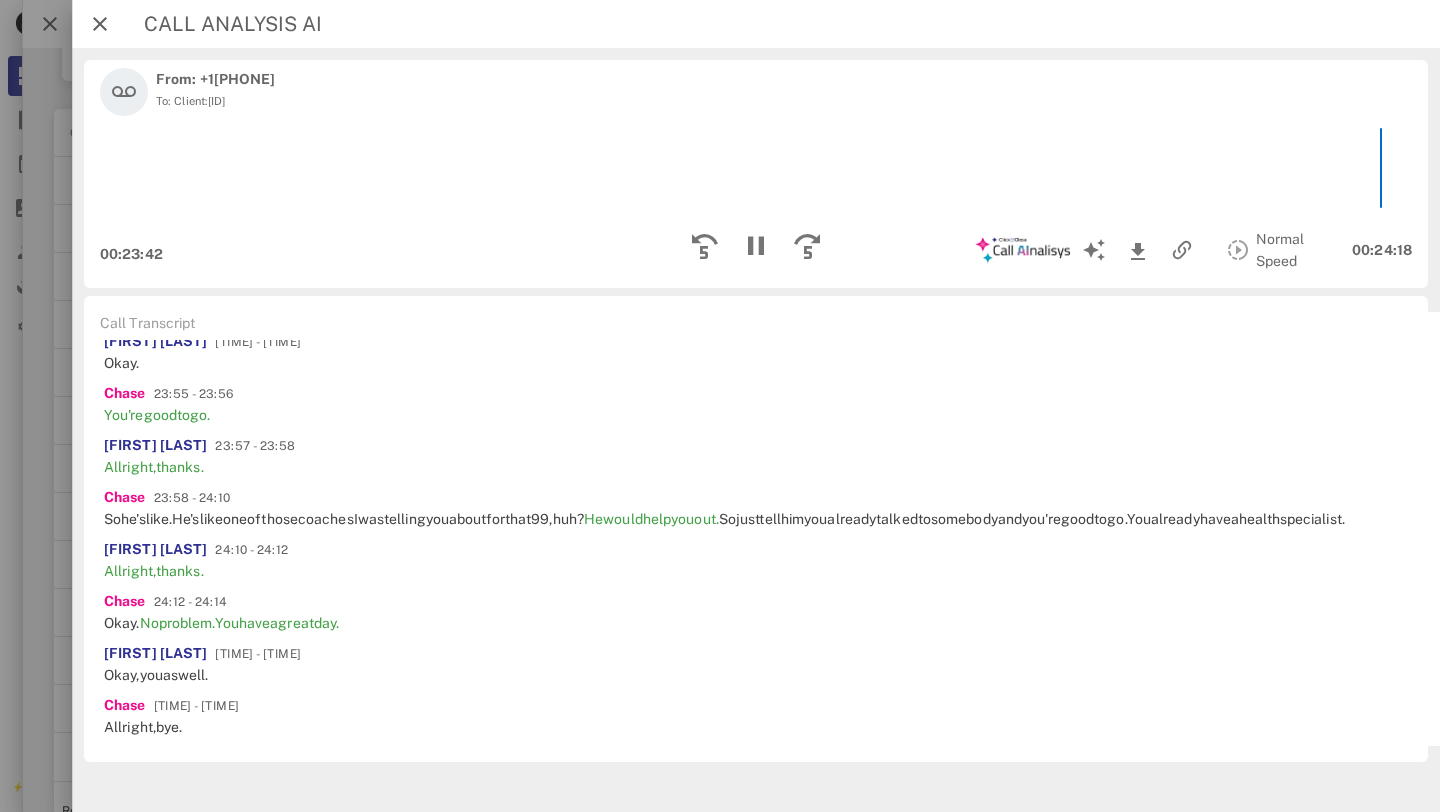 scroll, scrollTop: 13731, scrollLeft: 0, axis: vertical 